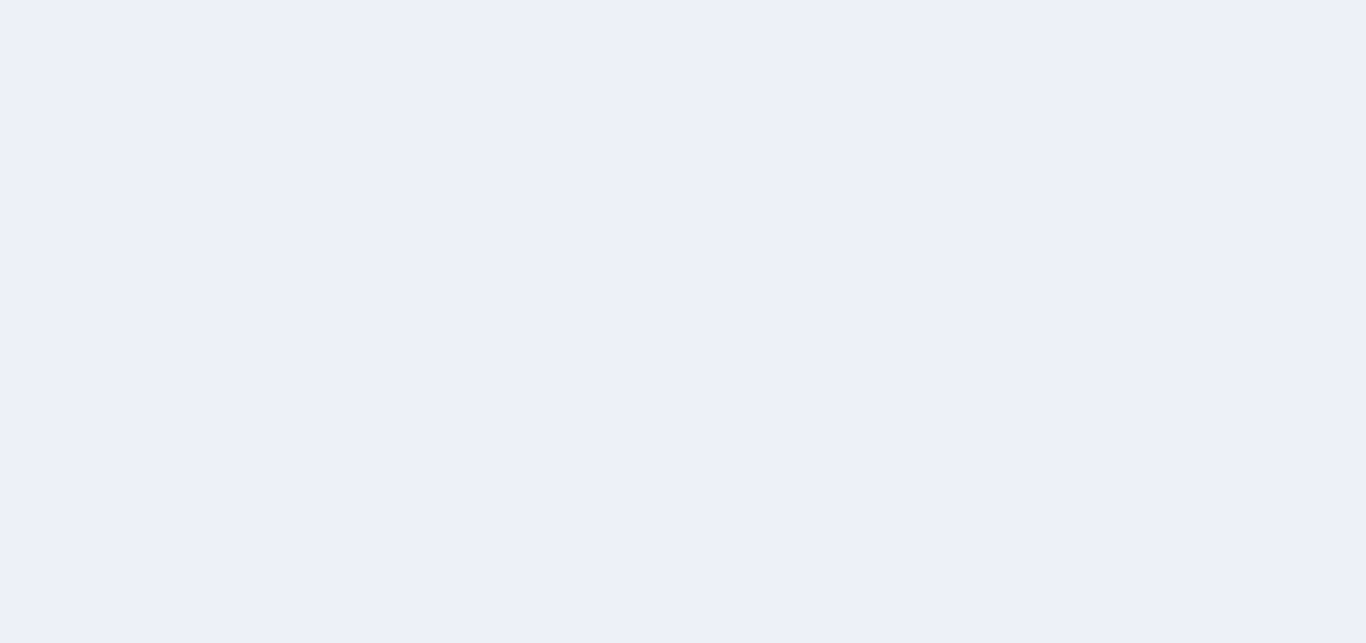 scroll, scrollTop: 0, scrollLeft: 0, axis: both 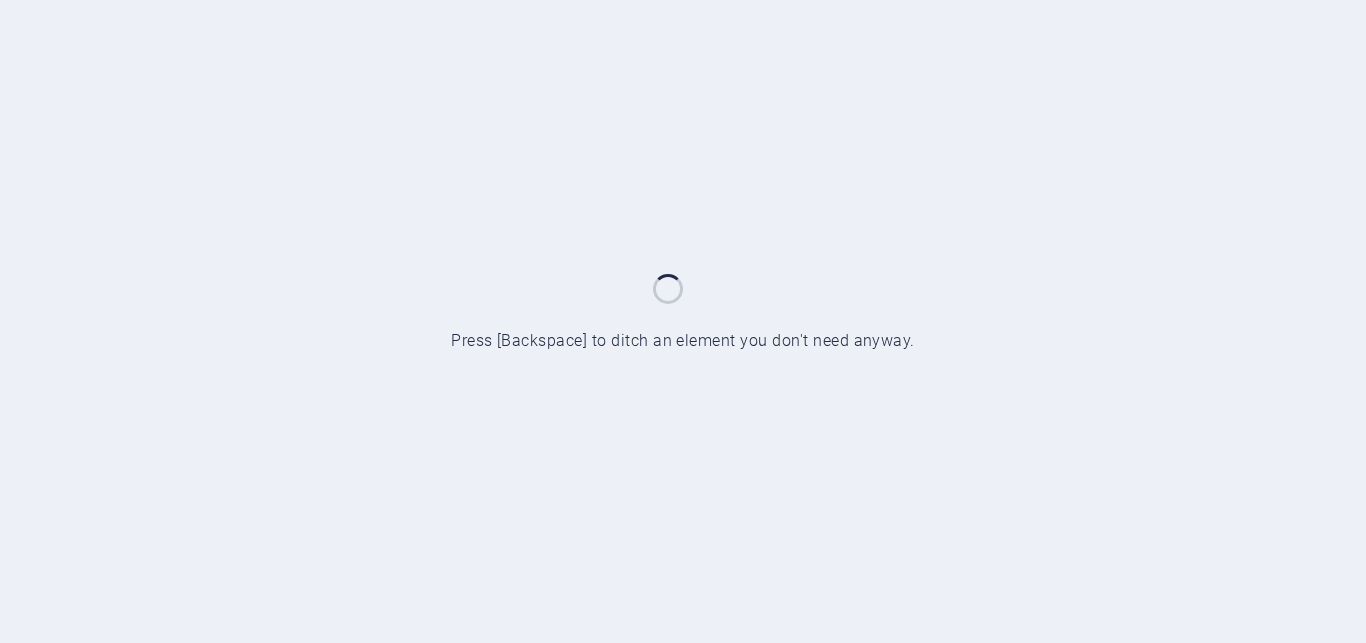 click at bounding box center (683, 321) 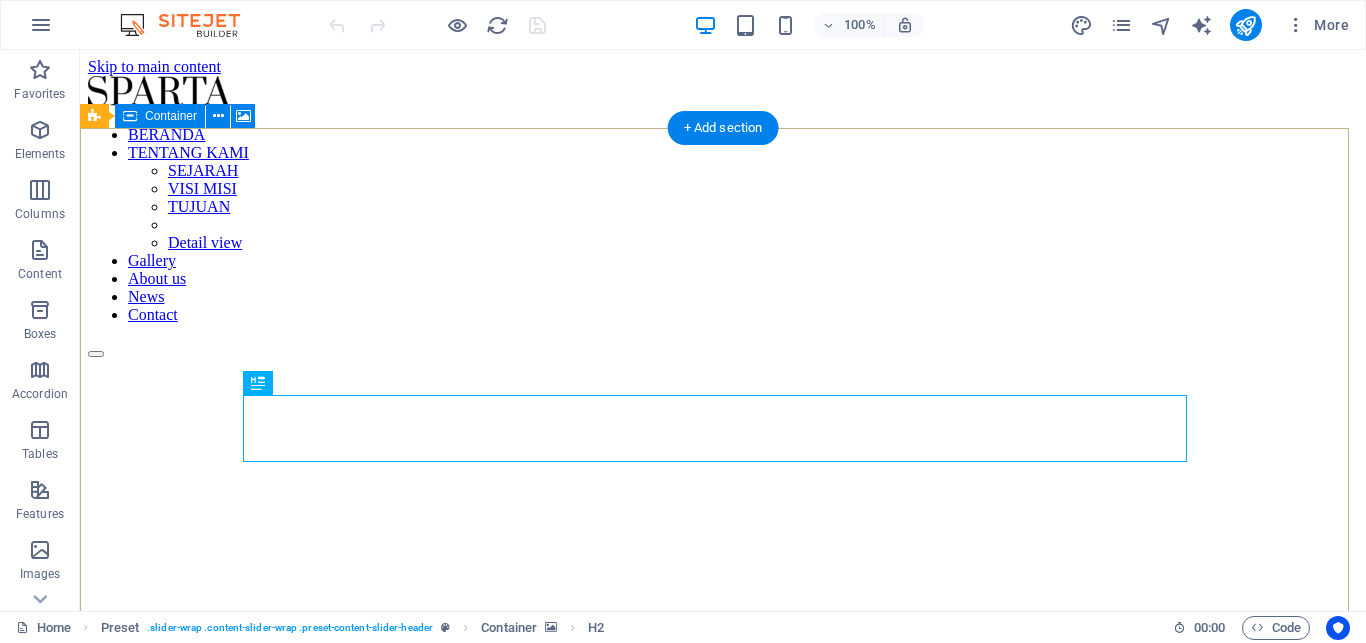 scroll, scrollTop: 0, scrollLeft: 0, axis: both 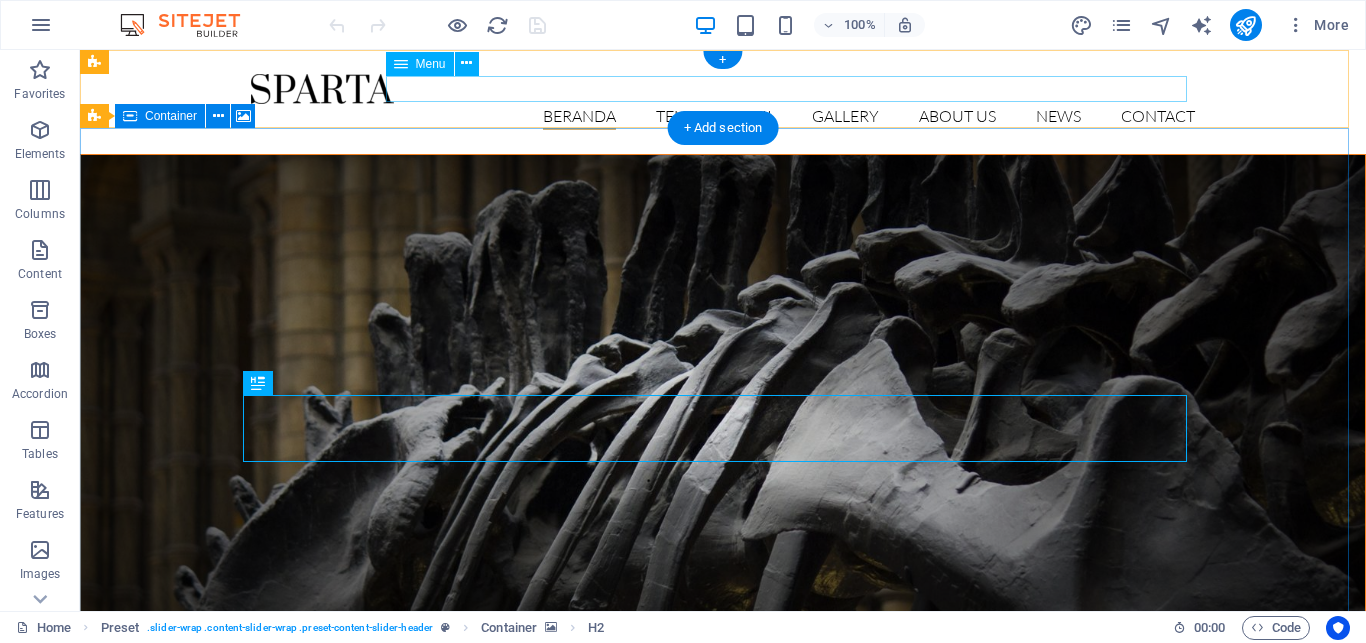 click on "BERANDA TENTANG KAMI SEJARAH VISI MISI TUJUAN Detail view Gallery About us News Contact" at bounding box center (723, 117) 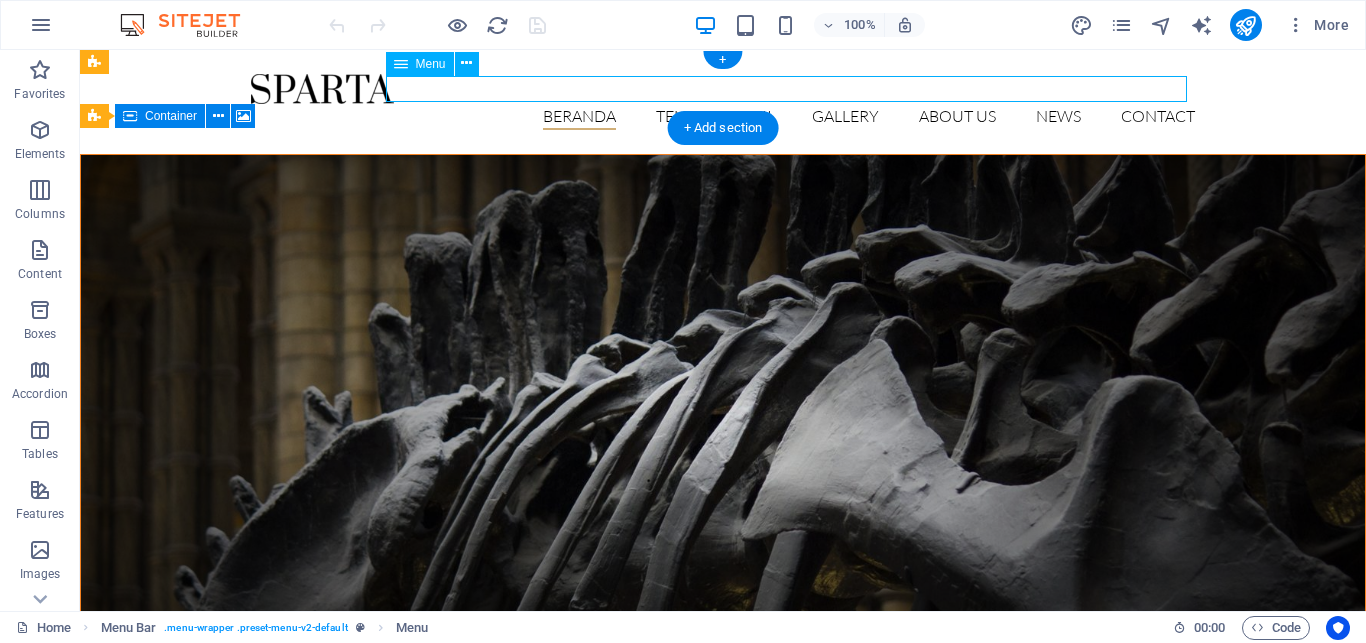 drag, startPoint x: 485, startPoint y: 84, endPoint x: 565, endPoint y: 96, distance: 80.895 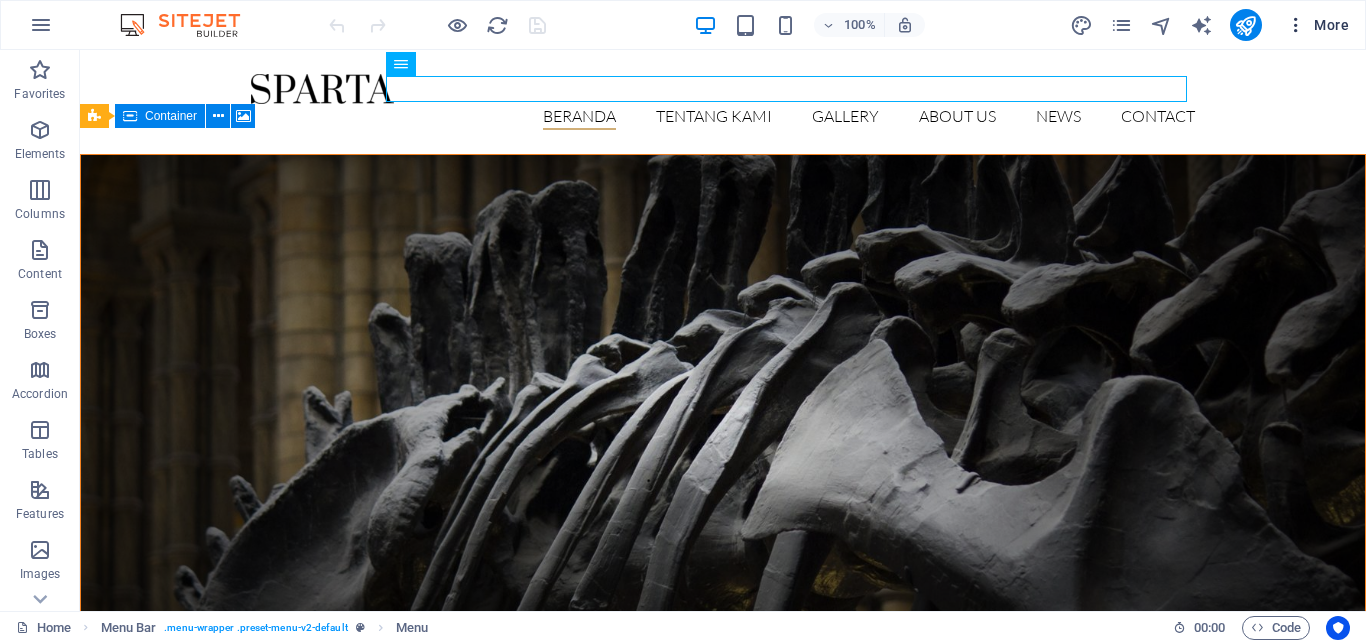click at bounding box center (1296, 25) 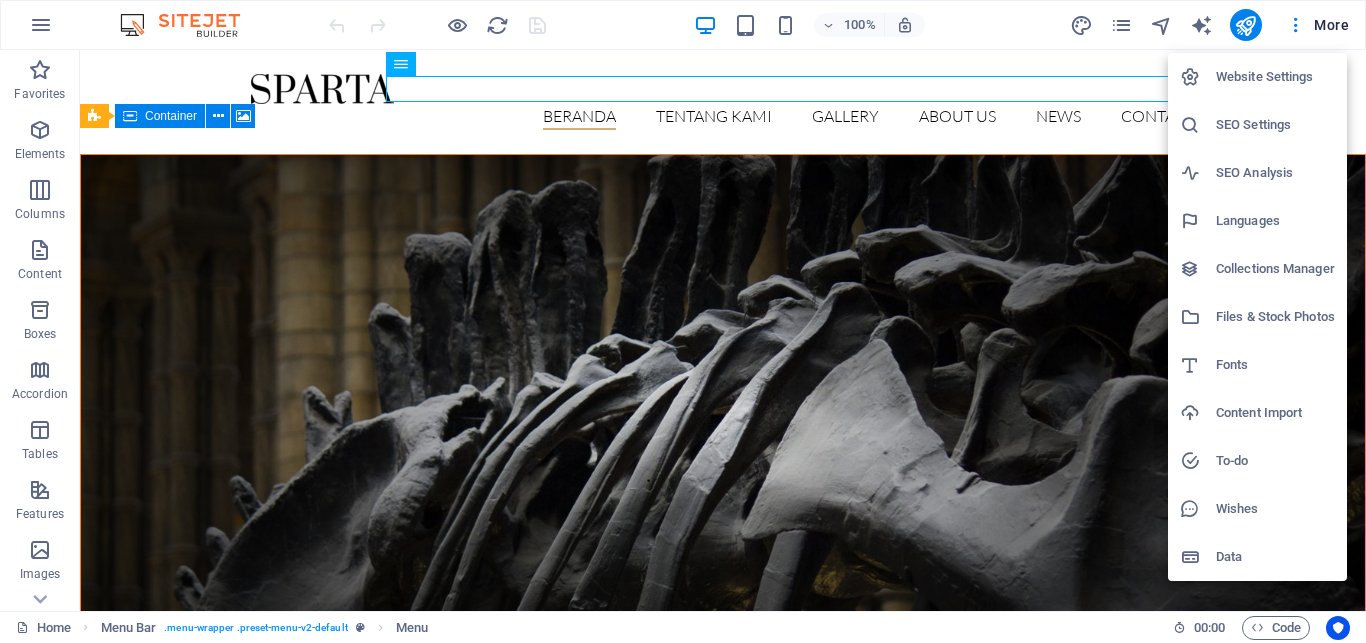 click on "Website Settings" at bounding box center [1275, 77] 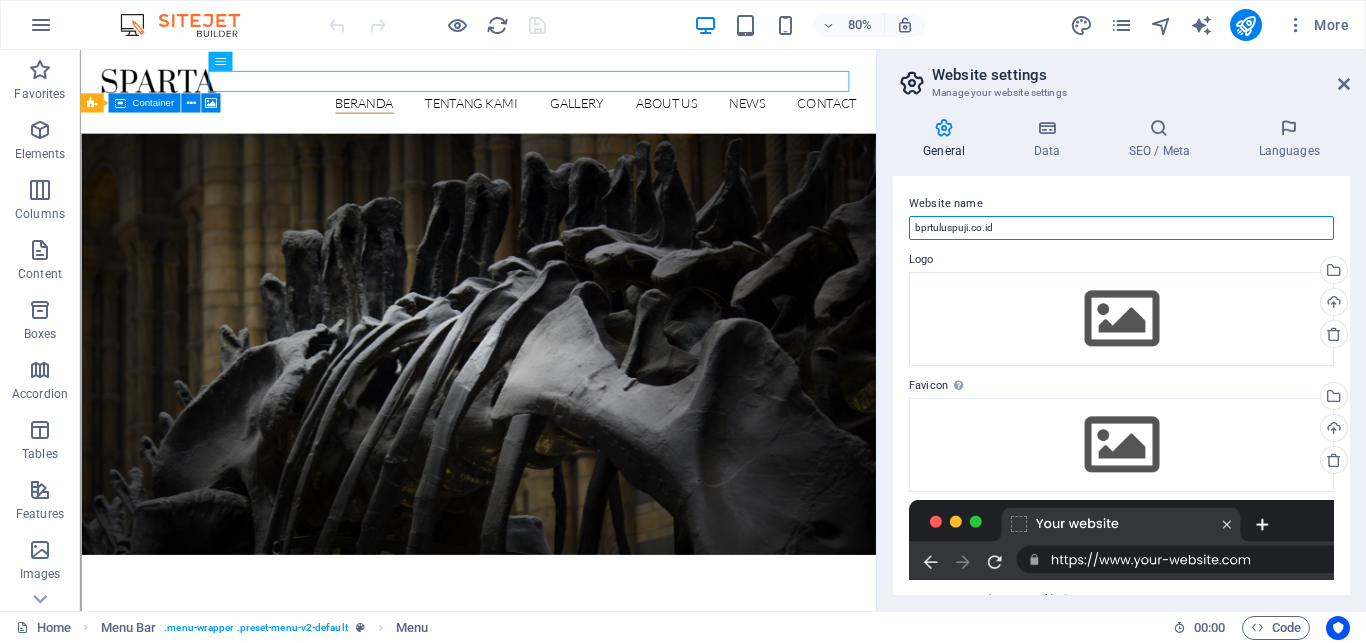 click on "bprtuluspuji.co.id" at bounding box center [1121, 228] 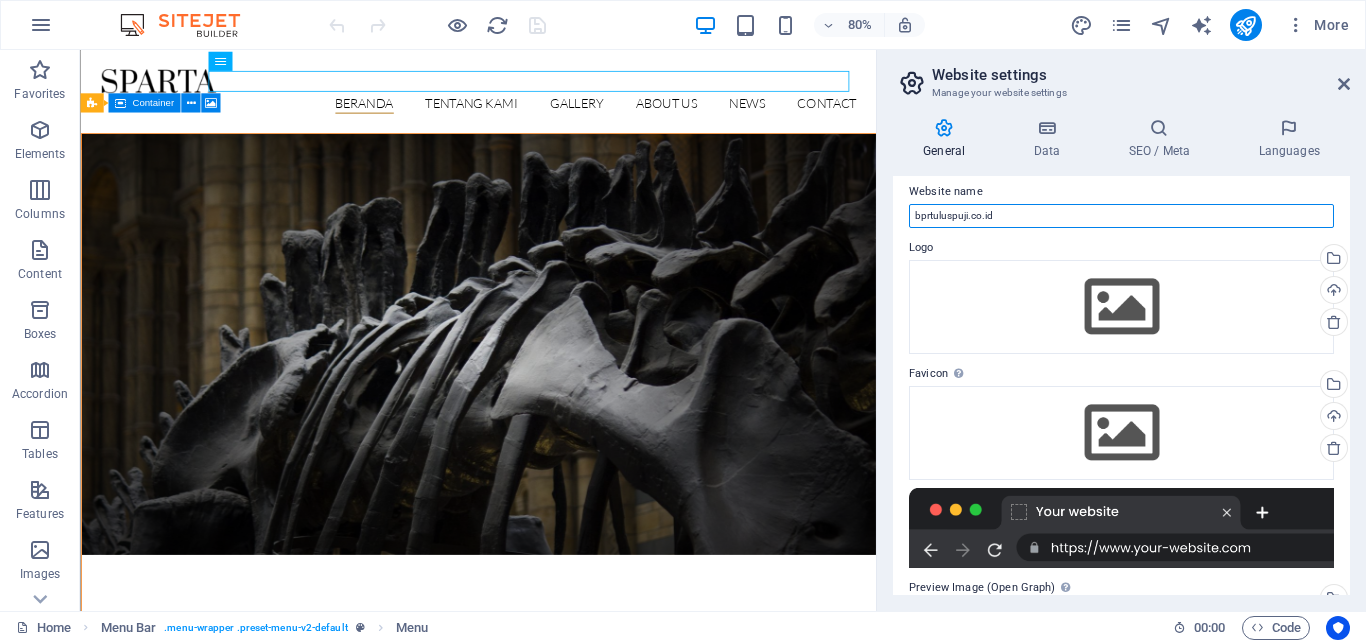 scroll, scrollTop: 5, scrollLeft: 0, axis: vertical 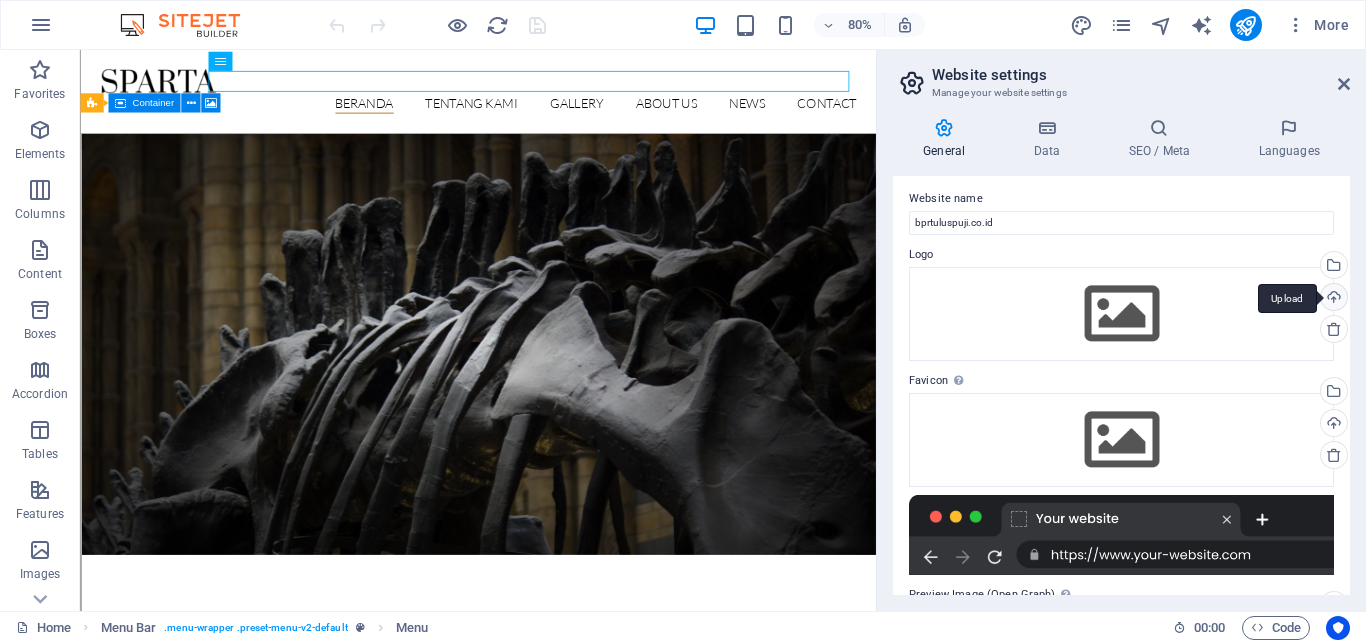 click on "Upload" at bounding box center (1332, 299) 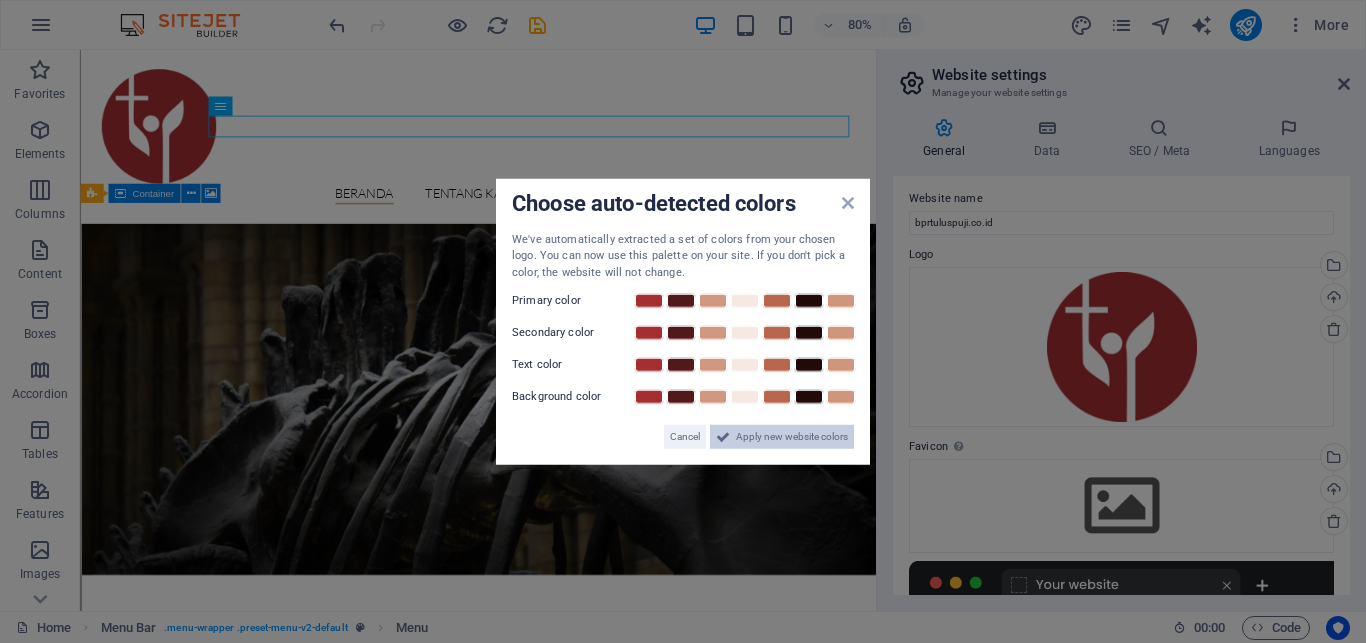 click at bounding box center [723, 437] 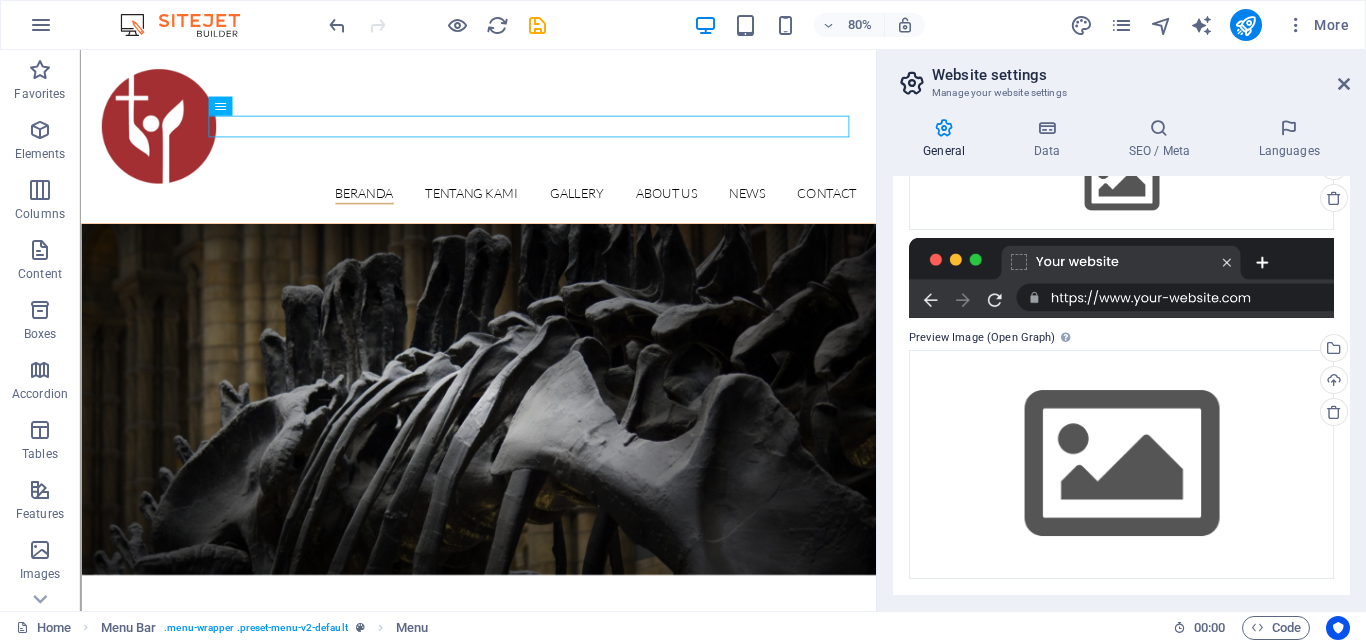 scroll, scrollTop: 0, scrollLeft: 0, axis: both 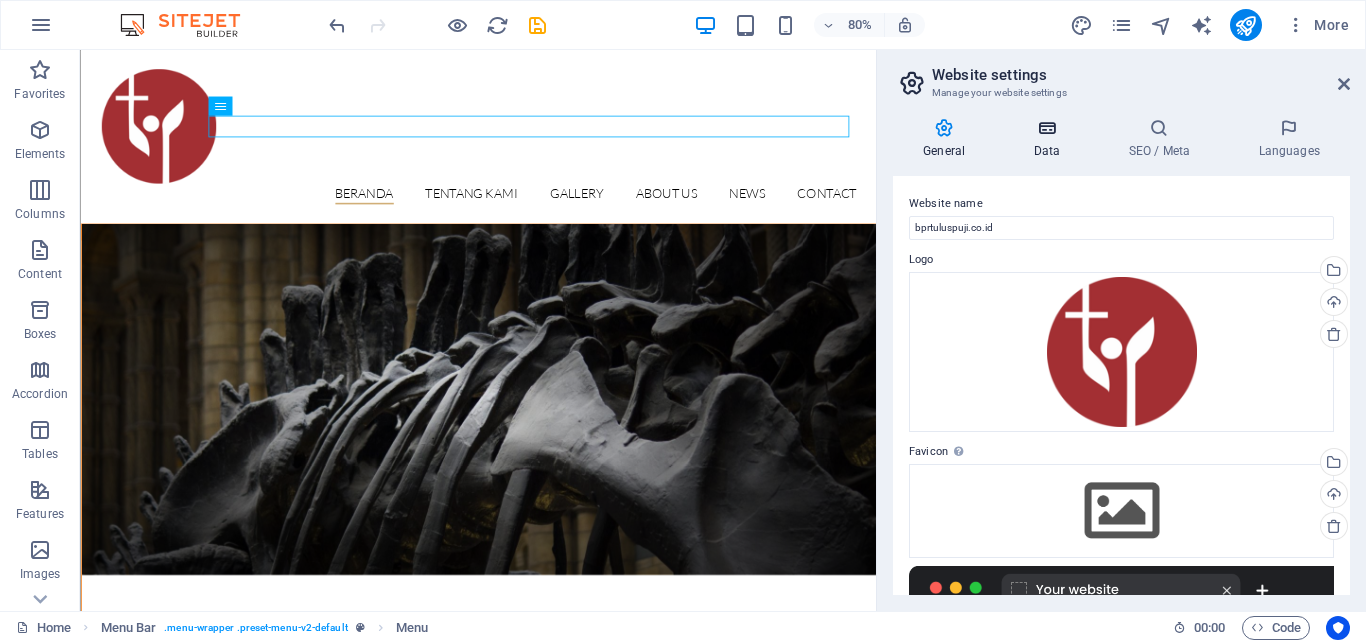click on "Data" at bounding box center (1050, 139) 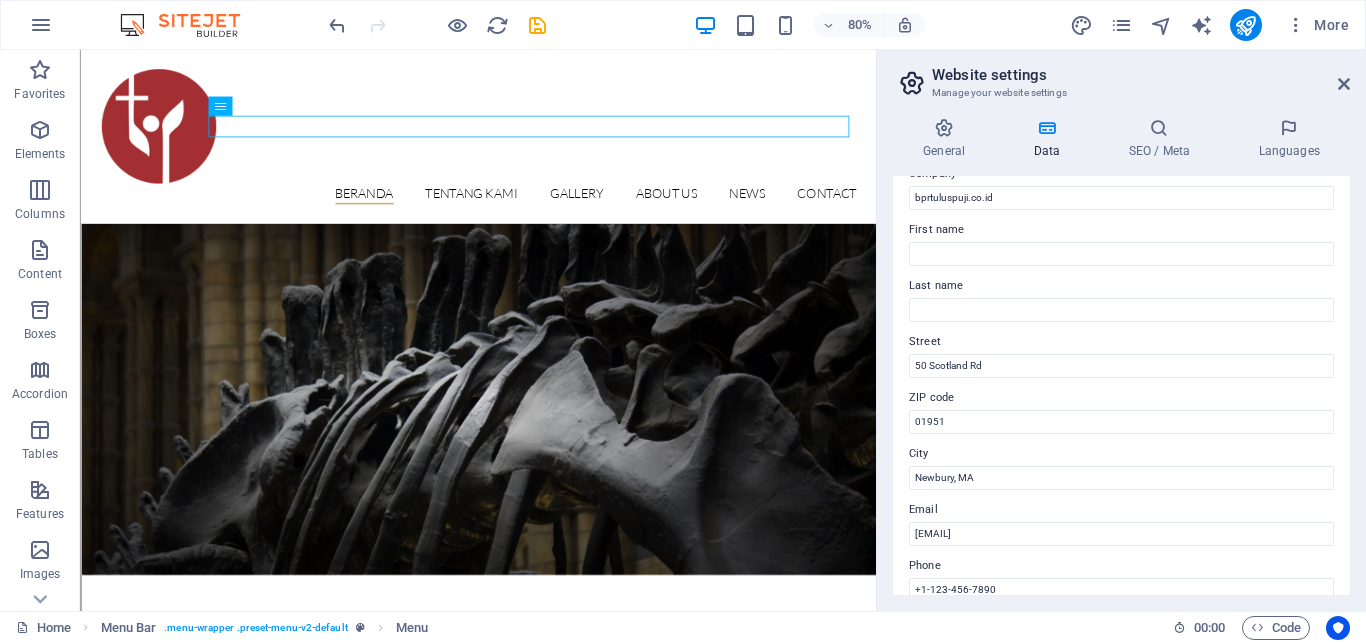 scroll, scrollTop: 76, scrollLeft: 0, axis: vertical 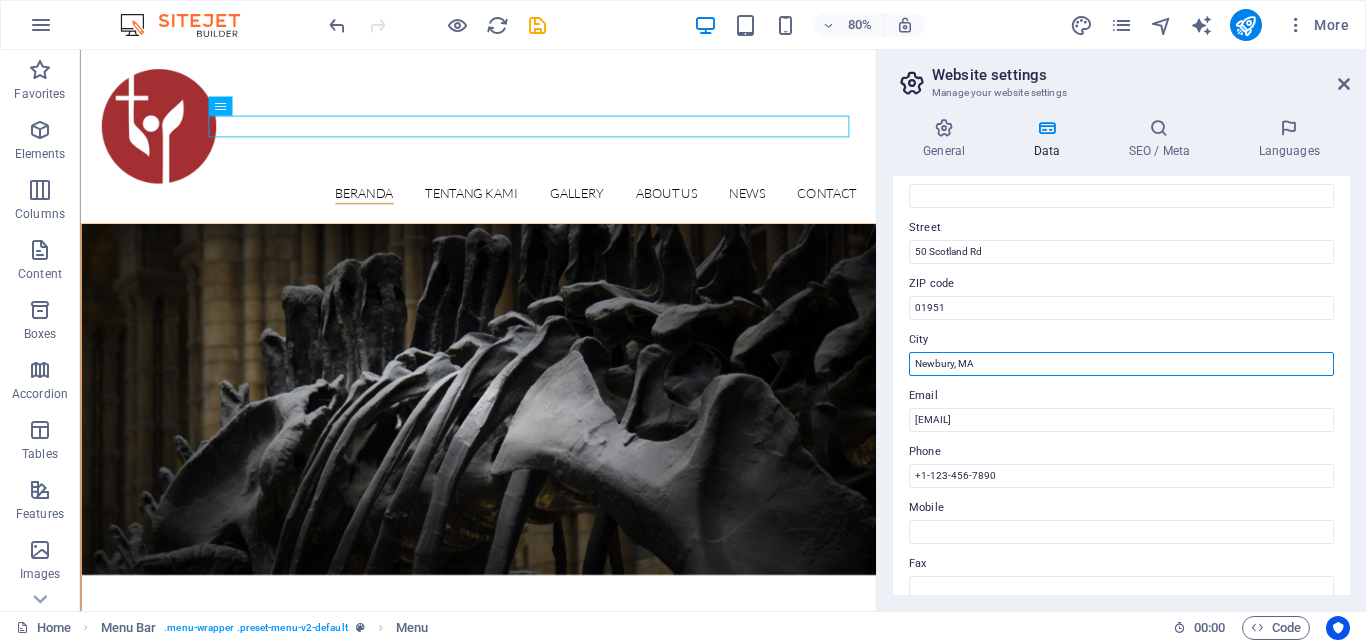 drag, startPoint x: 1030, startPoint y: 359, endPoint x: 855, endPoint y: 361, distance: 175.01143 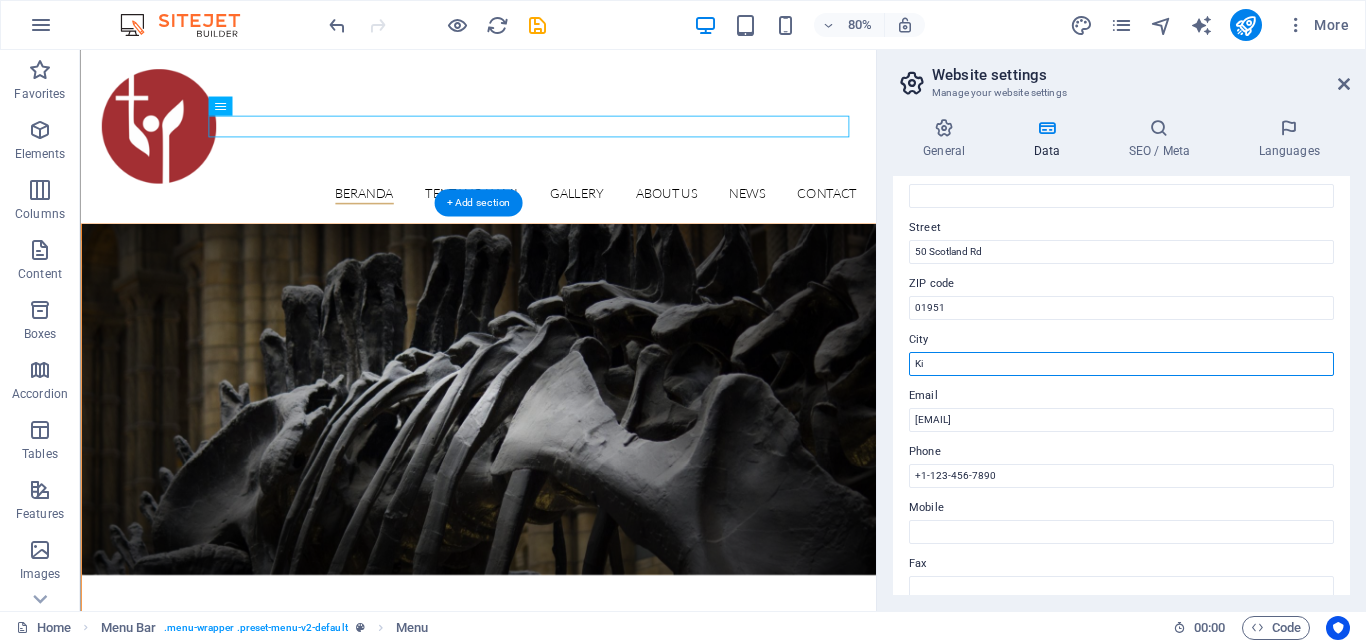 type on "K" 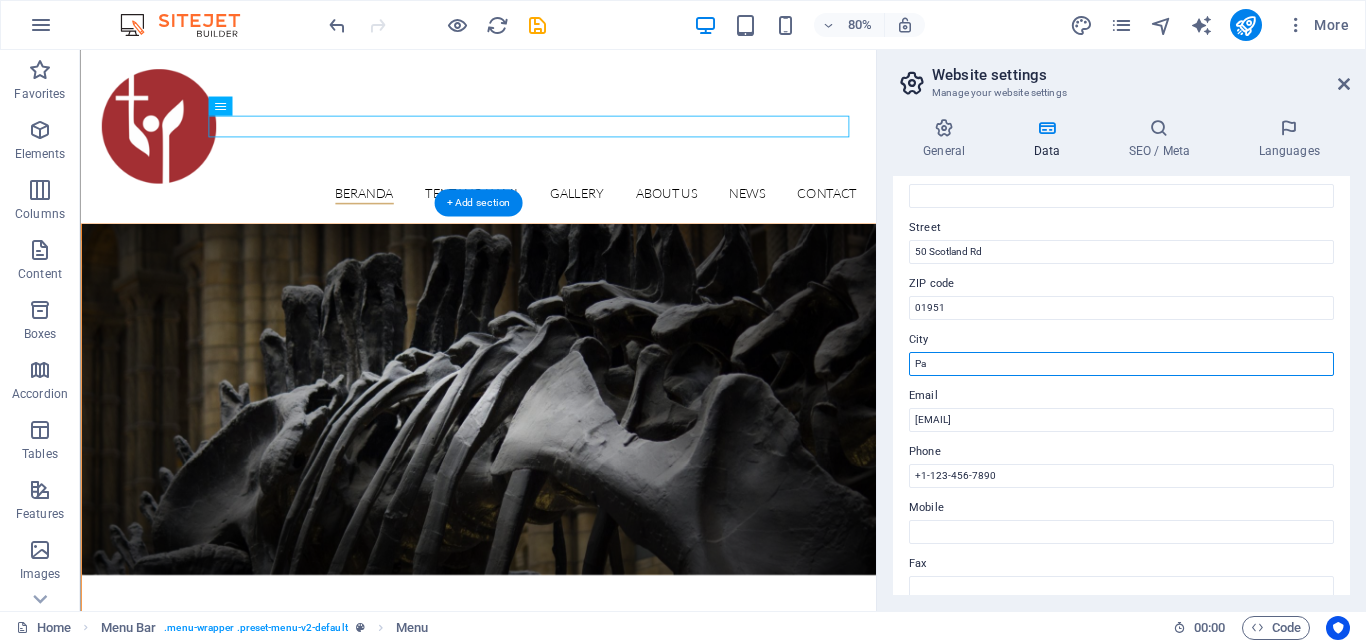 type on "P" 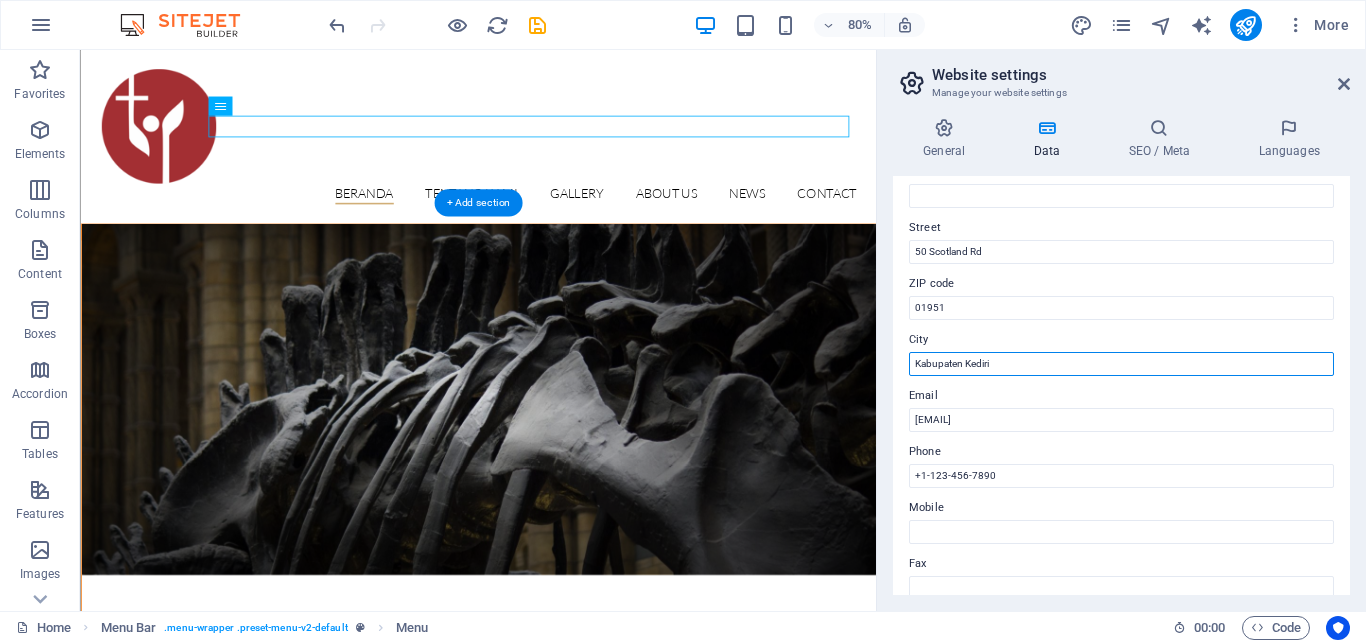 type on "Kabupaten Kediri" 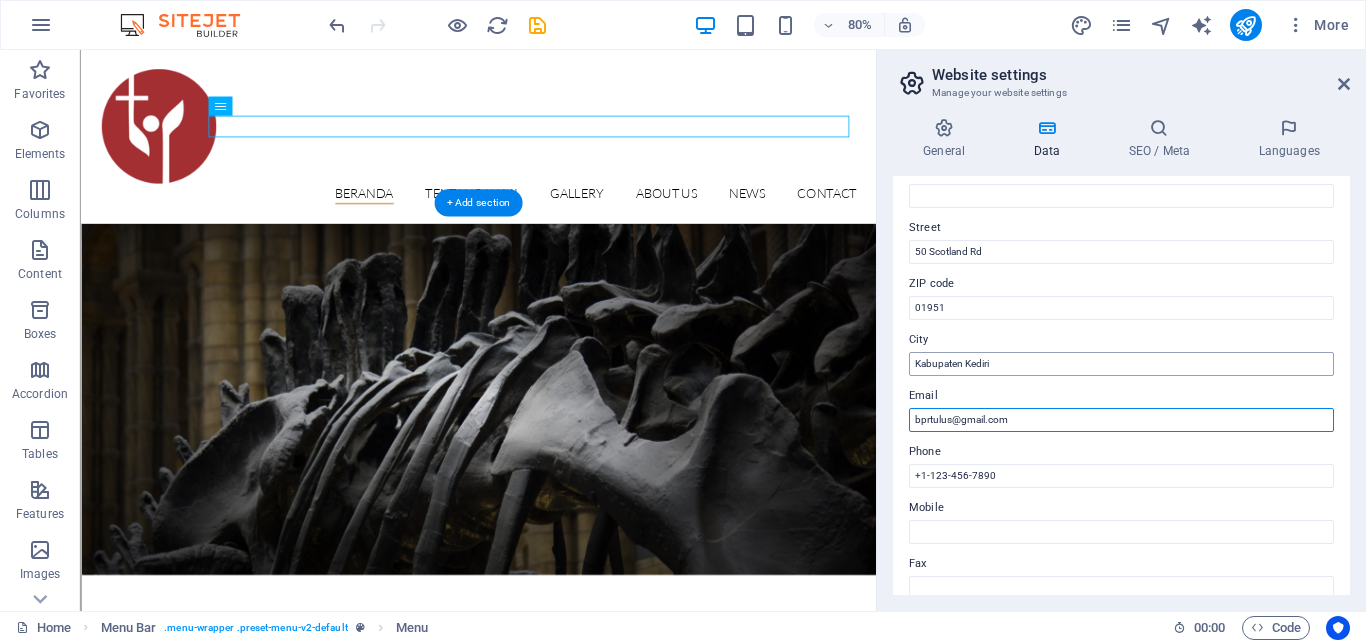 type on "bprtulus@gmail.com" 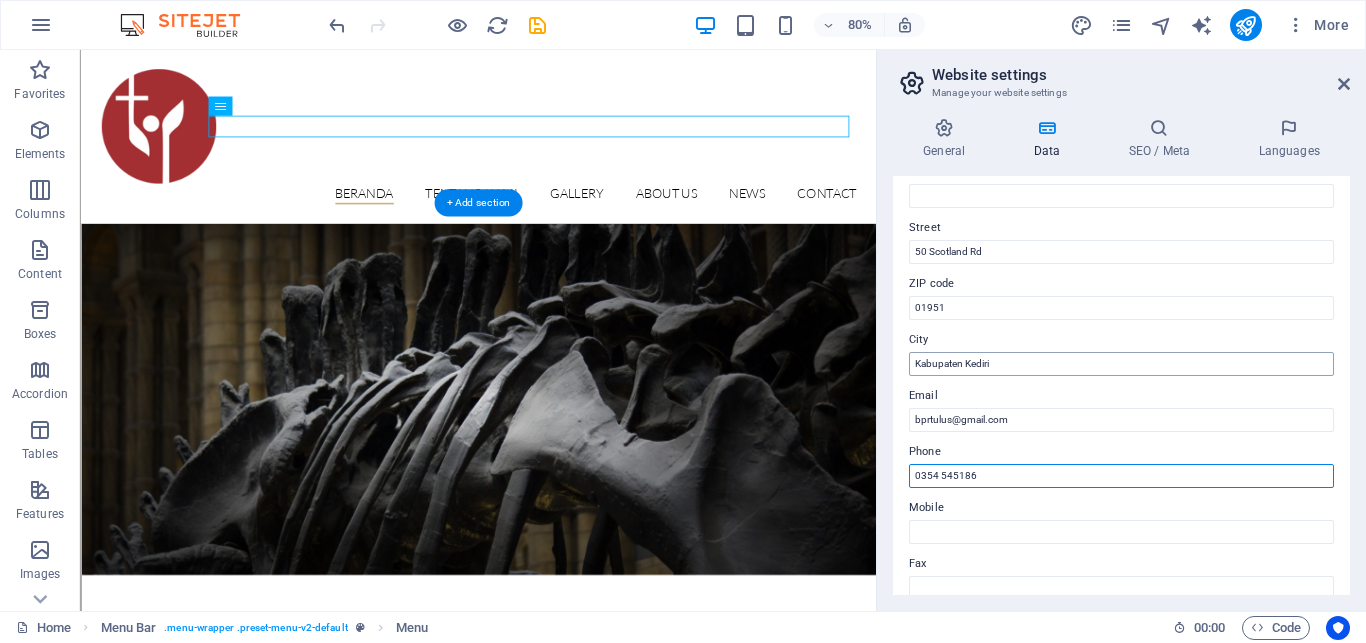 type on "0354 545186" 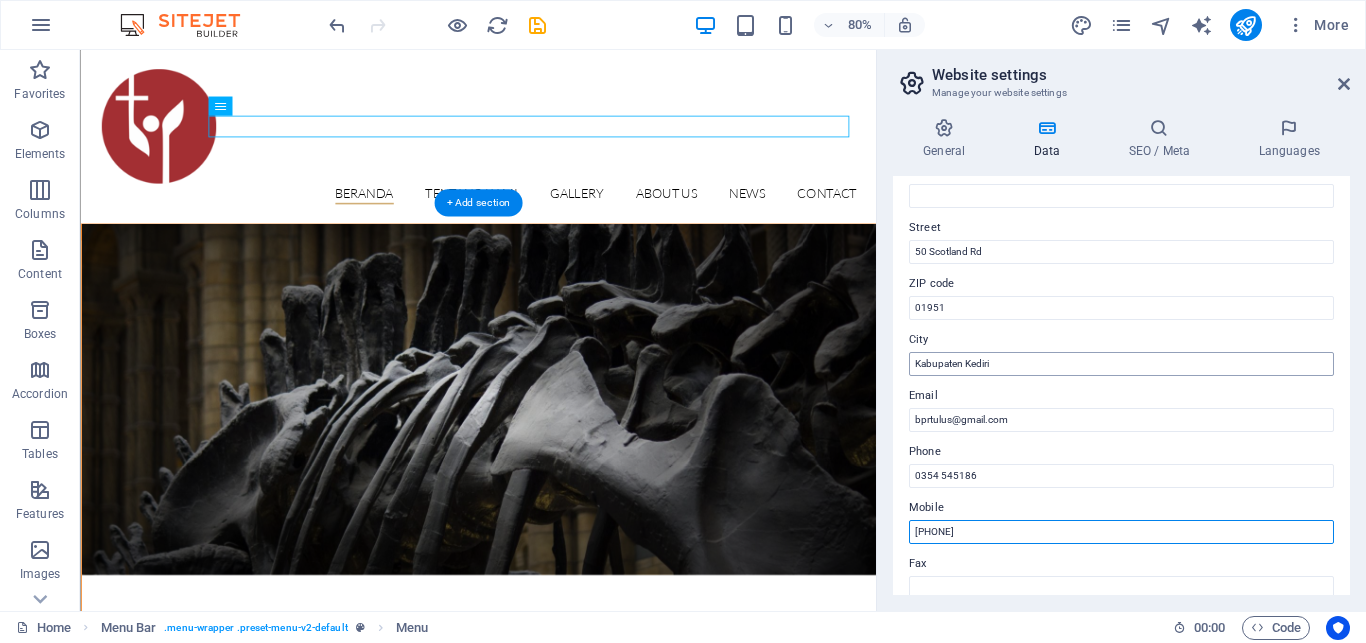 type on "[PHONE]" 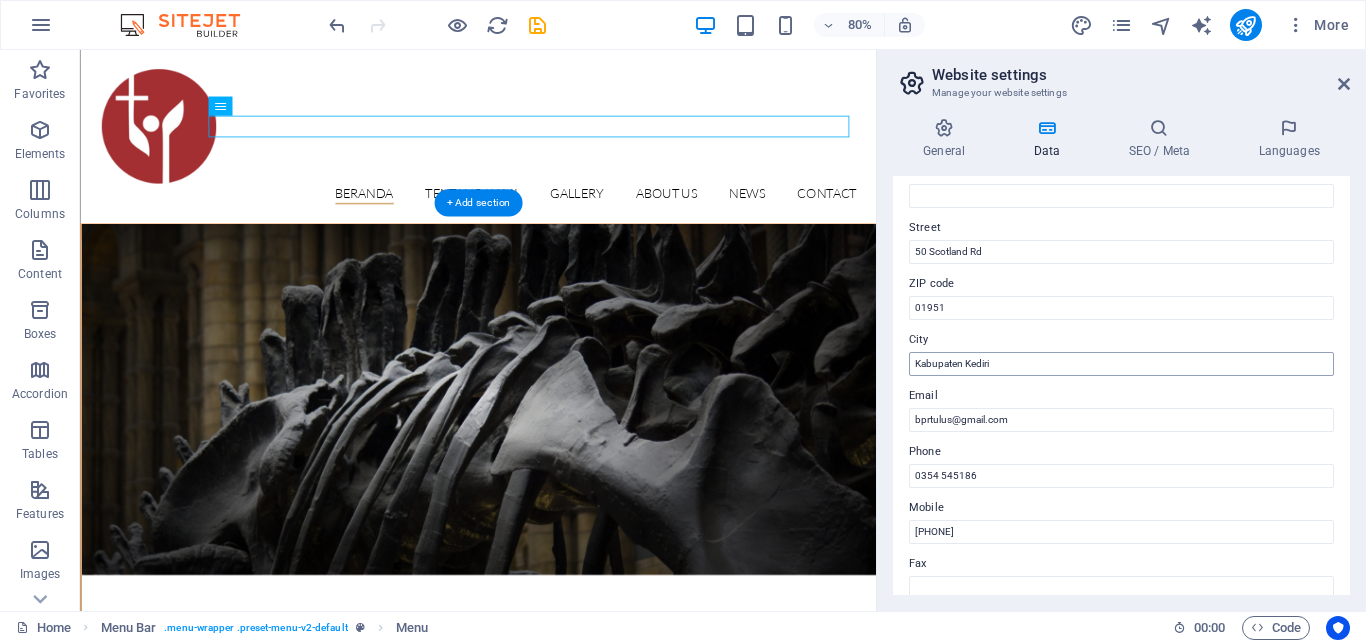 scroll, scrollTop: 443, scrollLeft: 0, axis: vertical 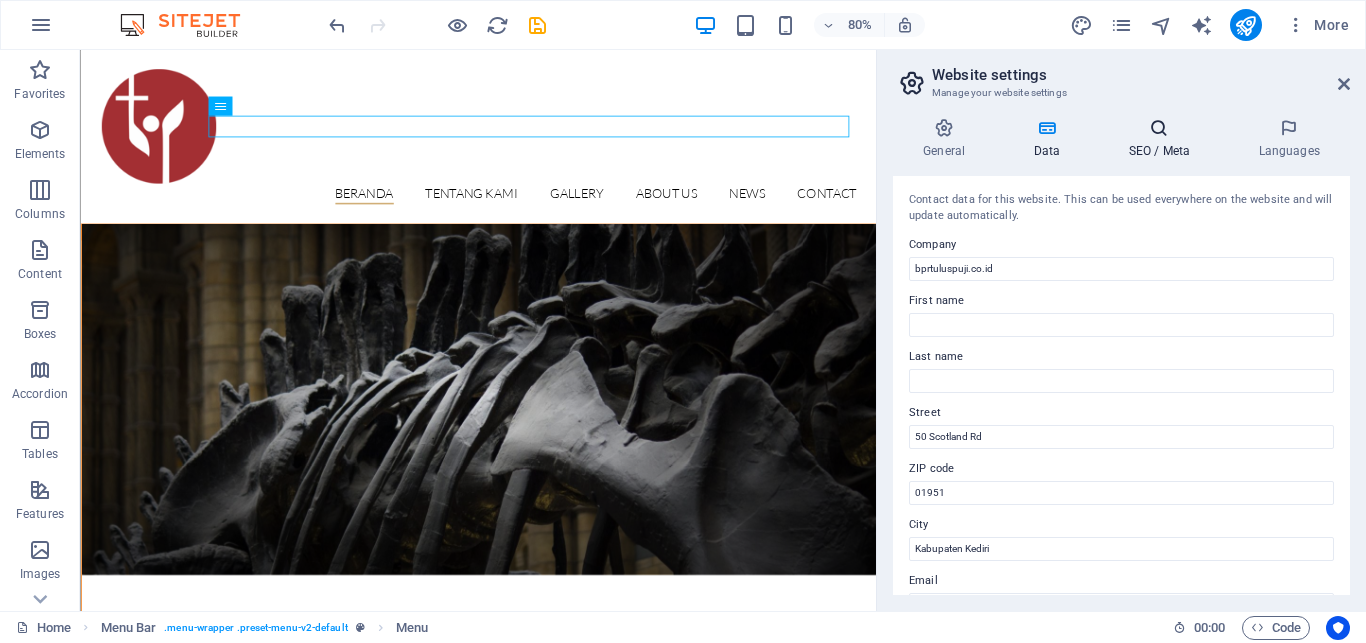 click at bounding box center [1159, 128] 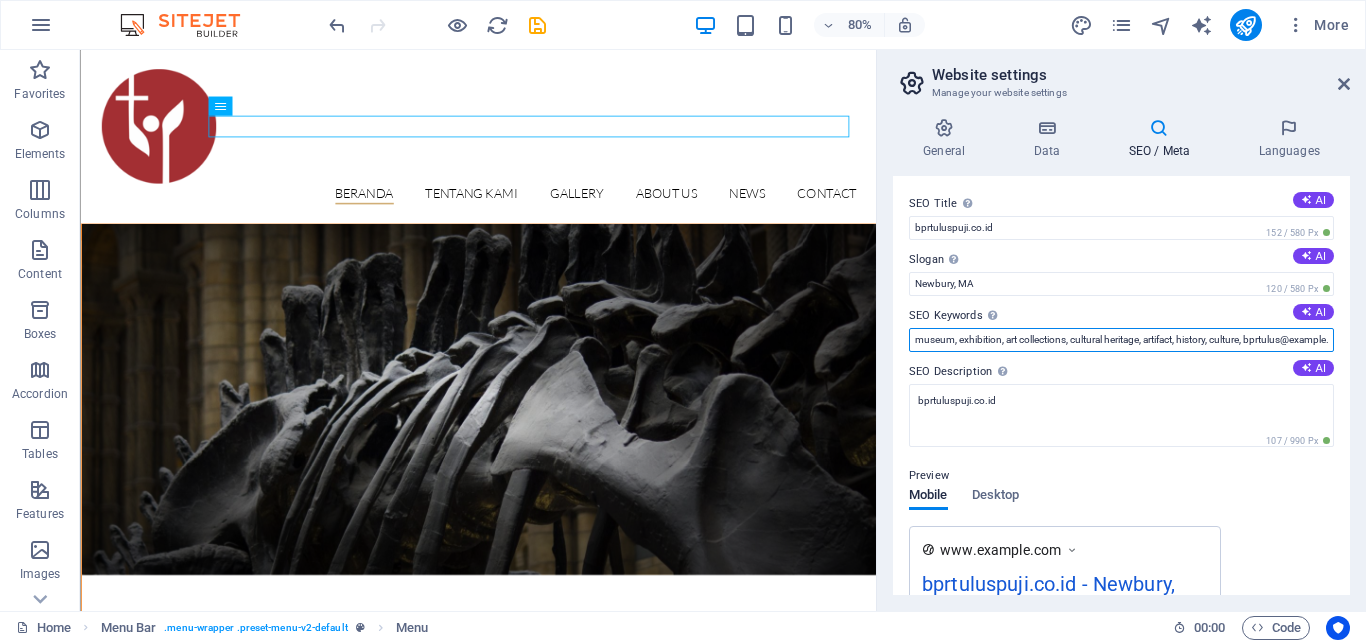 click on "museum, exhibition, art collections, cultural heritage, artifact, history, culture, bprtulus@example.com, Newbury, MA" at bounding box center (1121, 340) 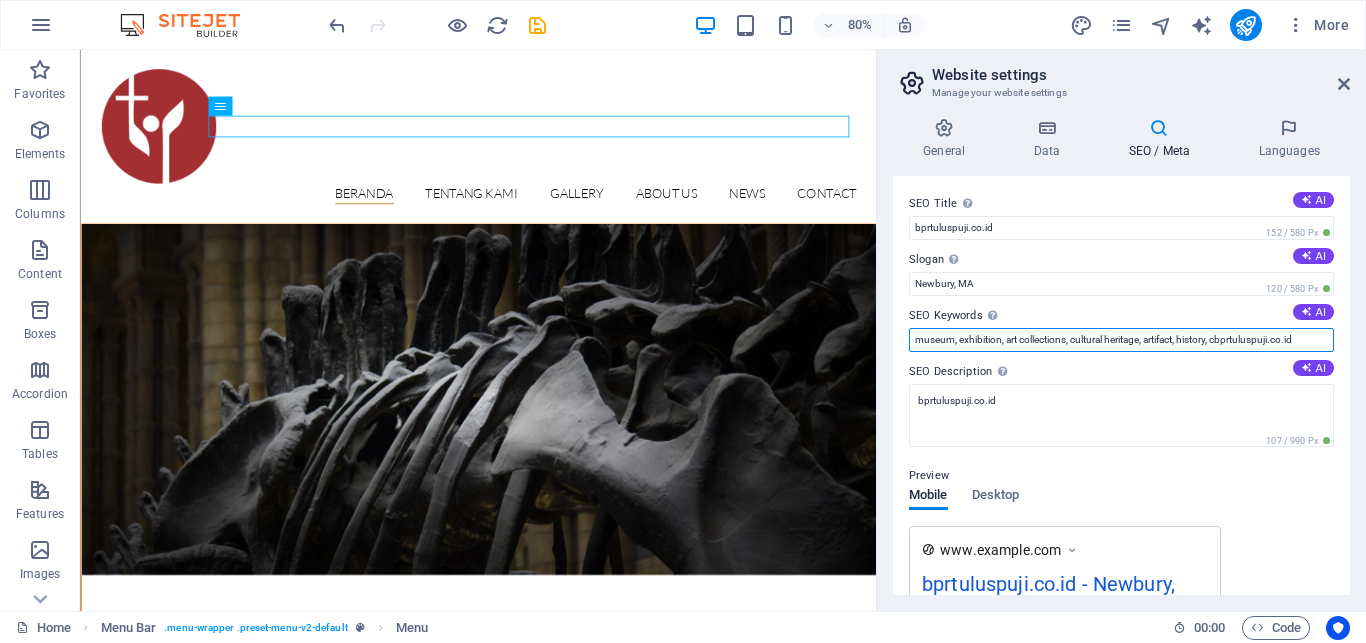 scroll, scrollTop: 0, scrollLeft: 0, axis: both 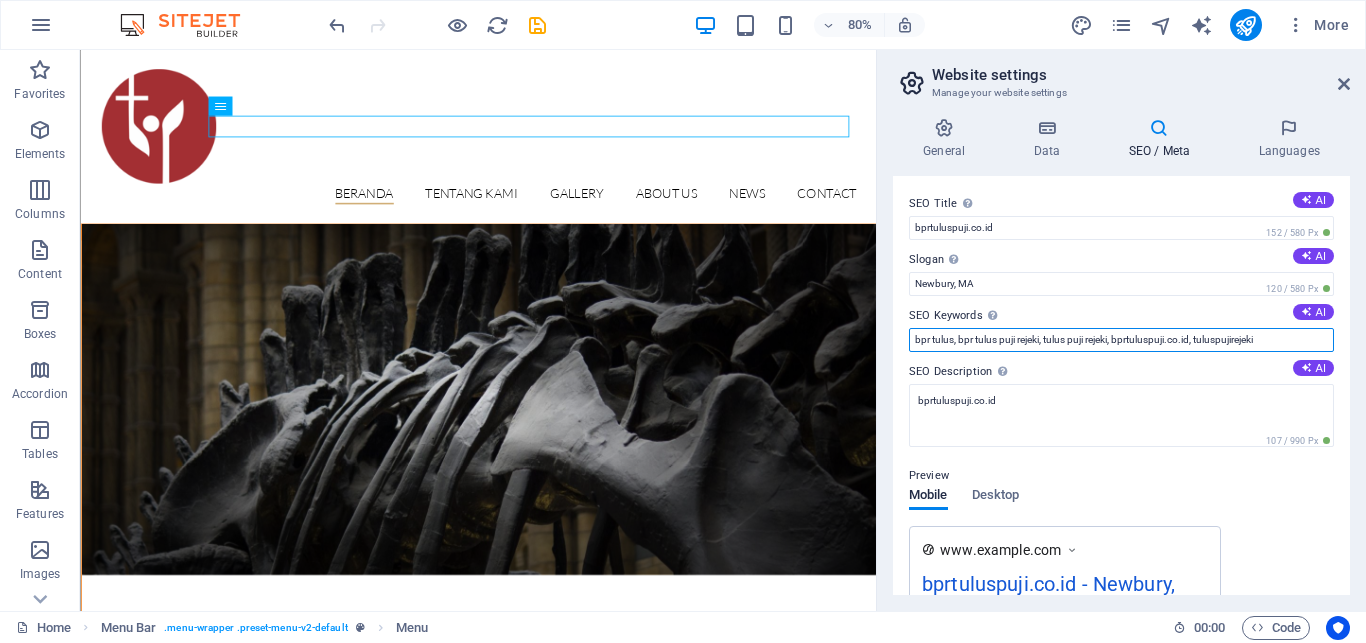 type on "bpr tulus, bpr tulus puji rejeki, tulus puji rejeki, bprtuluspuji.co.id, tuluspujirejeki" 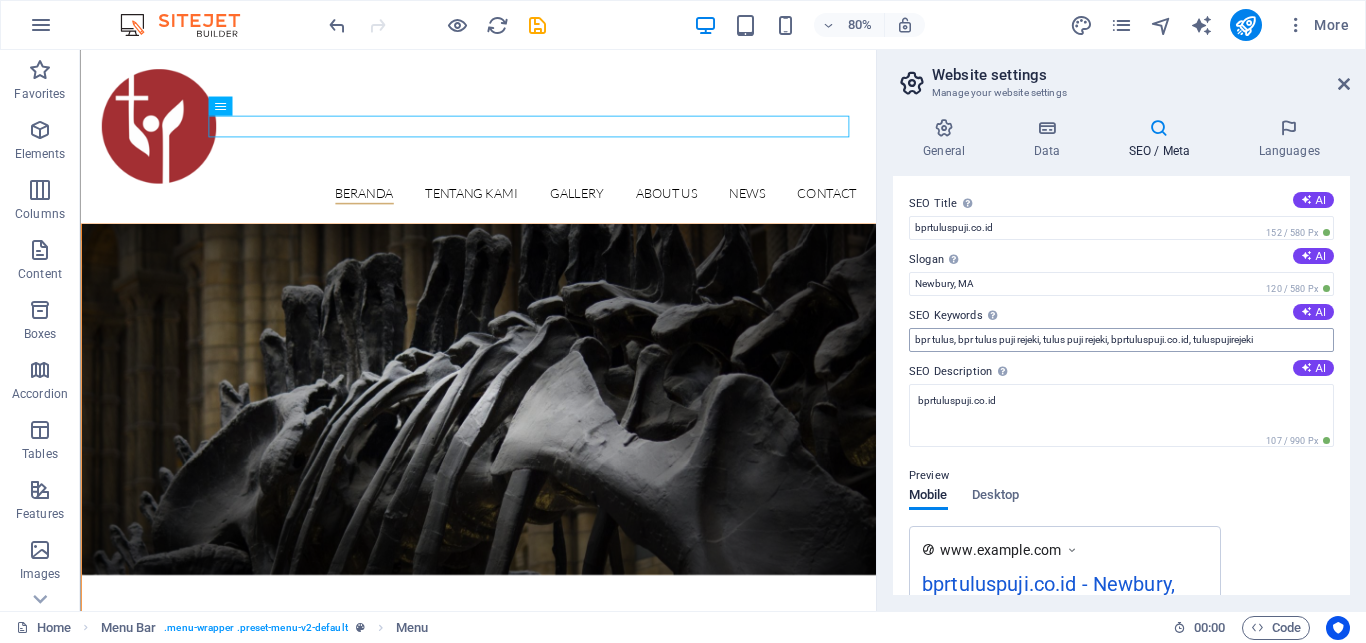 type 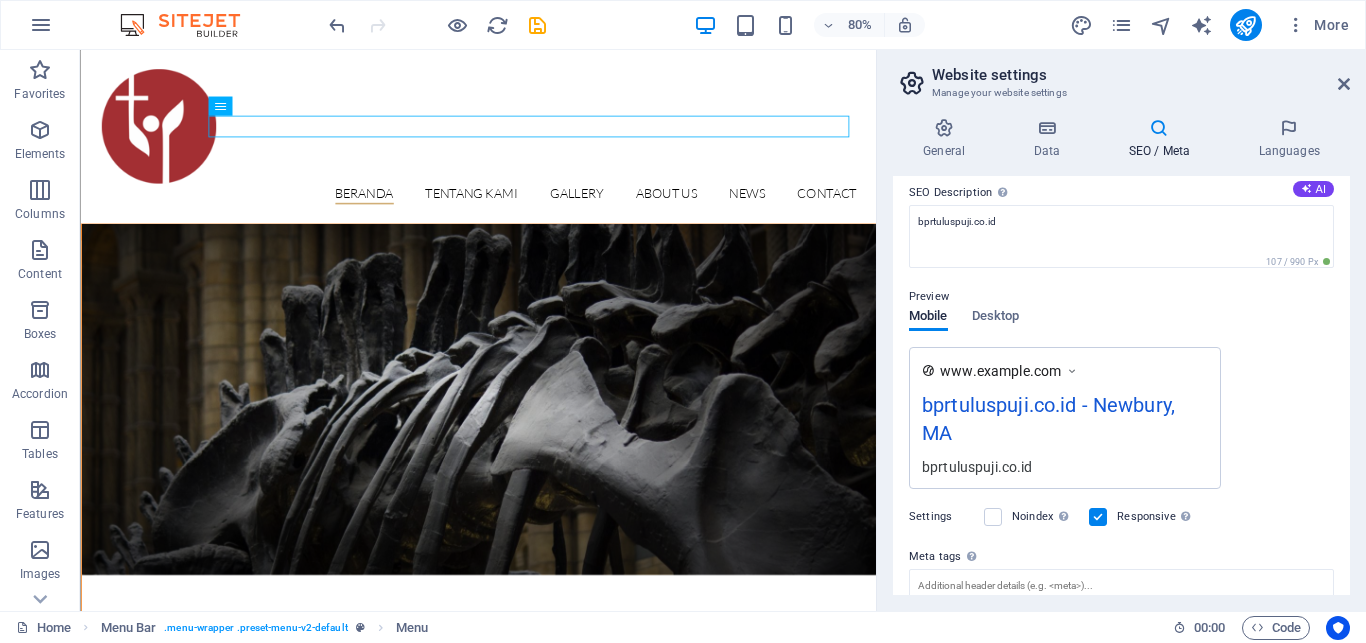 scroll, scrollTop: 186, scrollLeft: 0, axis: vertical 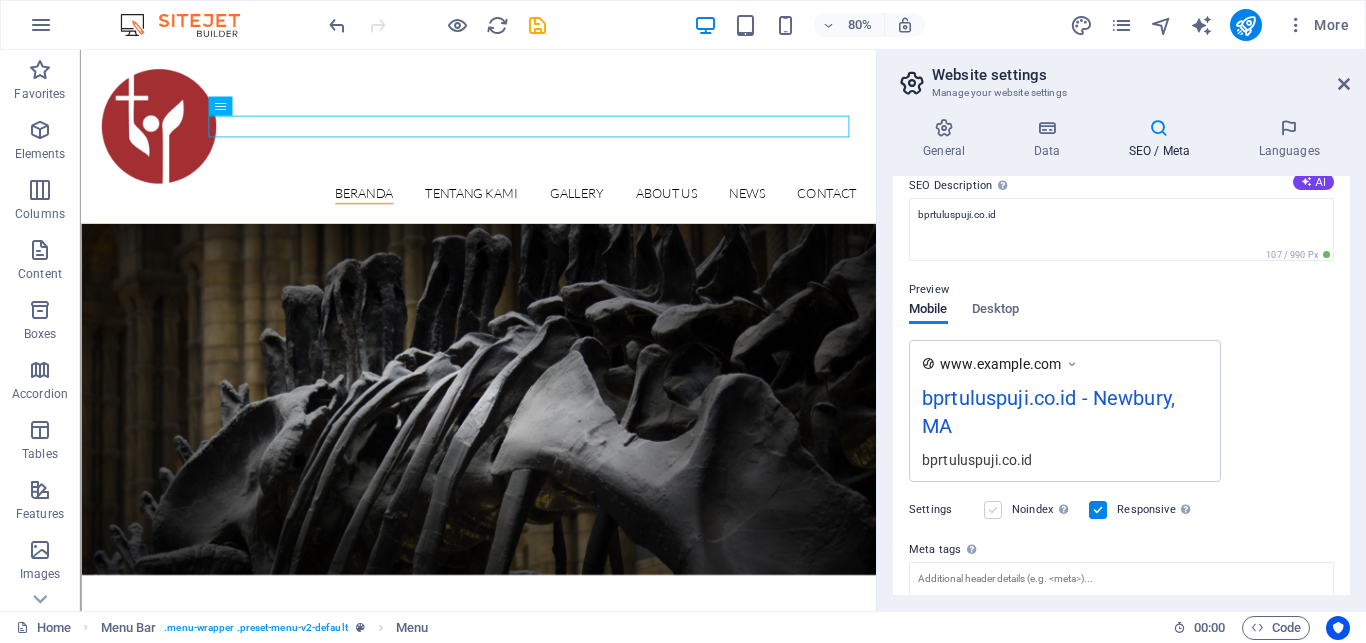 click at bounding box center (993, 510) 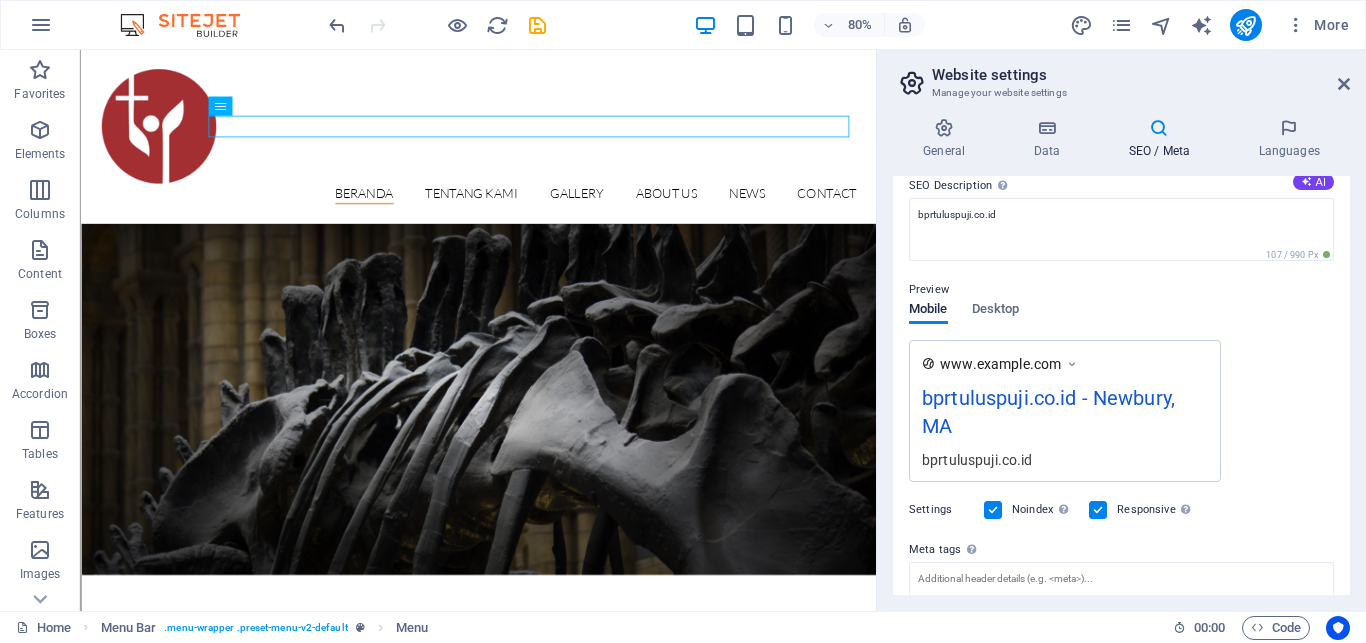 click at bounding box center (993, 510) 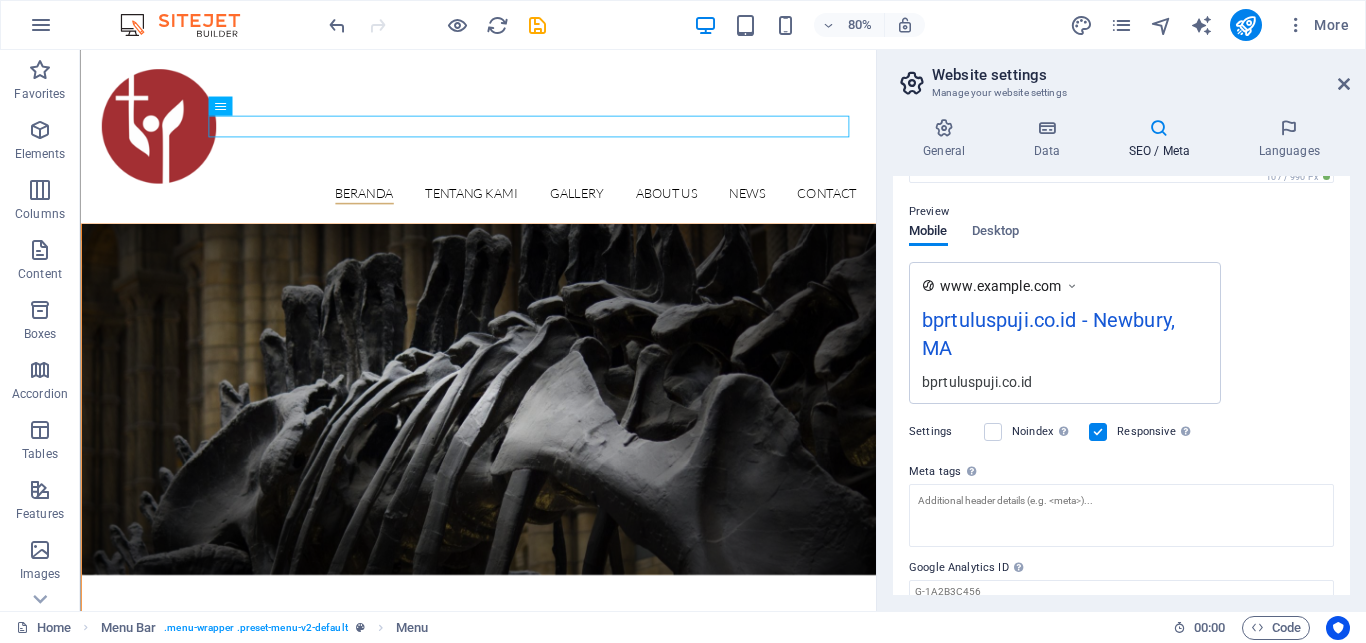 scroll, scrollTop: 345, scrollLeft: 0, axis: vertical 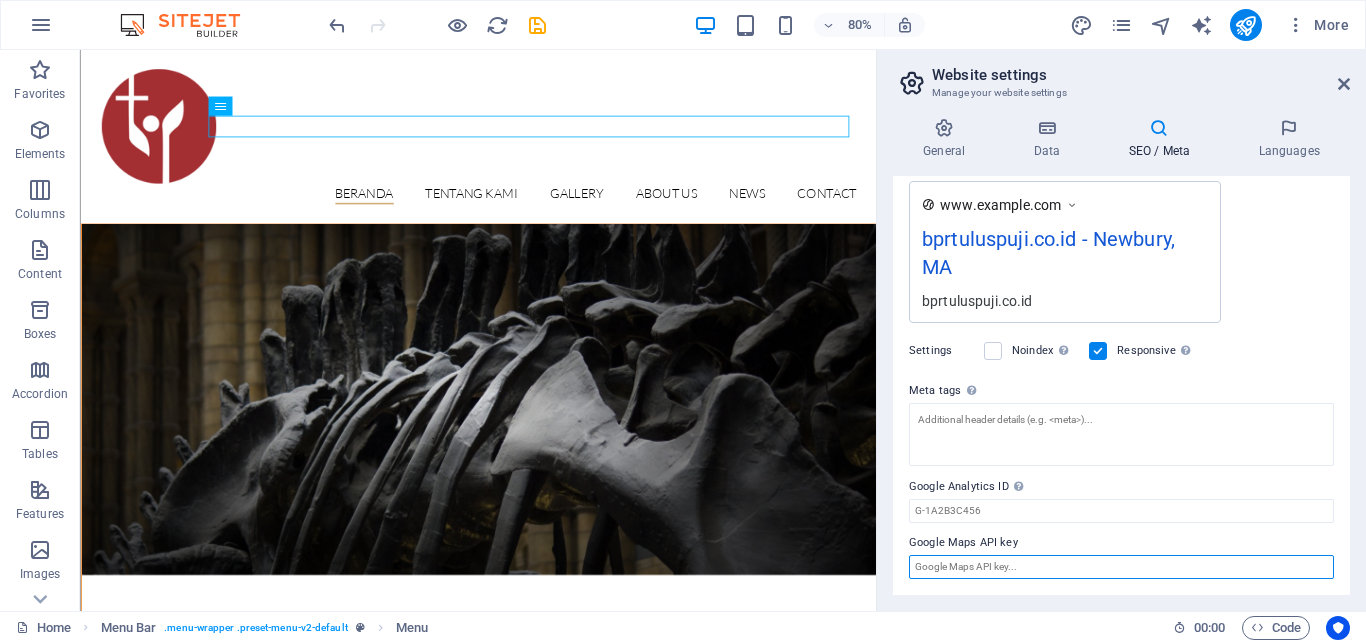click on "Google Maps API key" at bounding box center [1121, 567] 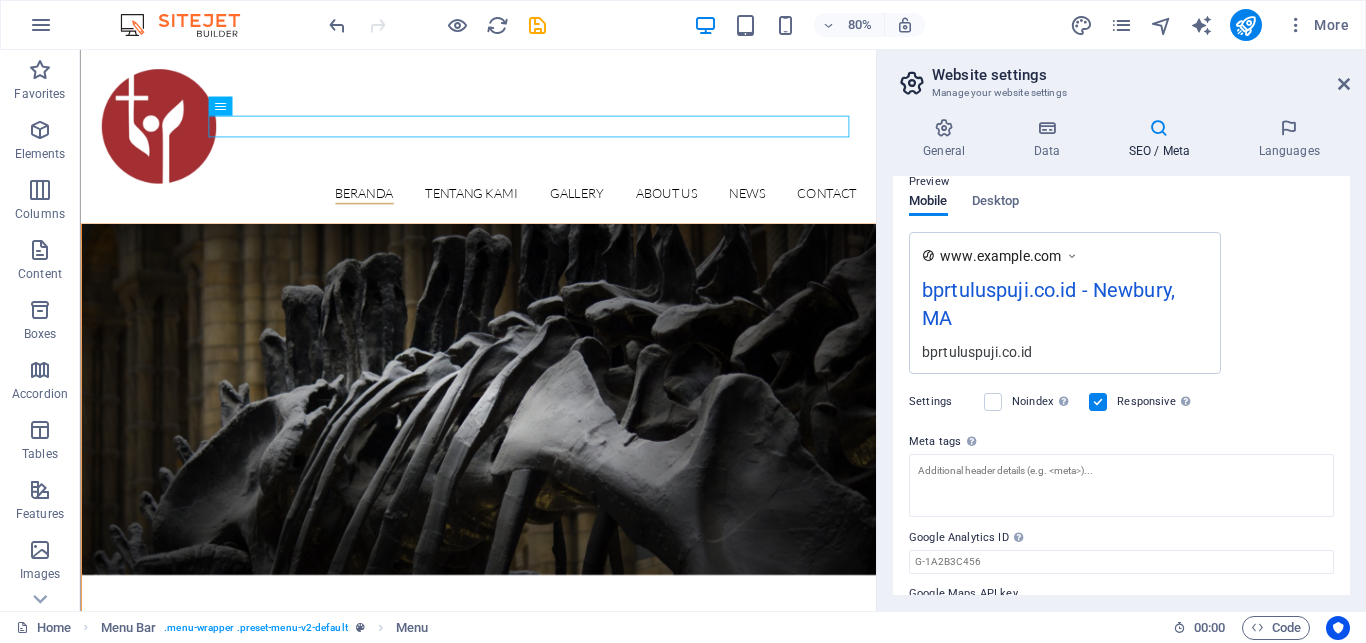 scroll, scrollTop: 292, scrollLeft: 0, axis: vertical 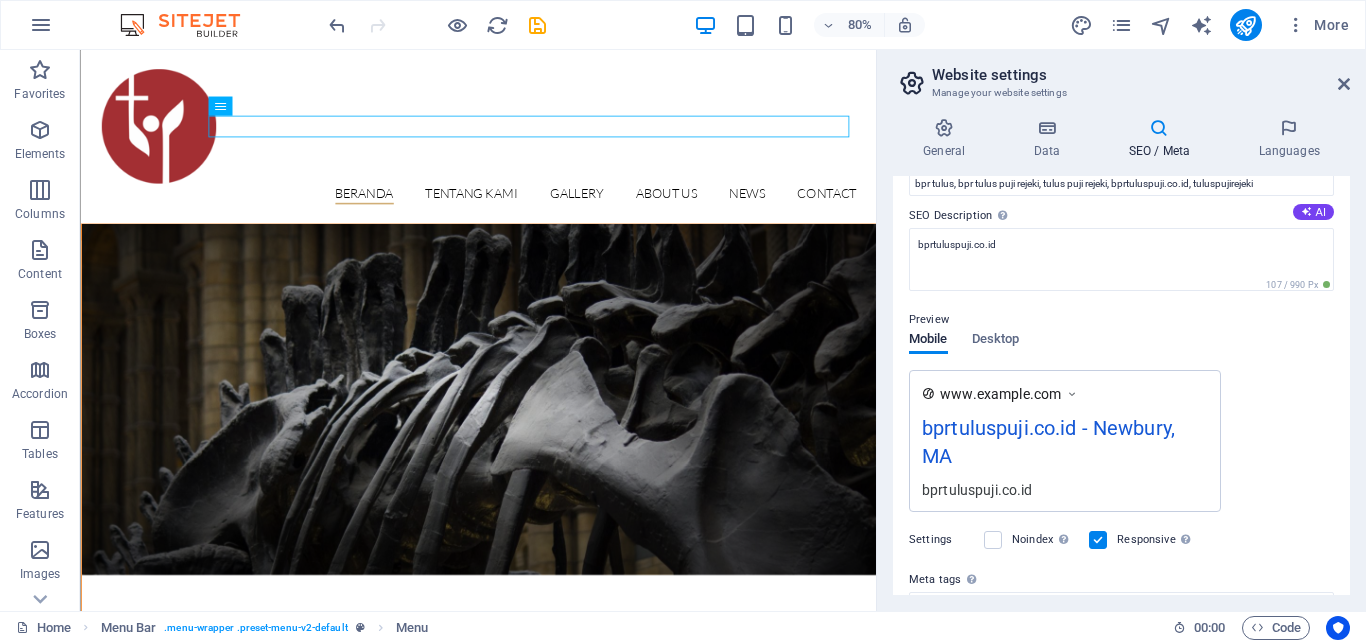 click on "bprtuluspuji.co.id - Newbury, MA" at bounding box center [1065, 446] 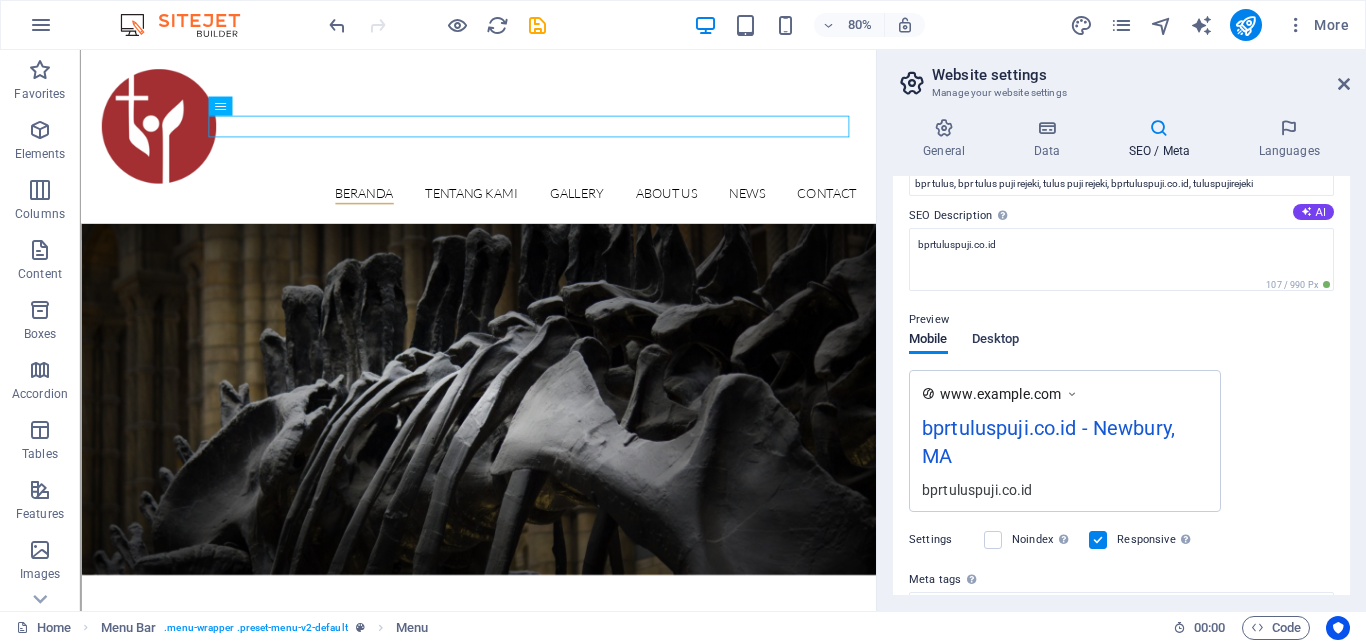 click on "Desktop" at bounding box center [996, 341] 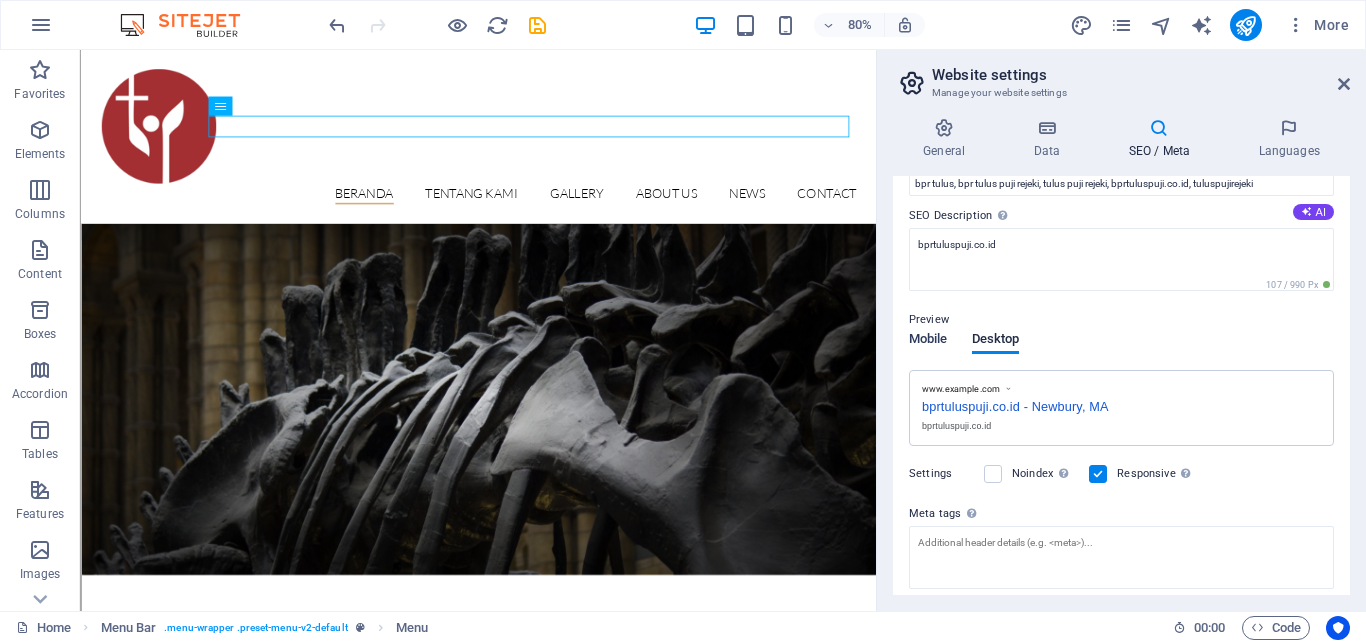 click on "Mobile" at bounding box center (928, 341) 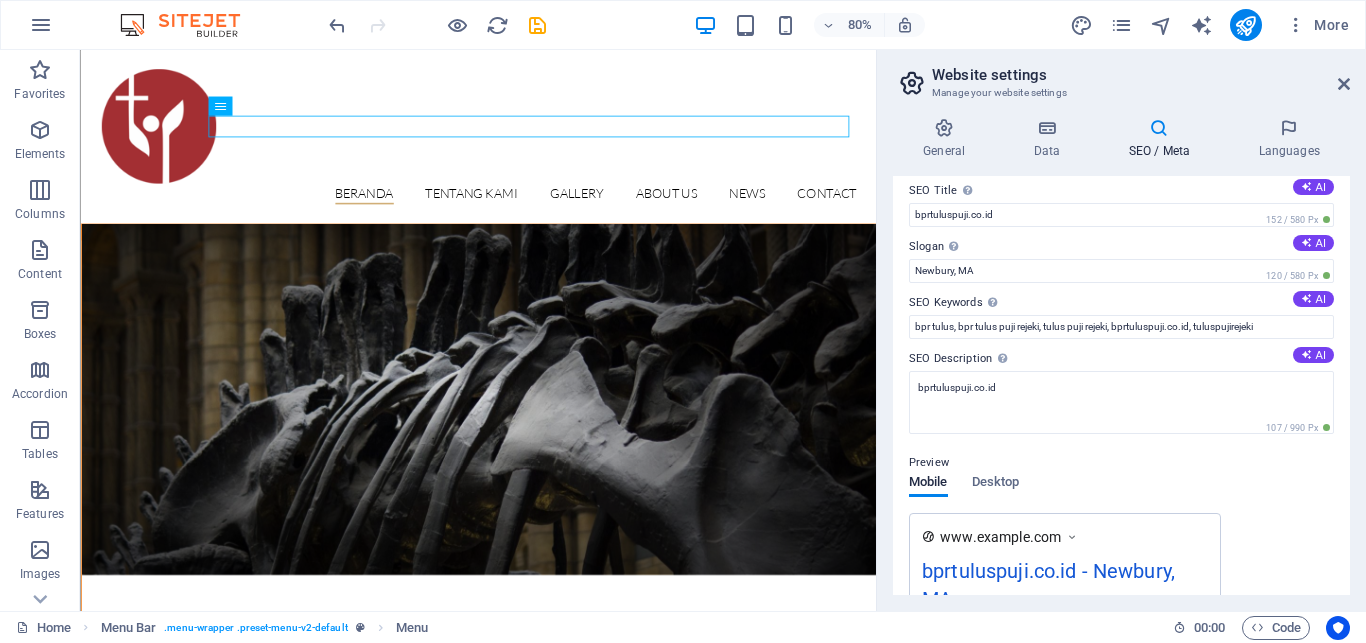 scroll, scrollTop: 0, scrollLeft: 0, axis: both 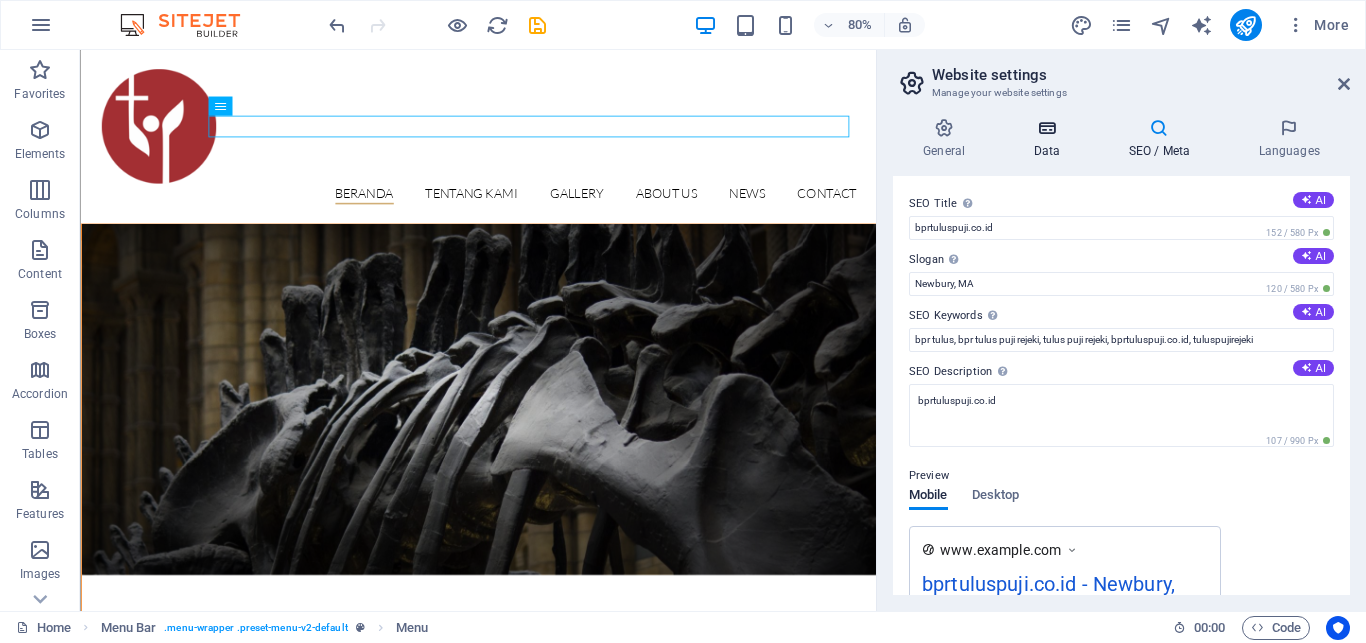 click at bounding box center (1046, 128) 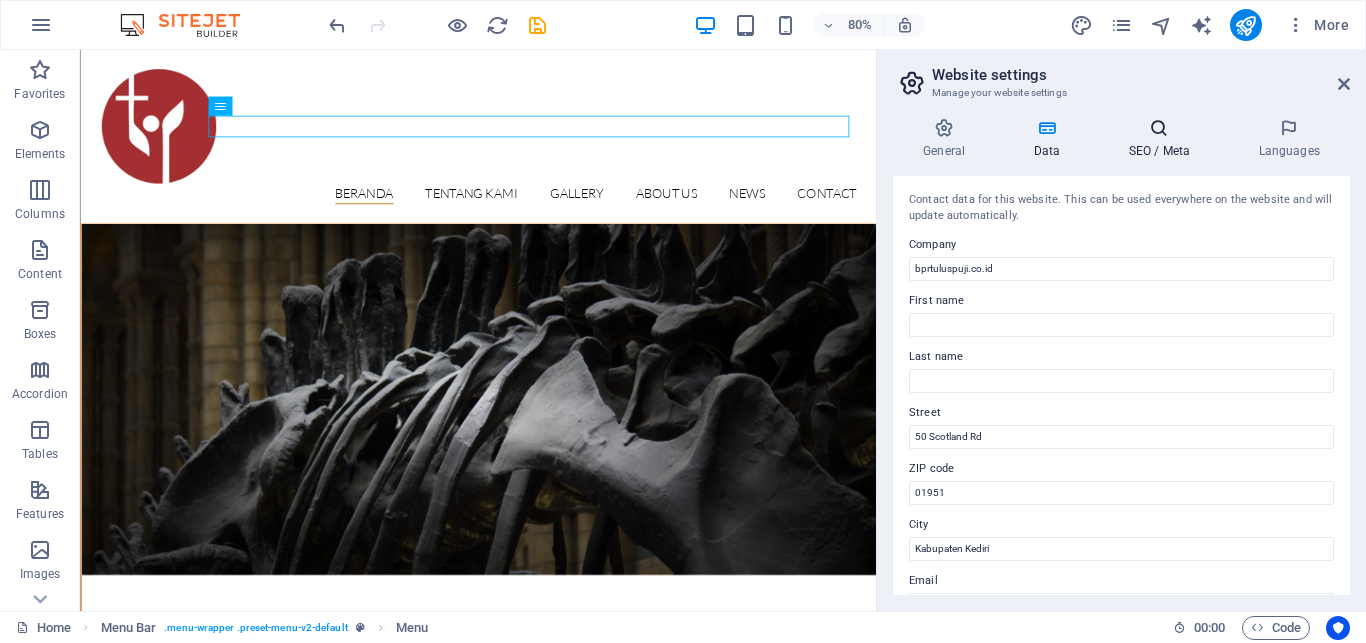 click at bounding box center (1159, 128) 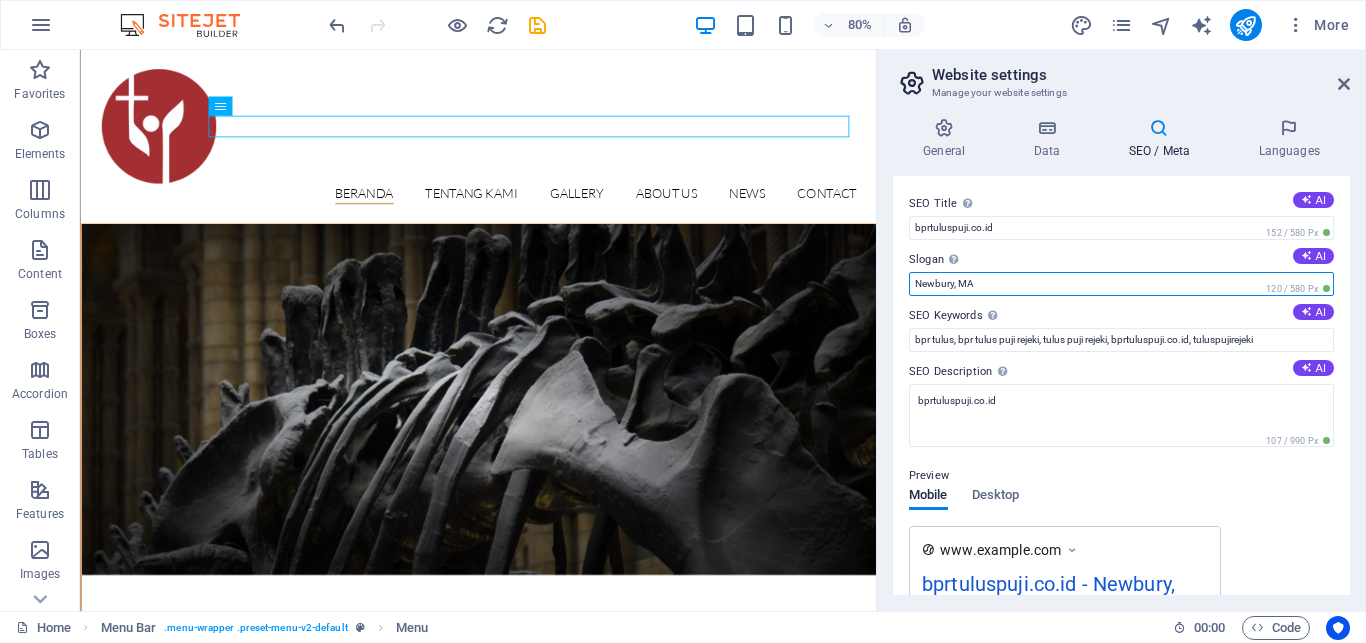click on "Newbury, MA" at bounding box center [1121, 284] 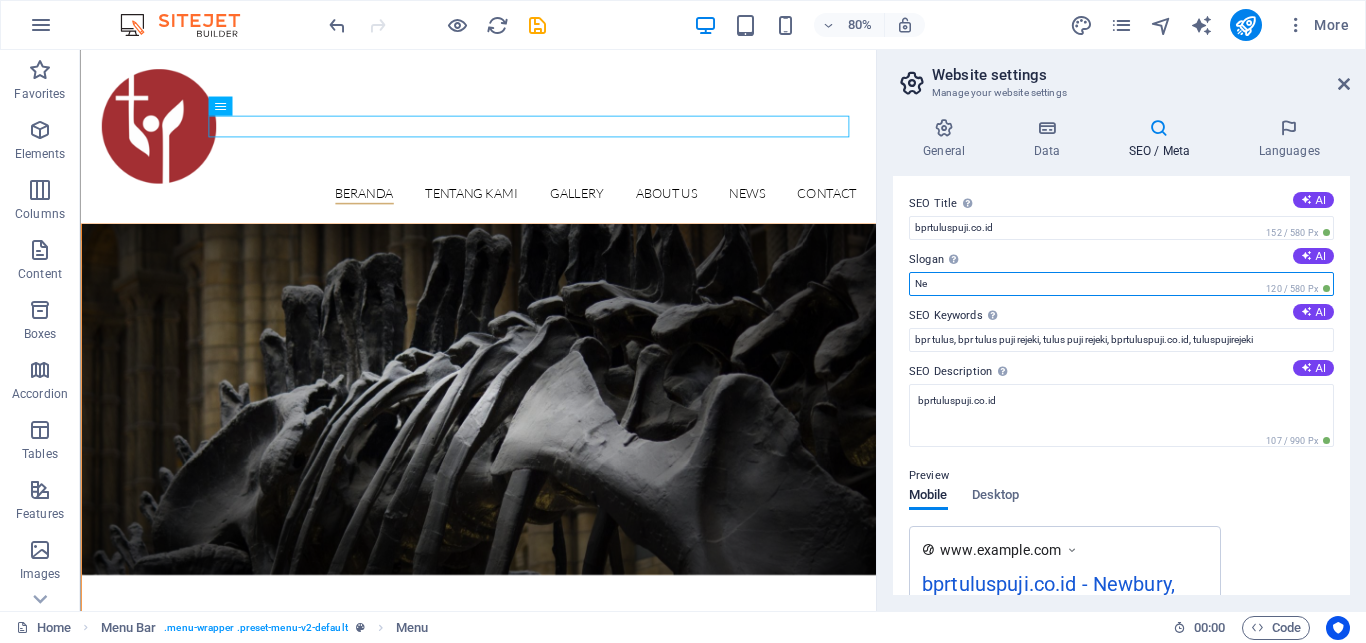 type on "N" 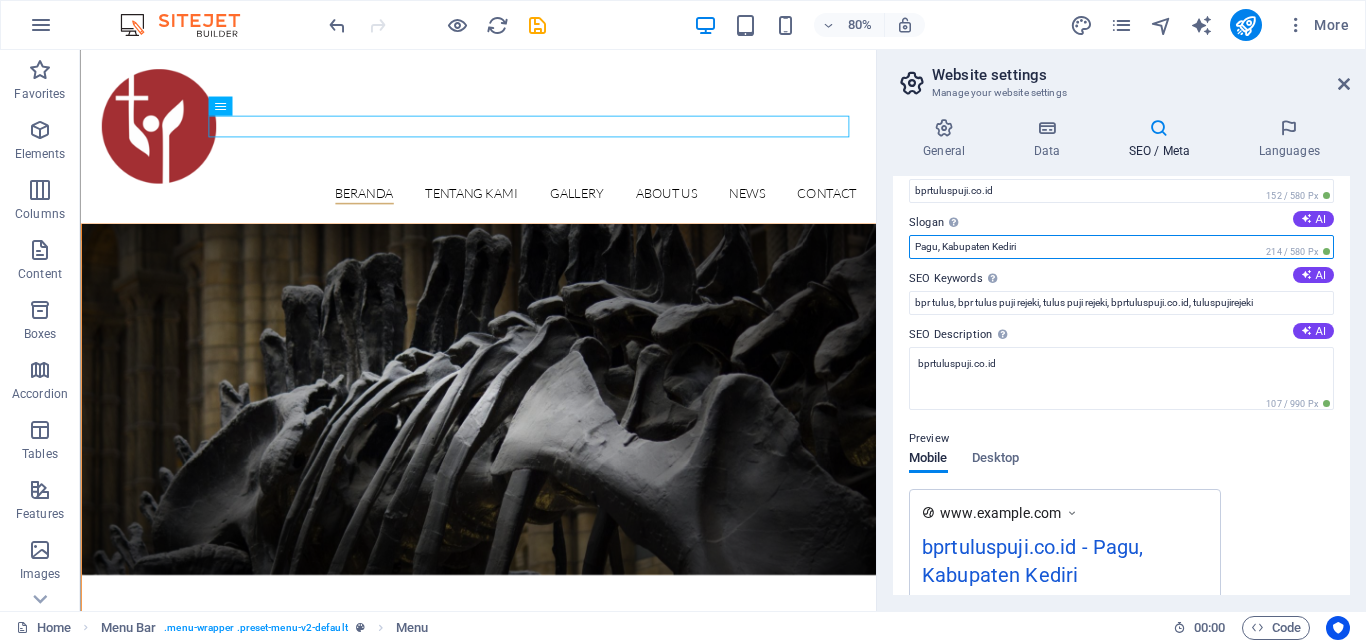 scroll, scrollTop: 0, scrollLeft: 0, axis: both 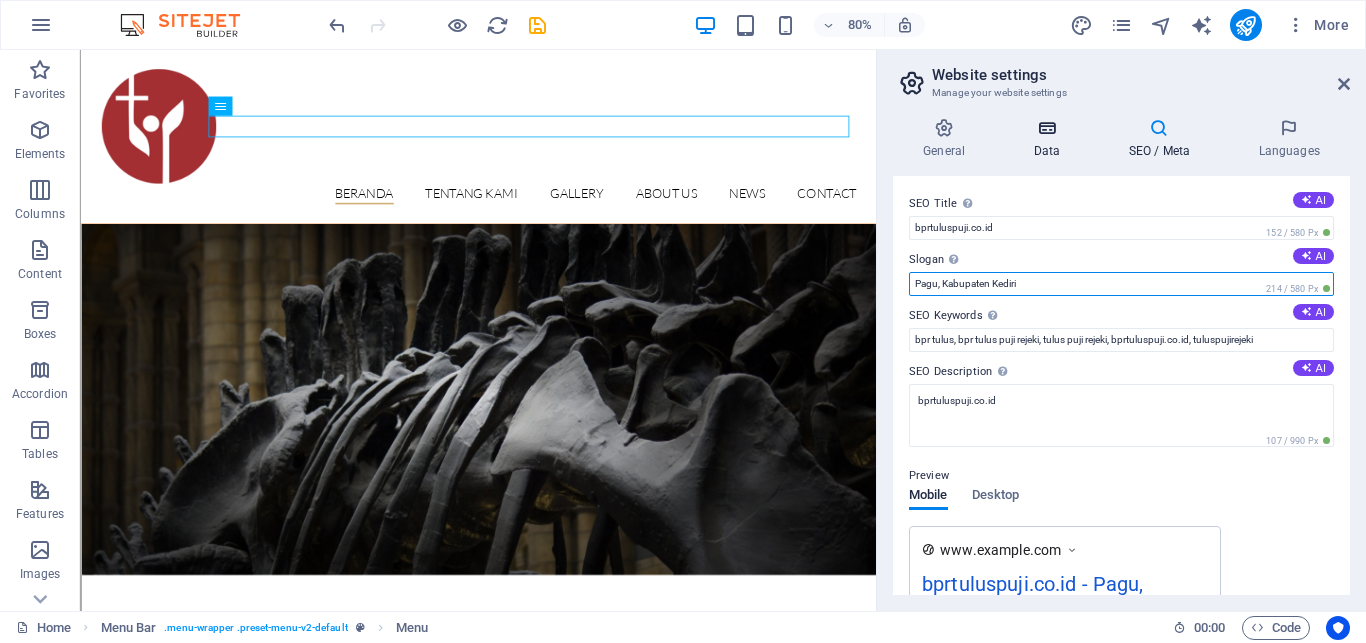type on "Pagu, Kabupaten Kediri" 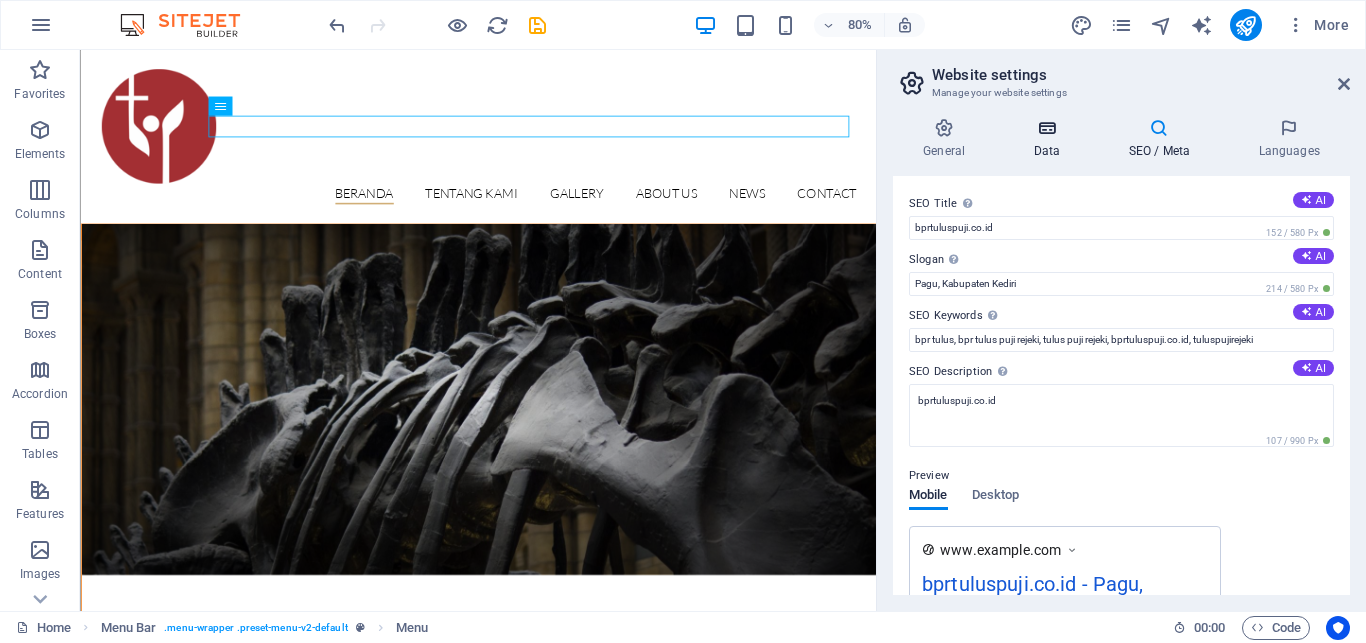 click at bounding box center [1046, 128] 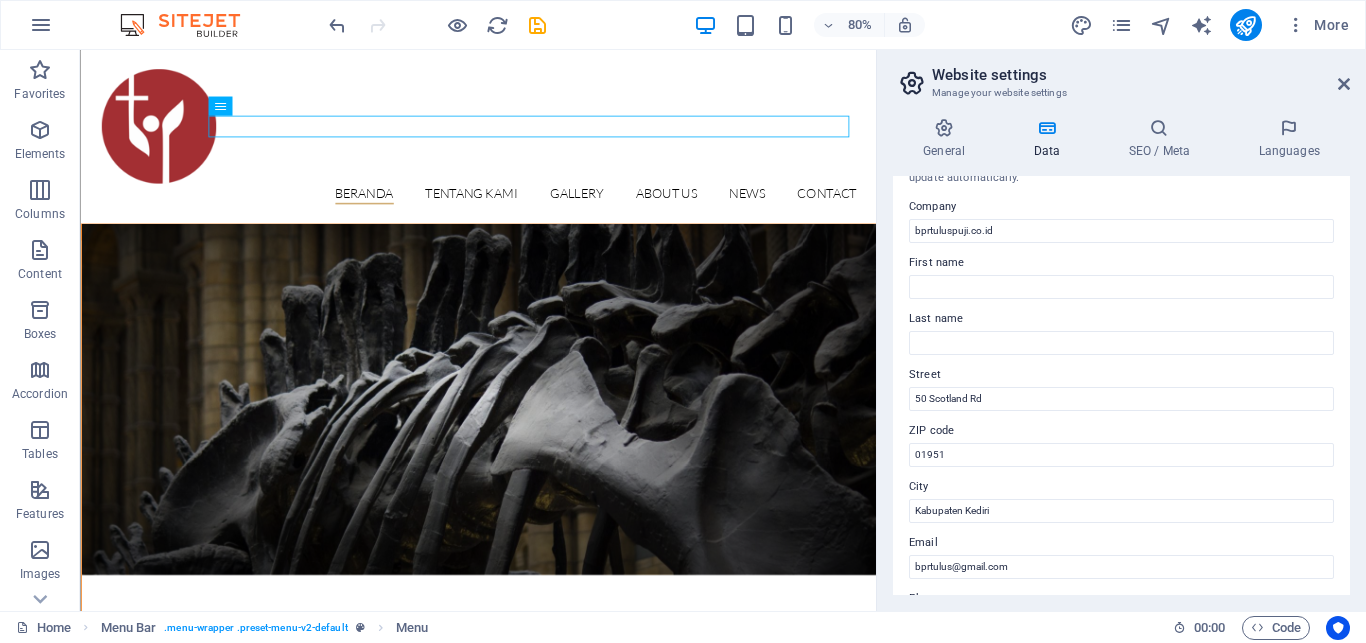 scroll, scrollTop: 43, scrollLeft: 0, axis: vertical 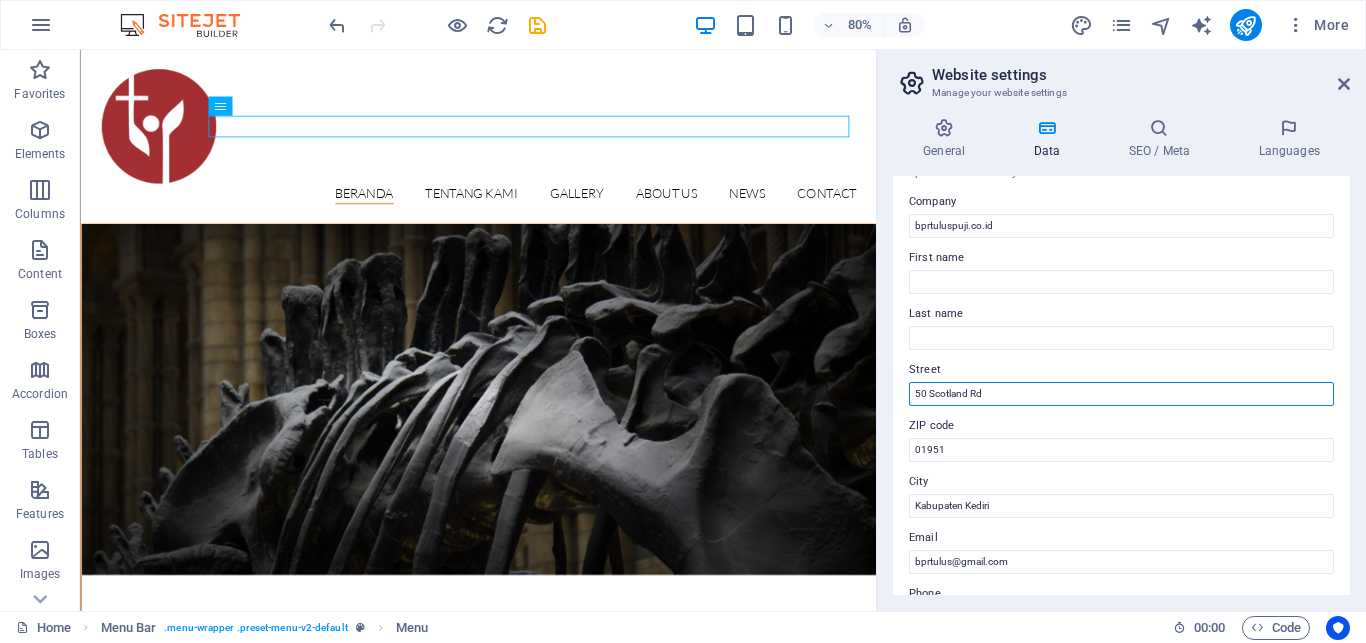drag, startPoint x: 1055, startPoint y: 396, endPoint x: 853, endPoint y: 393, distance: 202.02228 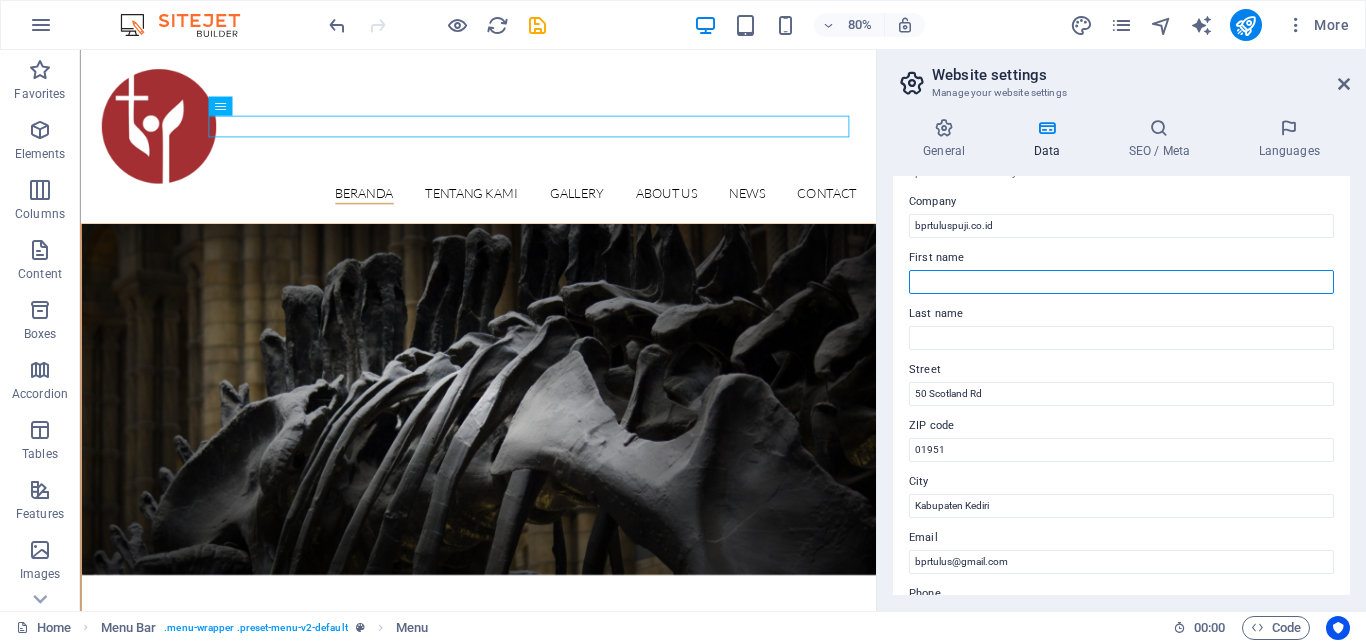 click on "First name" at bounding box center (1121, 282) 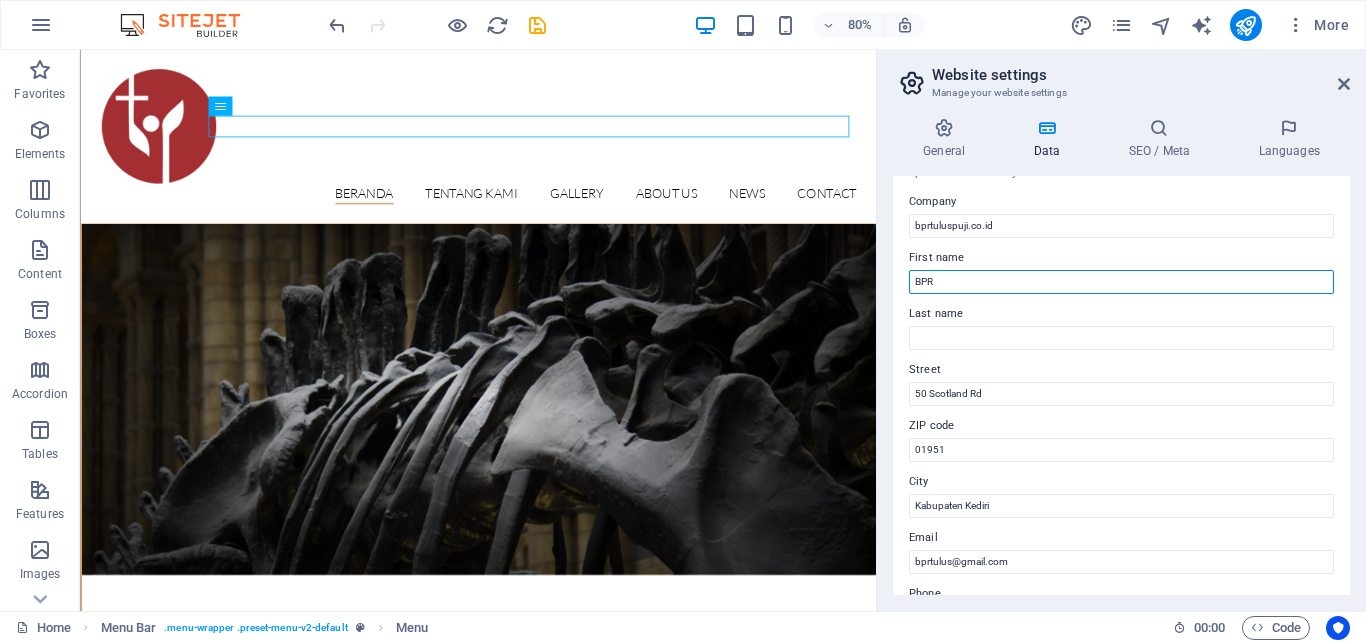 type on "BPR" 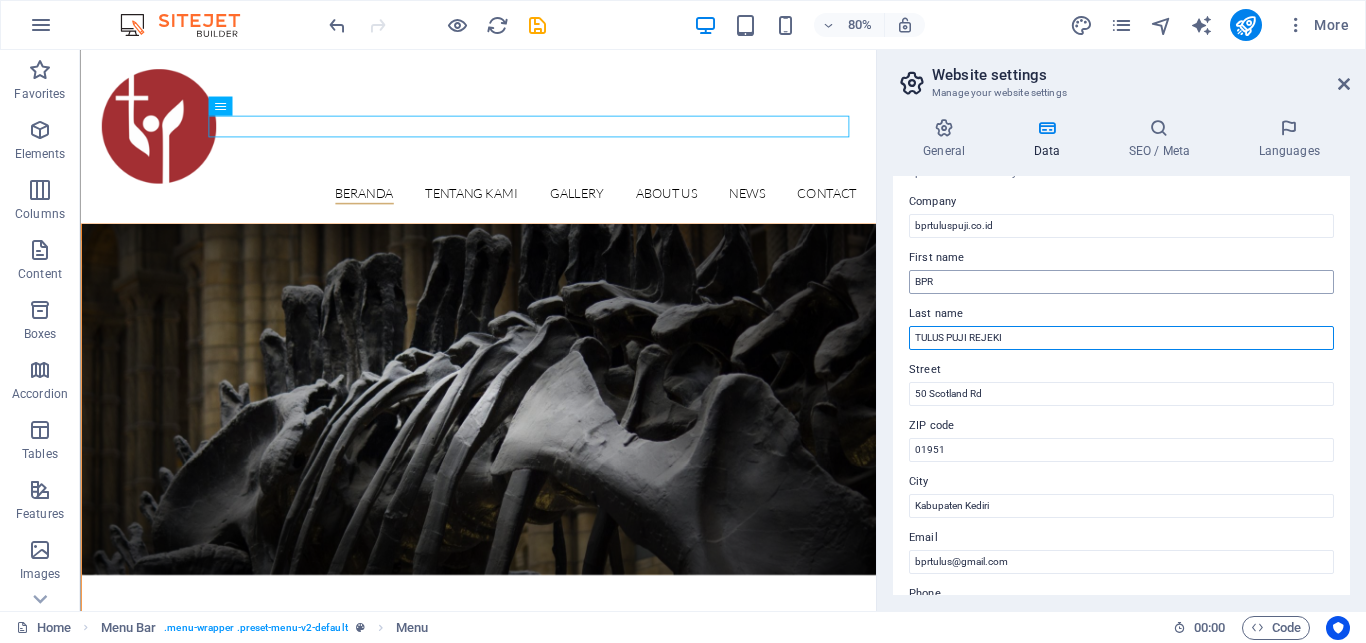 type on "TULUS PUJI REJEKI" 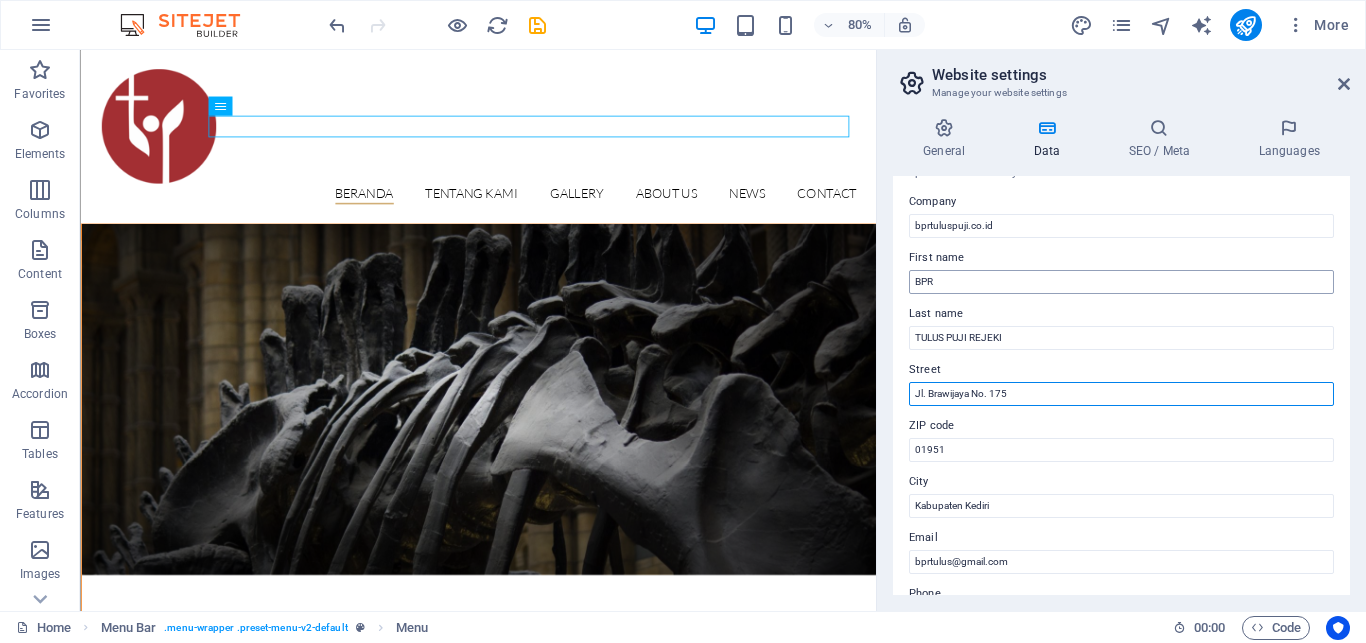 type on "Jl. Brawijaya No. 175" 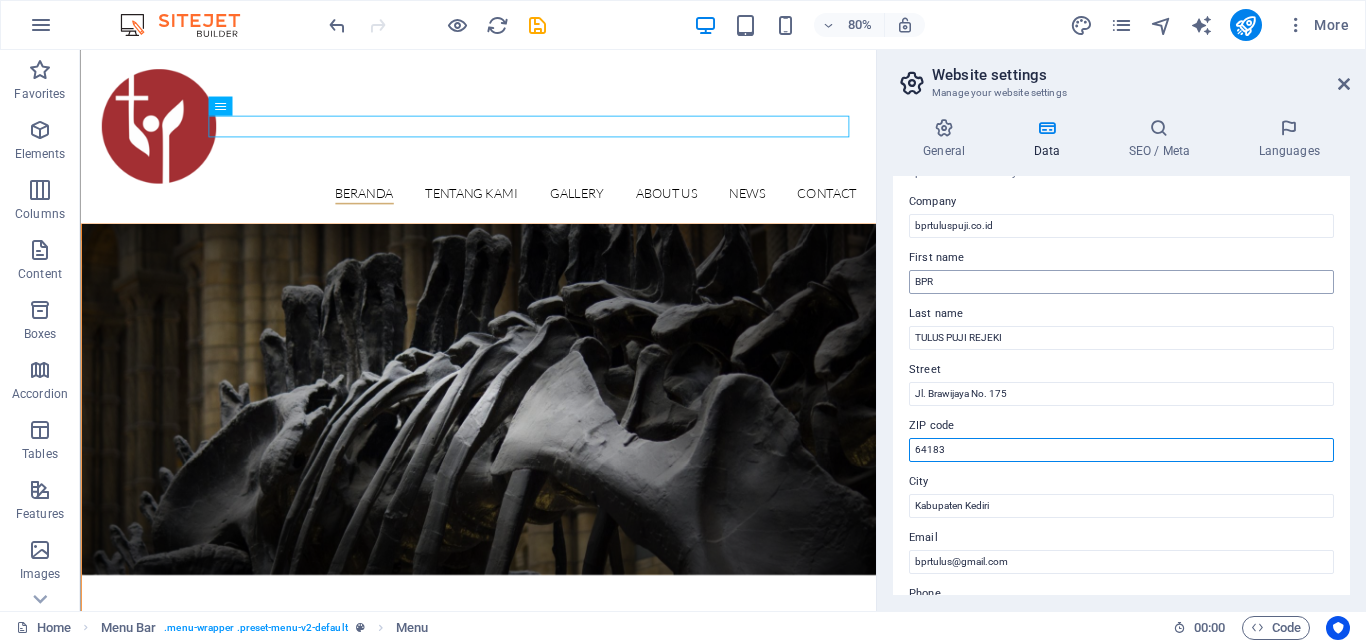 type on "64183" 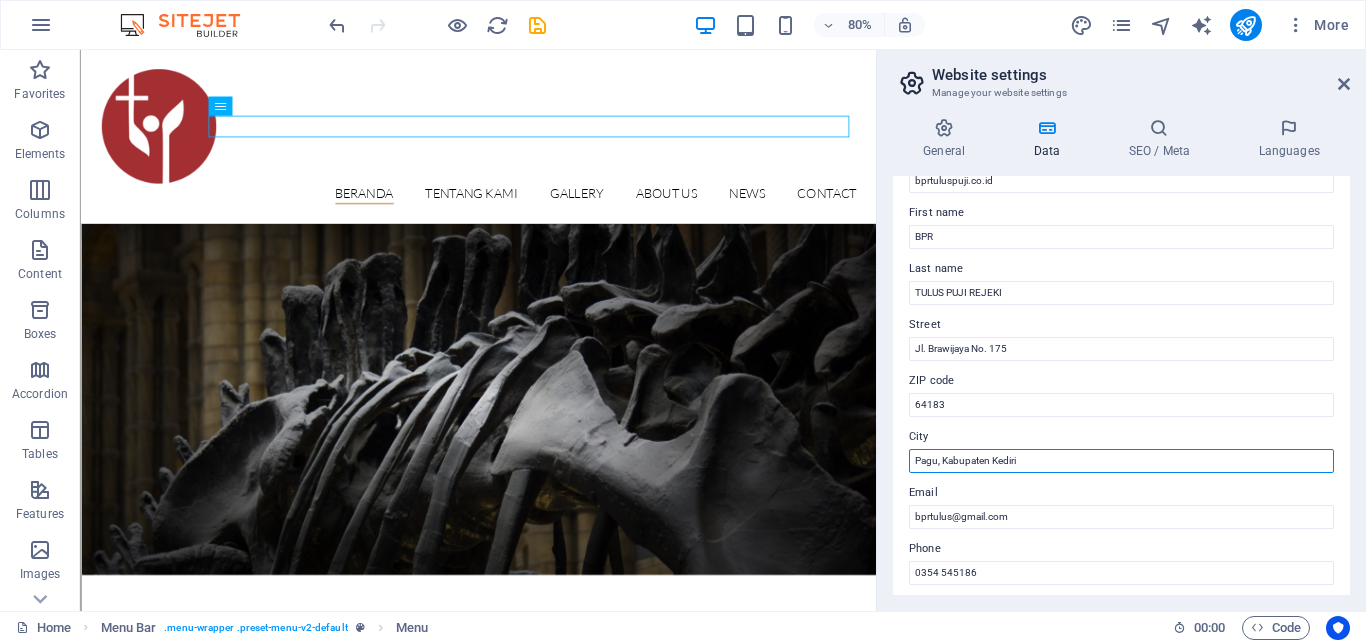 scroll, scrollTop: 0, scrollLeft: 0, axis: both 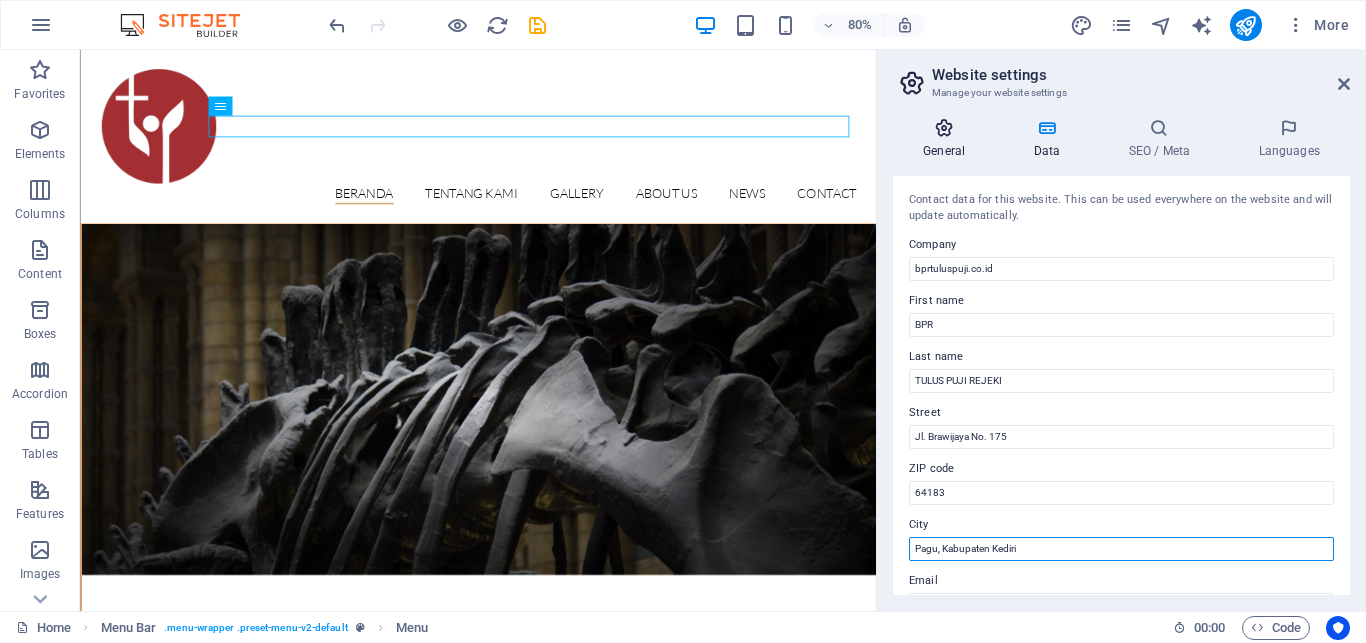 type on "Pagu, Kabupaten Kediri" 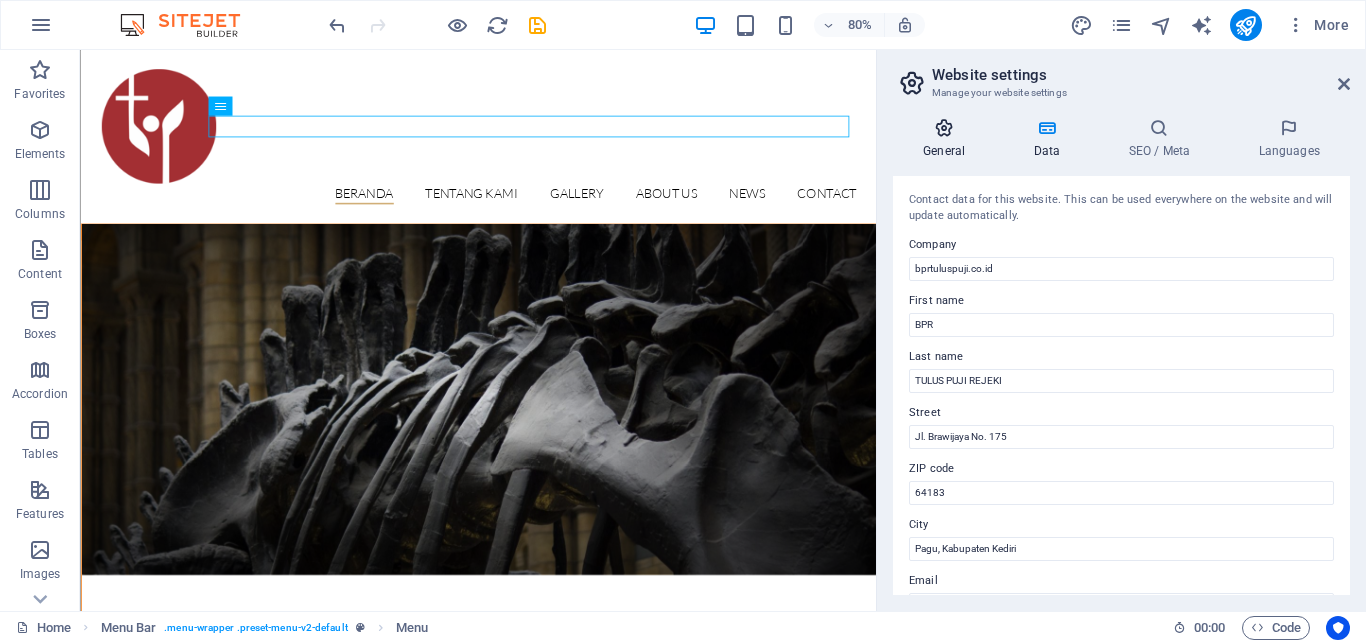 click on "General" at bounding box center [948, 139] 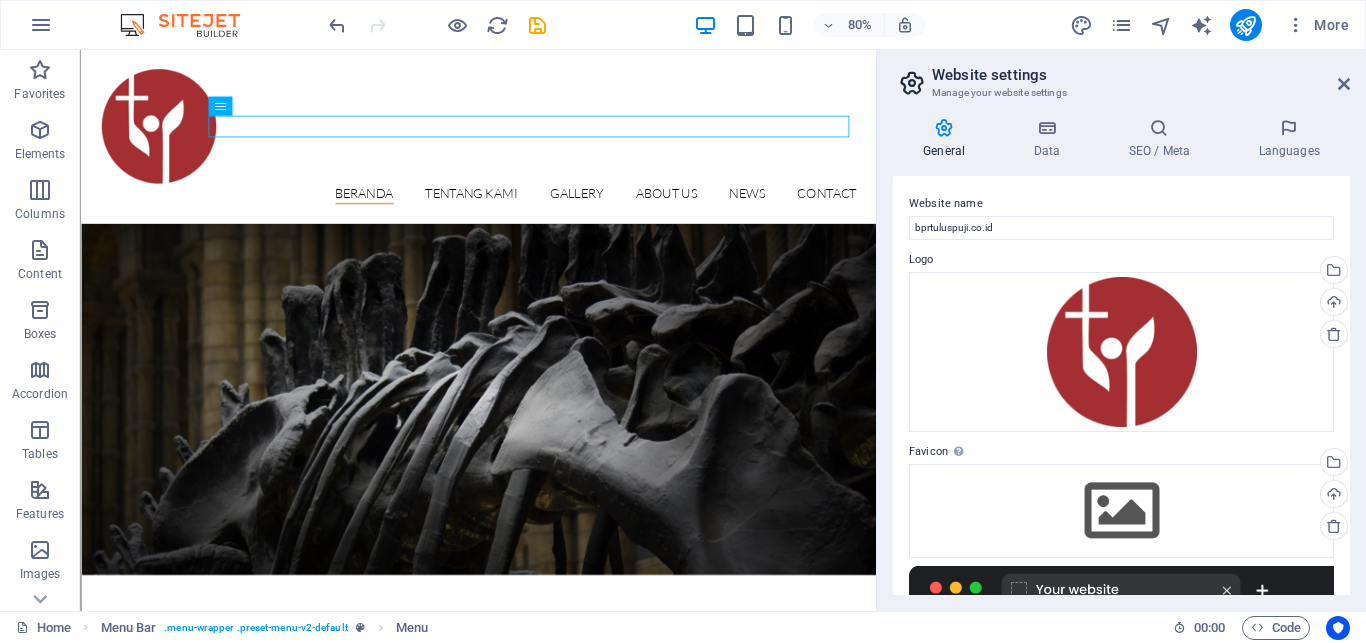 click on "General" at bounding box center (948, 139) 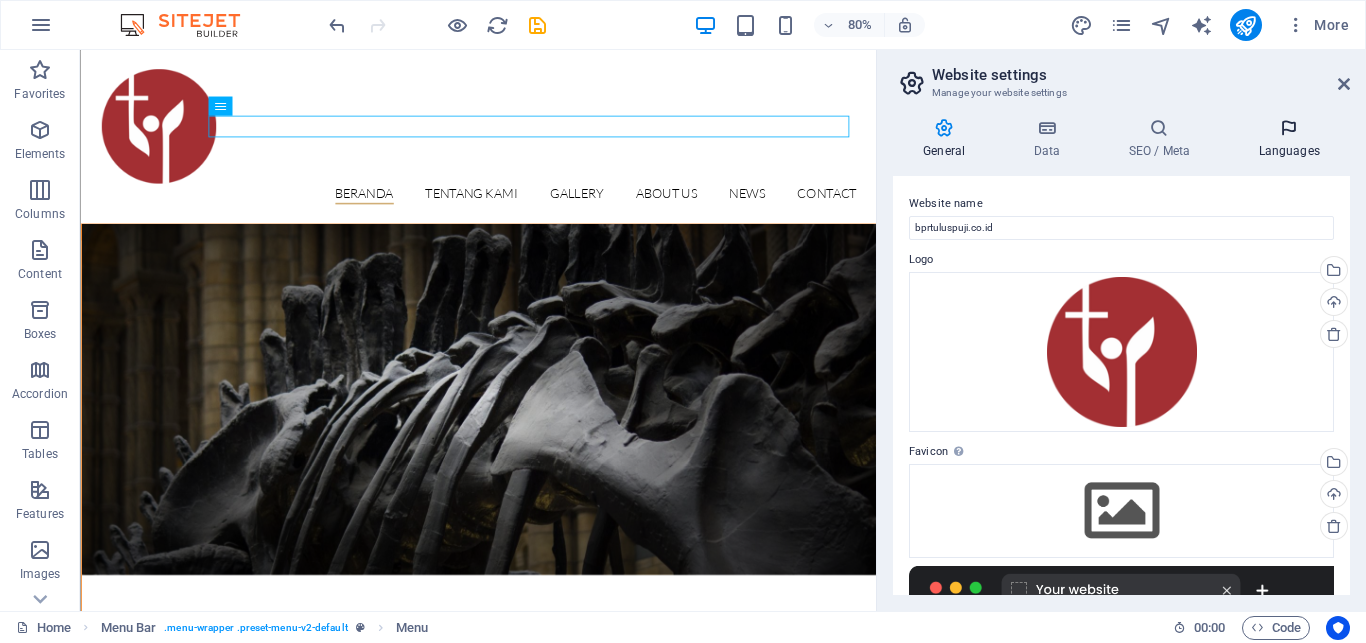 click on "Languages" at bounding box center [1289, 139] 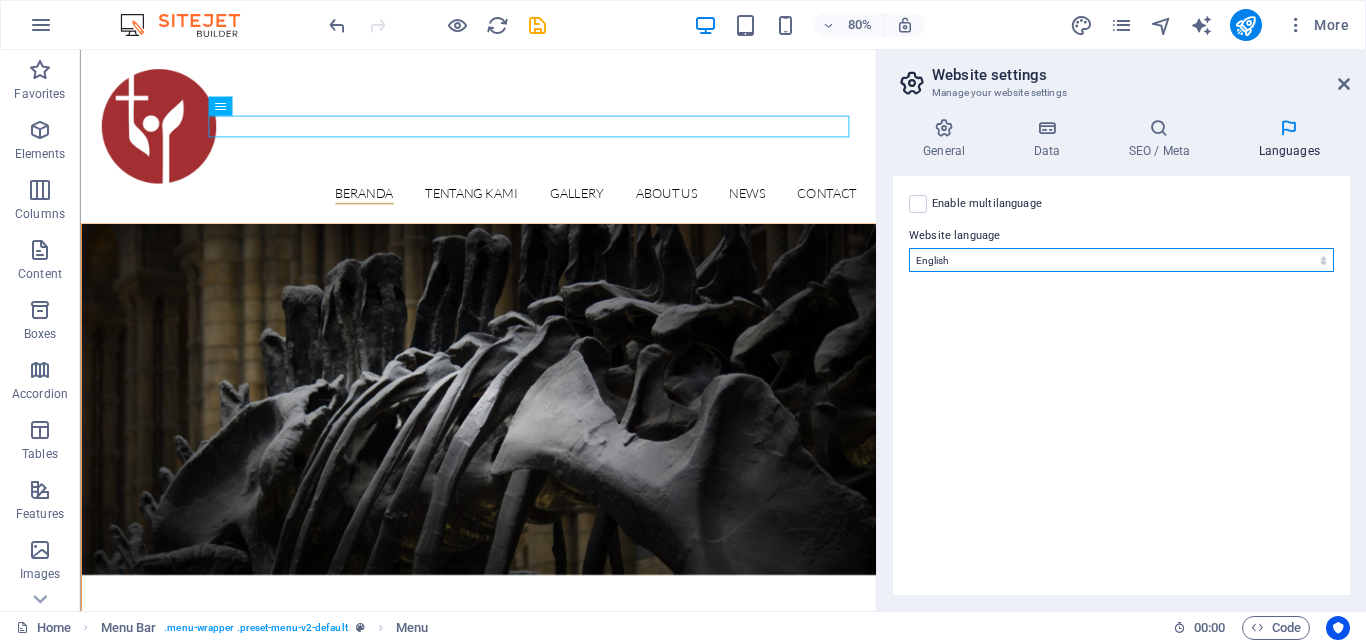 click on "Abkhazian Afar Afrikaans Akan Albanian Amharic Arabic Aragonese Armenian Assamese Avaric Avestan Aymara Azerbaijani Bambara Bashkir Basque Belarusian Bengali Bihari languages Bislama Bokmål Bosnian Breton Bulgarian Burmese Catalan Central Khmer Chamorro Chechen Chinese Church Slavic Chuvash Cornish Corsican Cree Croatian Czech Danish Dutch Dzongkha English Esperanto Estonian Ewe Faroese Farsi (Persian) Fijian Finnish French Fulah Gaelic Galician Ganda Georgian German Greek Greenlandic Guaraní Gujarati Haitian Creole Hausa Hebrew Herero Hindi Hiri Motu Hungarian Icelandic Ido Igbo Indonesian Interlingua Interlingue Inuktitut Inupiaq Irish Italian Japanese Javanese Kannada Kanuri Kashmiri Kazakh Kikuyu Kinyarwanda Komi Kongo Korean Kurdish Kwanyama Kyrgyz Lao Latin Latvian Limburgish Lingala Lithuanian Luba-Katanga Luxembourgish Macedonian Malagasy Malay Malayalam Maldivian Maltese Manx Maori Marathi Marshallese Mongolian Nauru Navajo Ndonga Nepali North Ndebele Northern Sami Norwegian Norwegian Nynorsk Nuosu" at bounding box center (1121, 260) 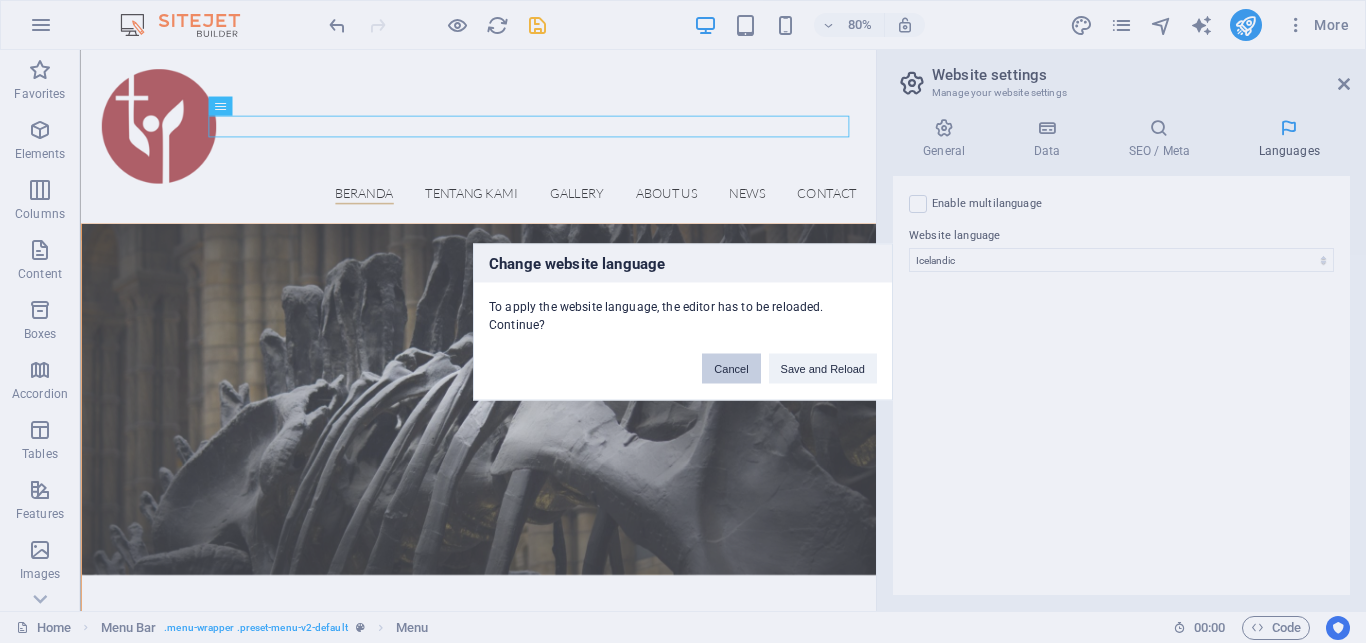 click on "Cancel" at bounding box center (731, 368) 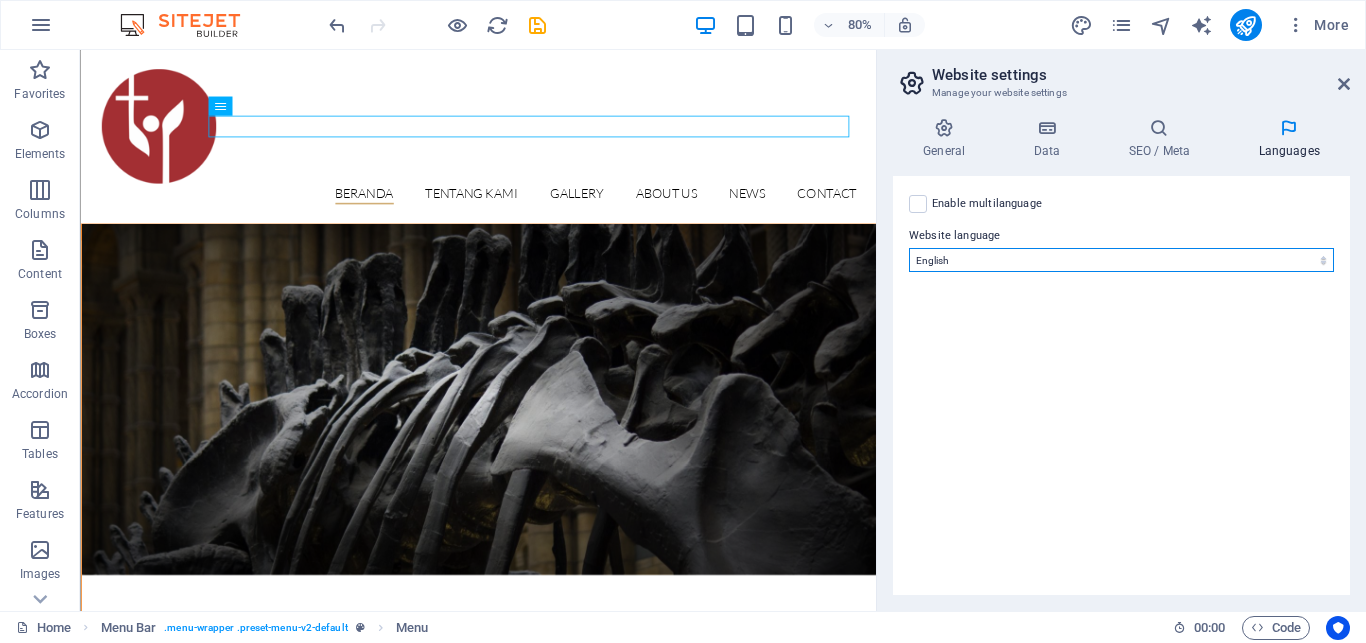 select on "70" 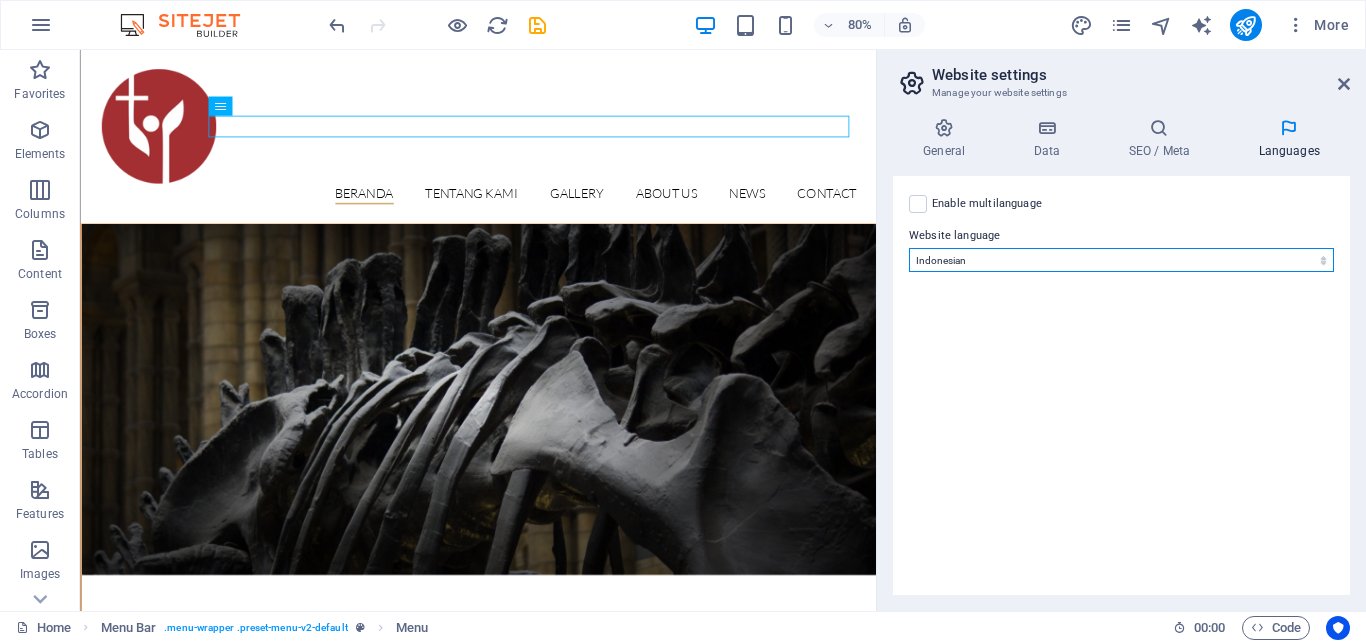 click on "Indonesian" at bounding box center (0, 0) 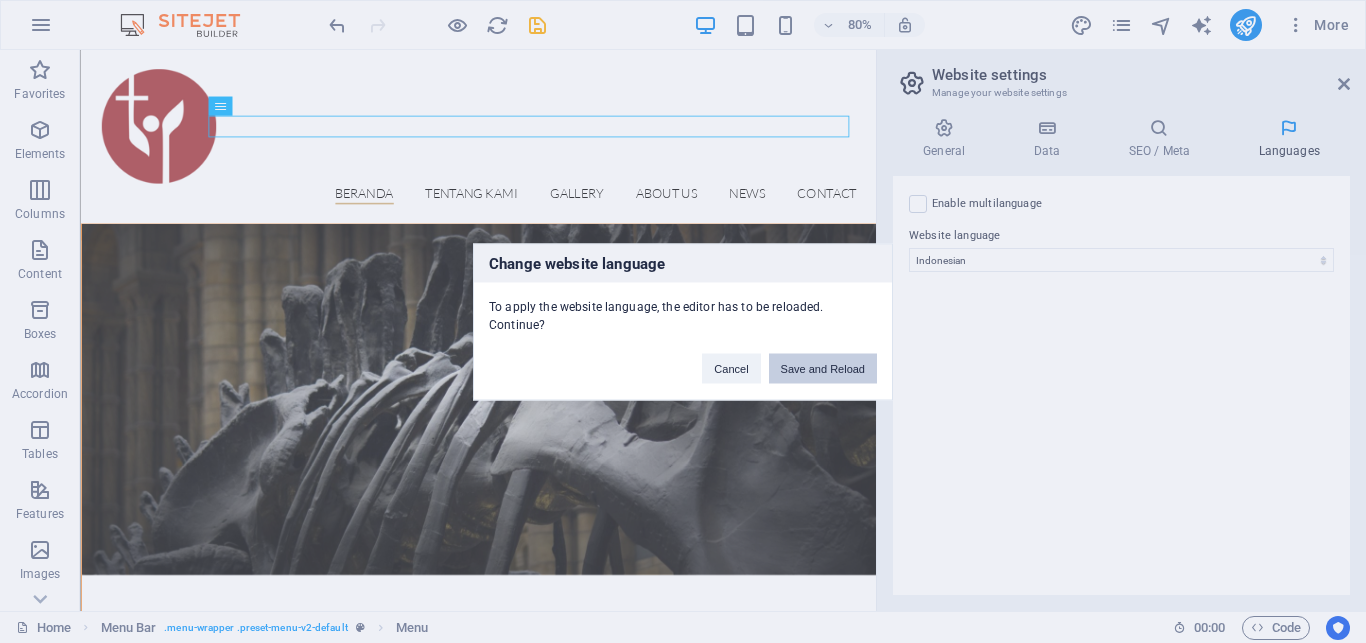 click on "Save and Reload" at bounding box center (823, 368) 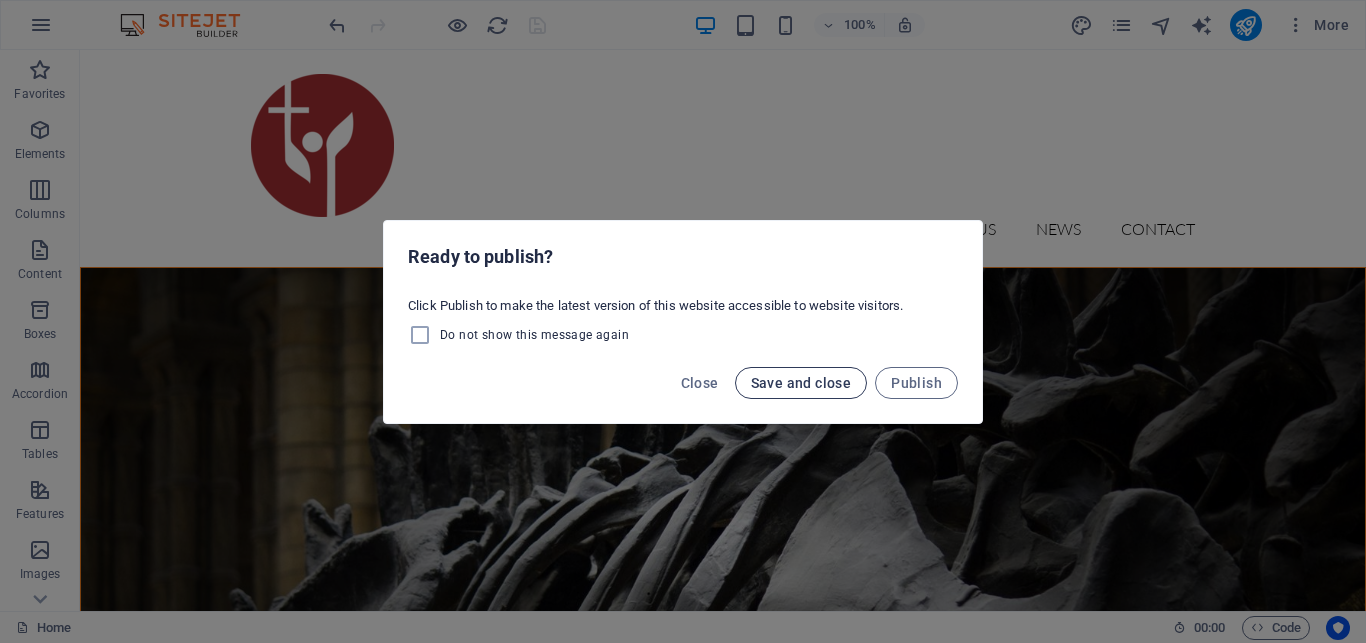 click on "Save and close" at bounding box center (801, 383) 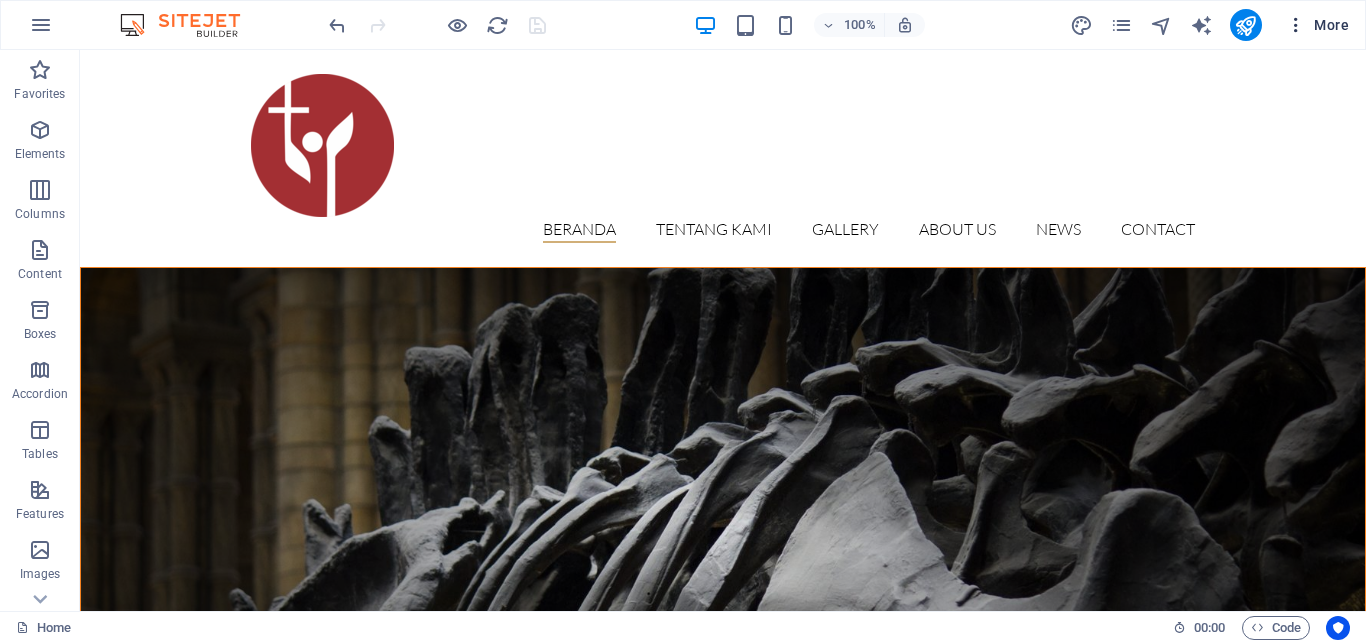 click at bounding box center (1296, 25) 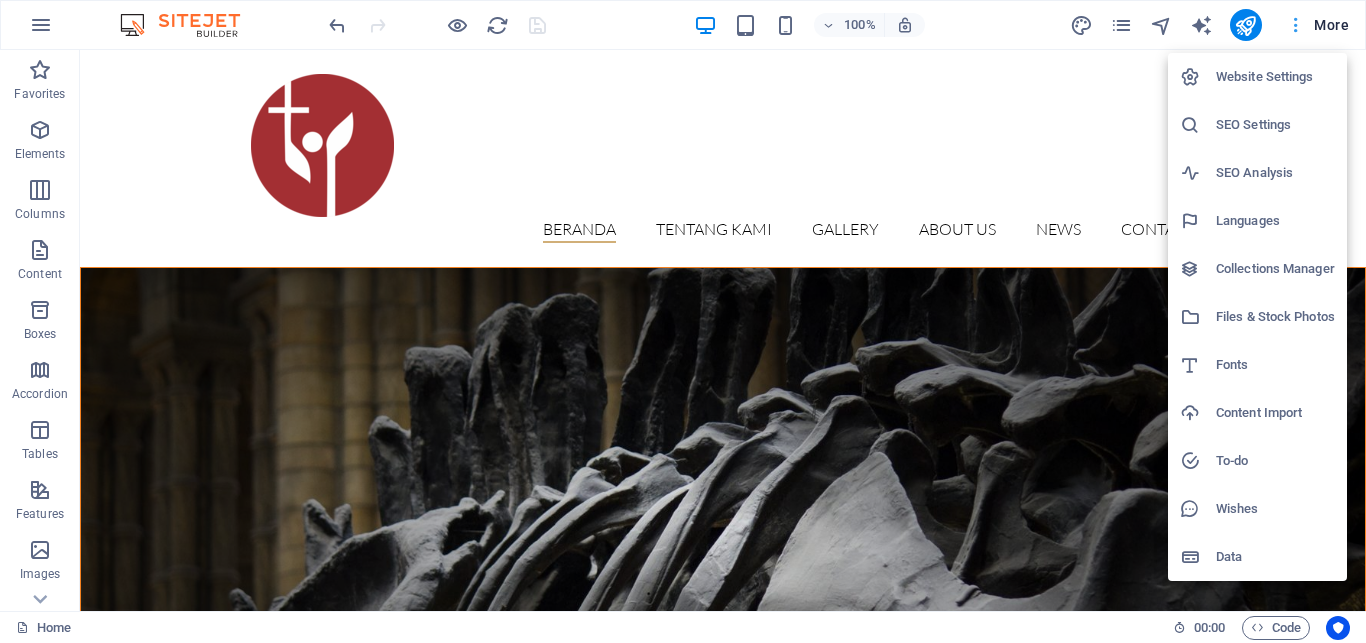 click at bounding box center (683, 321) 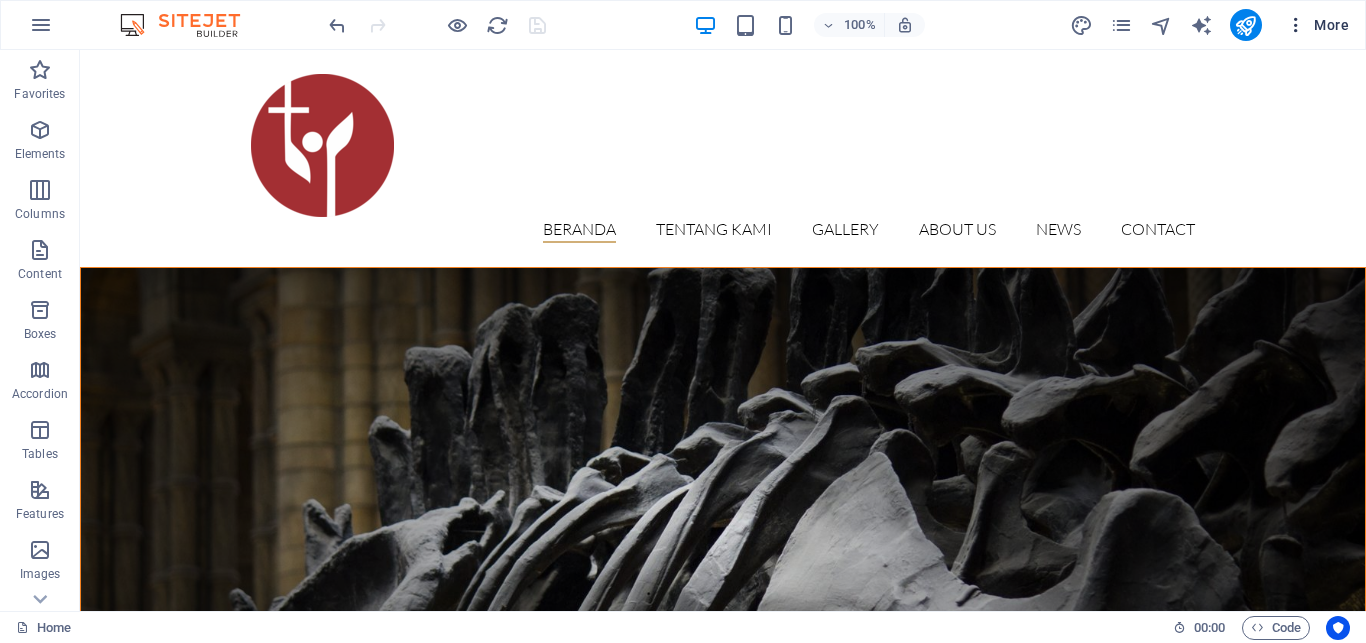 click at bounding box center (1296, 25) 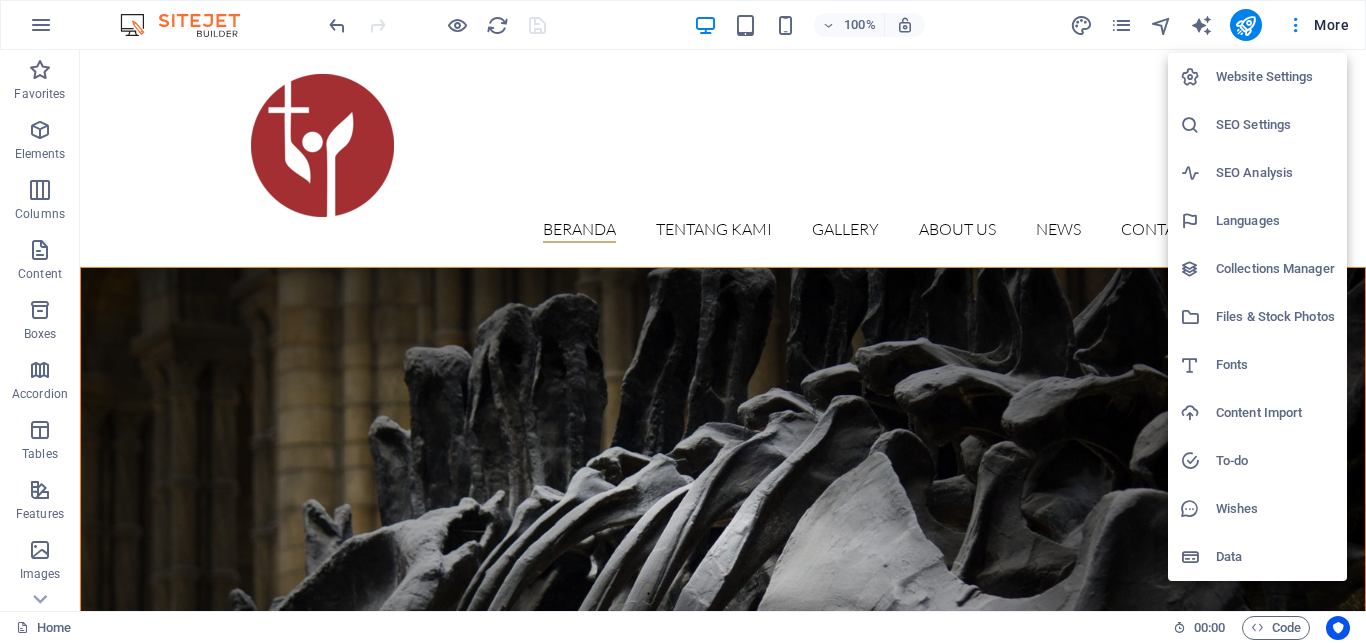 click on "Website Settings" at bounding box center [1275, 77] 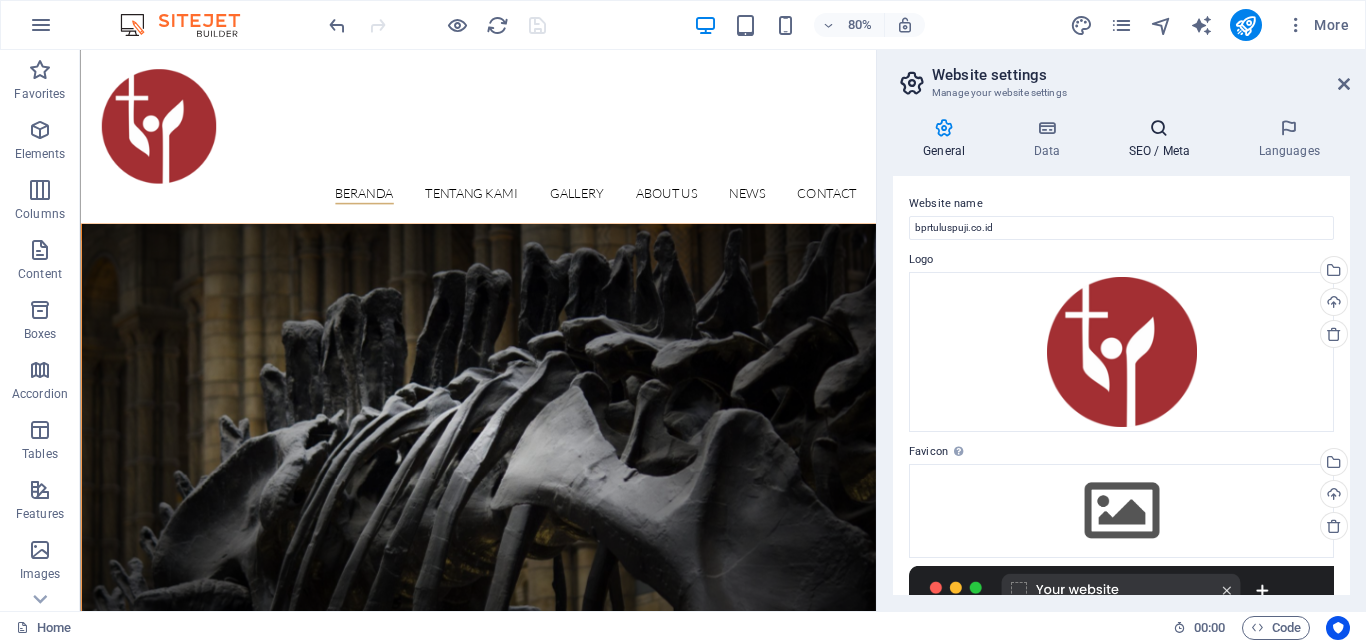 click on "SEO / Meta" at bounding box center [1163, 139] 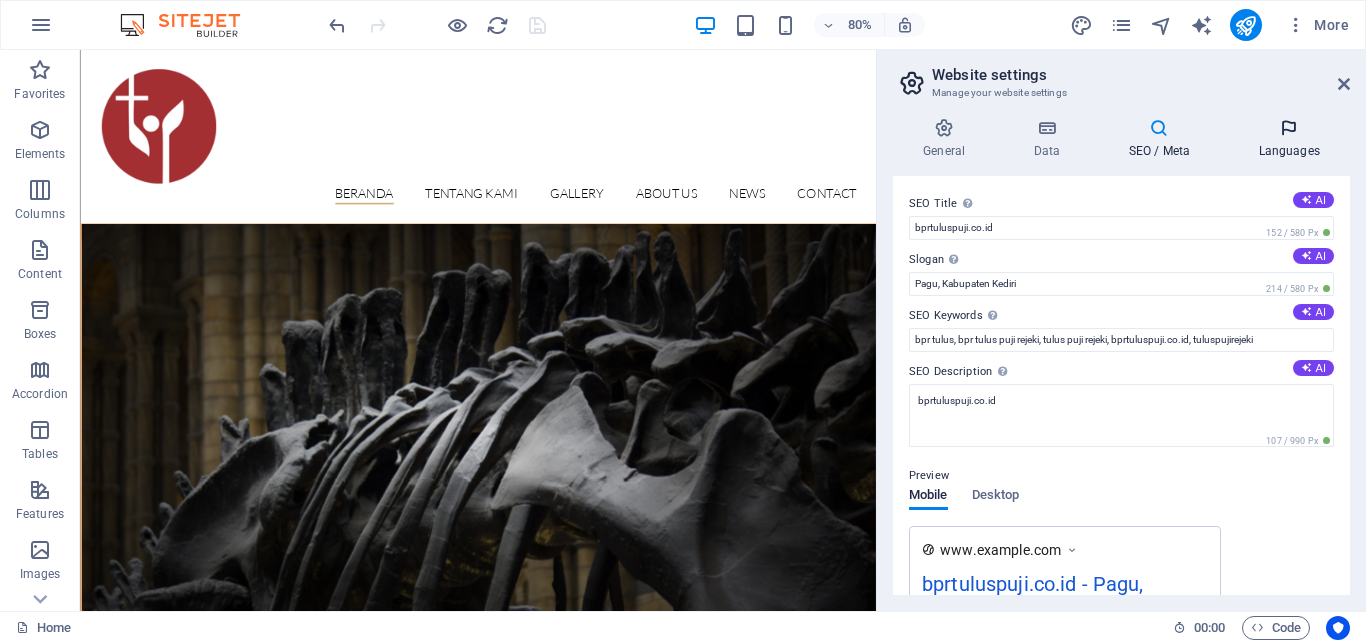 click on "Languages" at bounding box center (1289, 139) 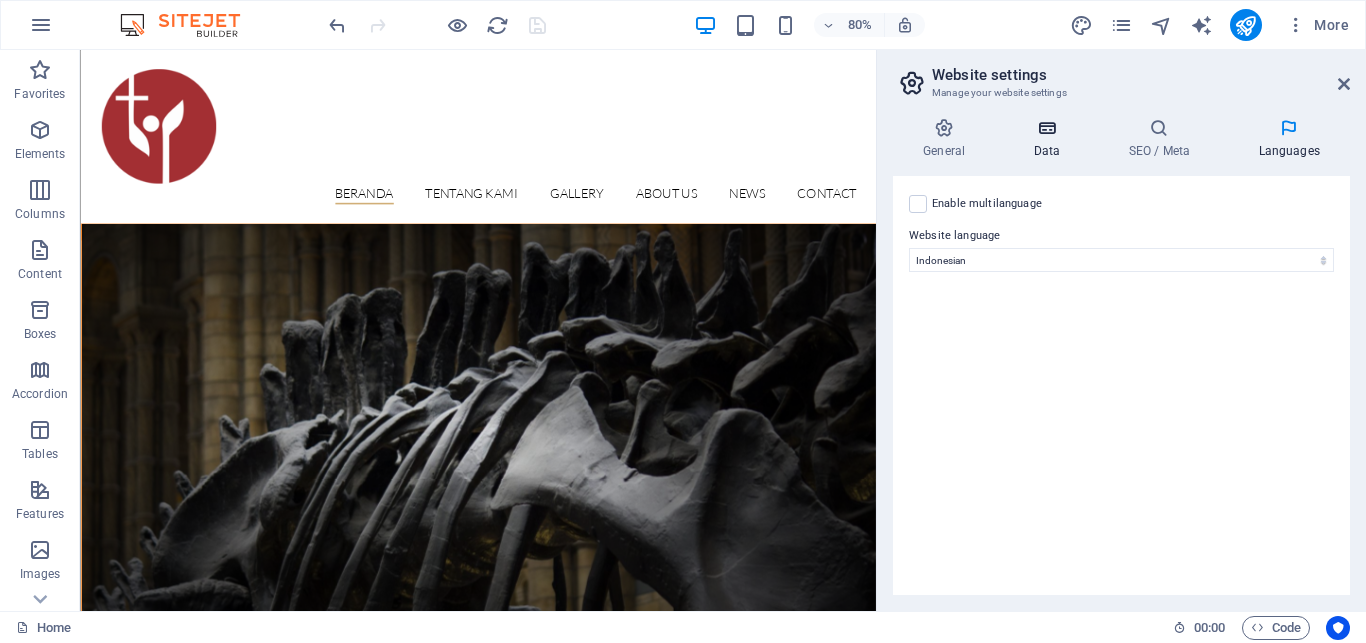 click at bounding box center [1046, 128] 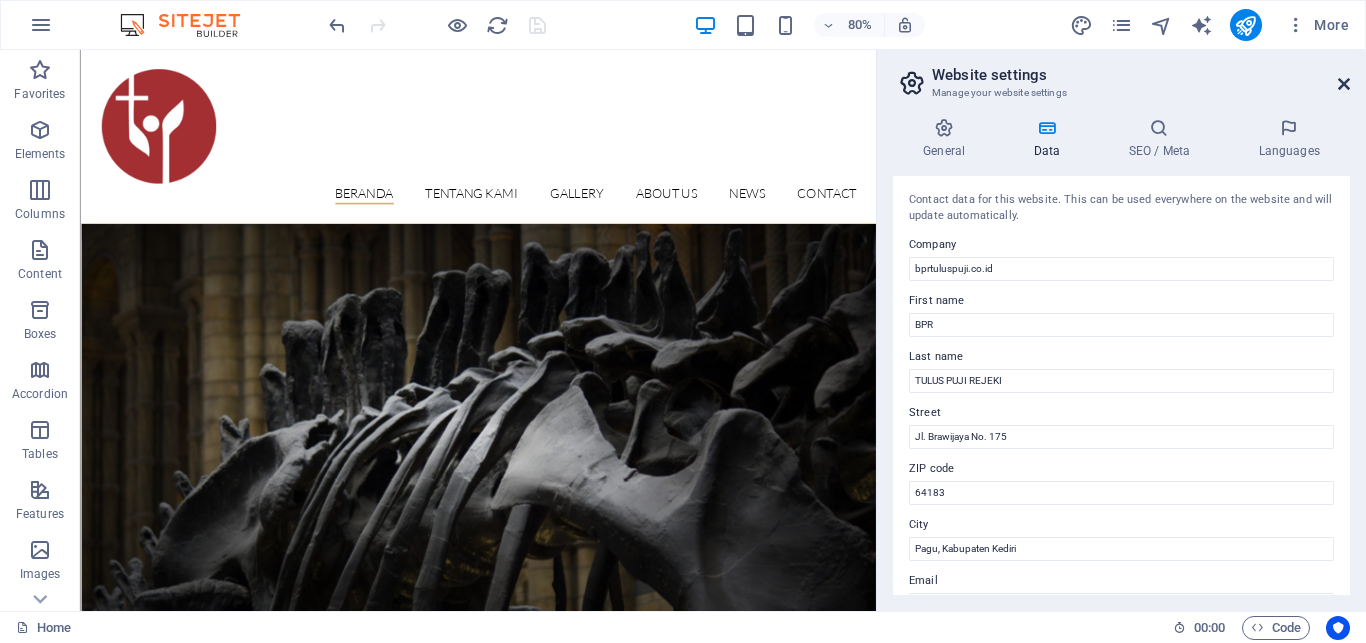 click at bounding box center [1344, 84] 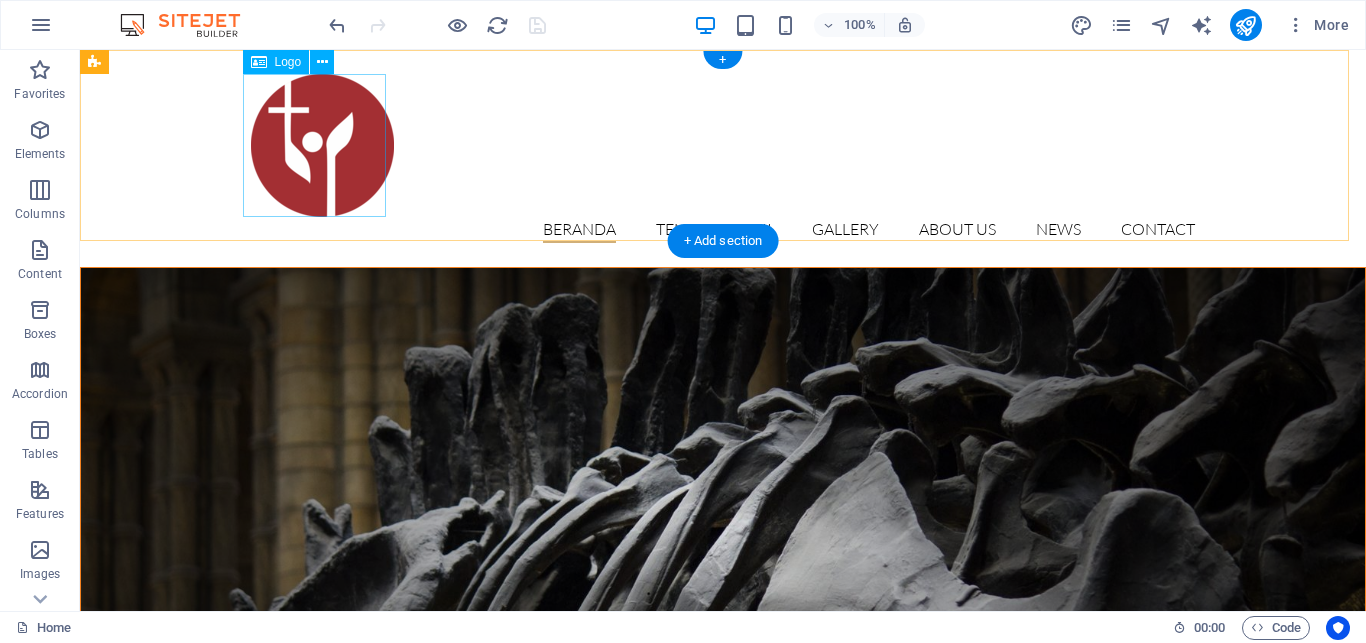 click at bounding box center [723, 145] 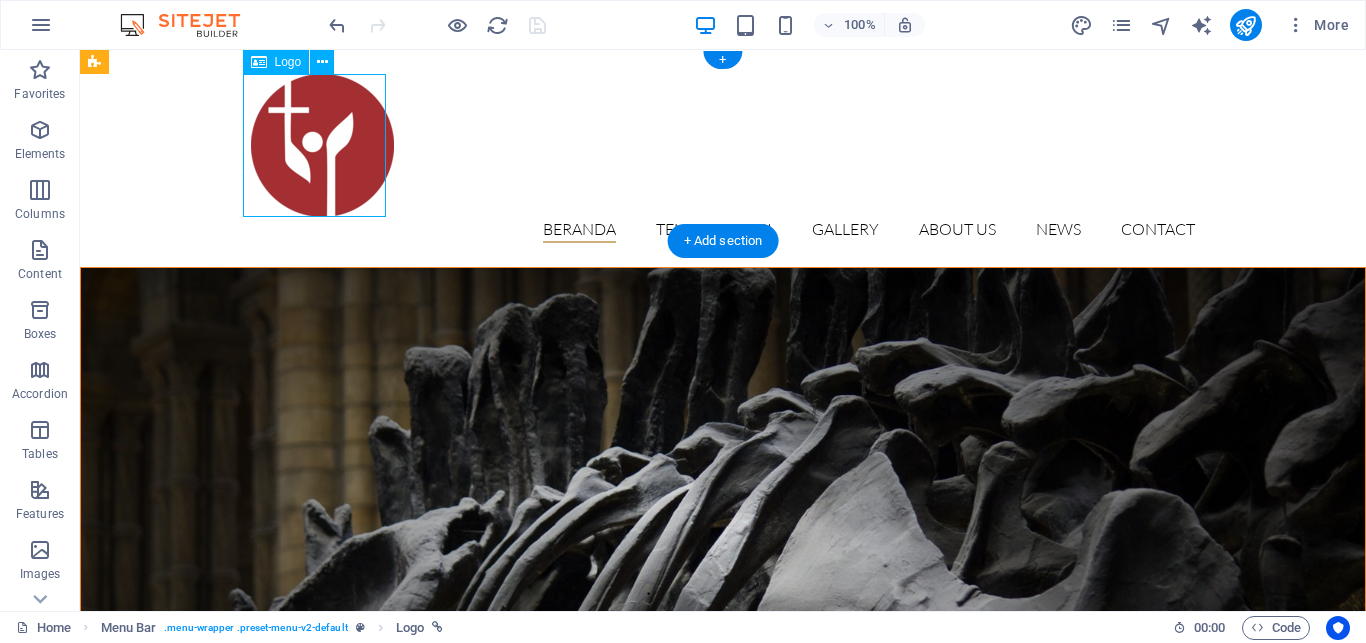 click at bounding box center (723, 145) 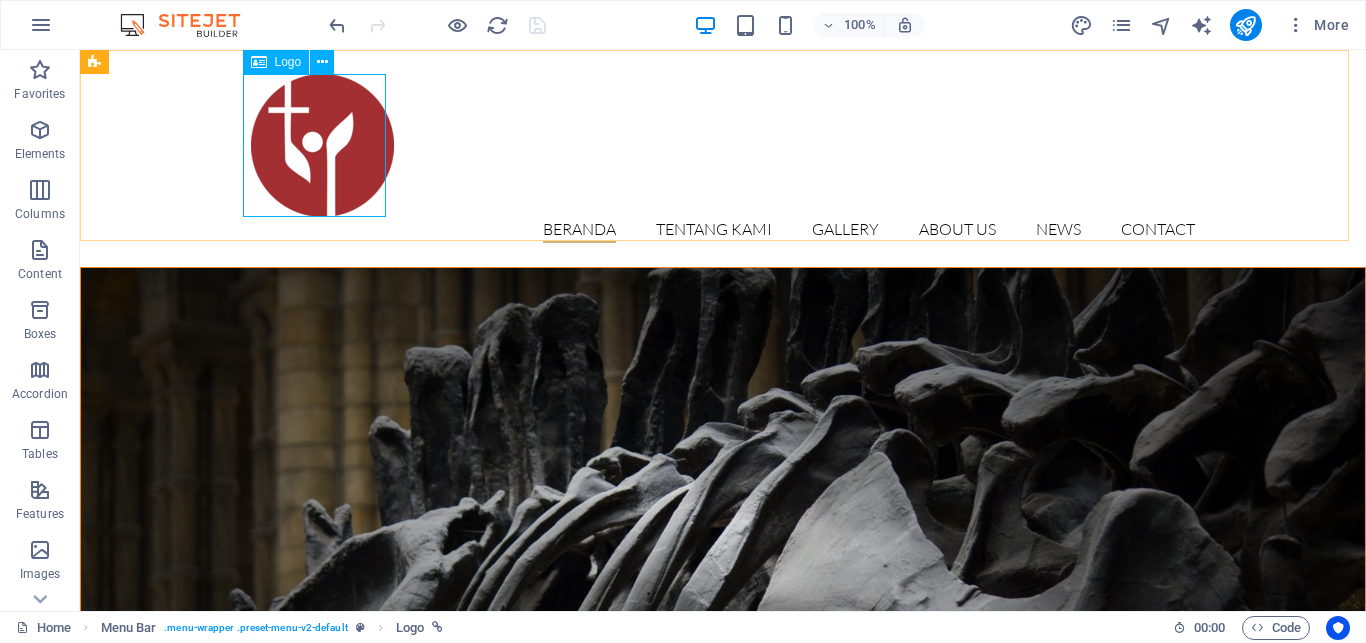 click on "Logo" at bounding box center (288, 62) 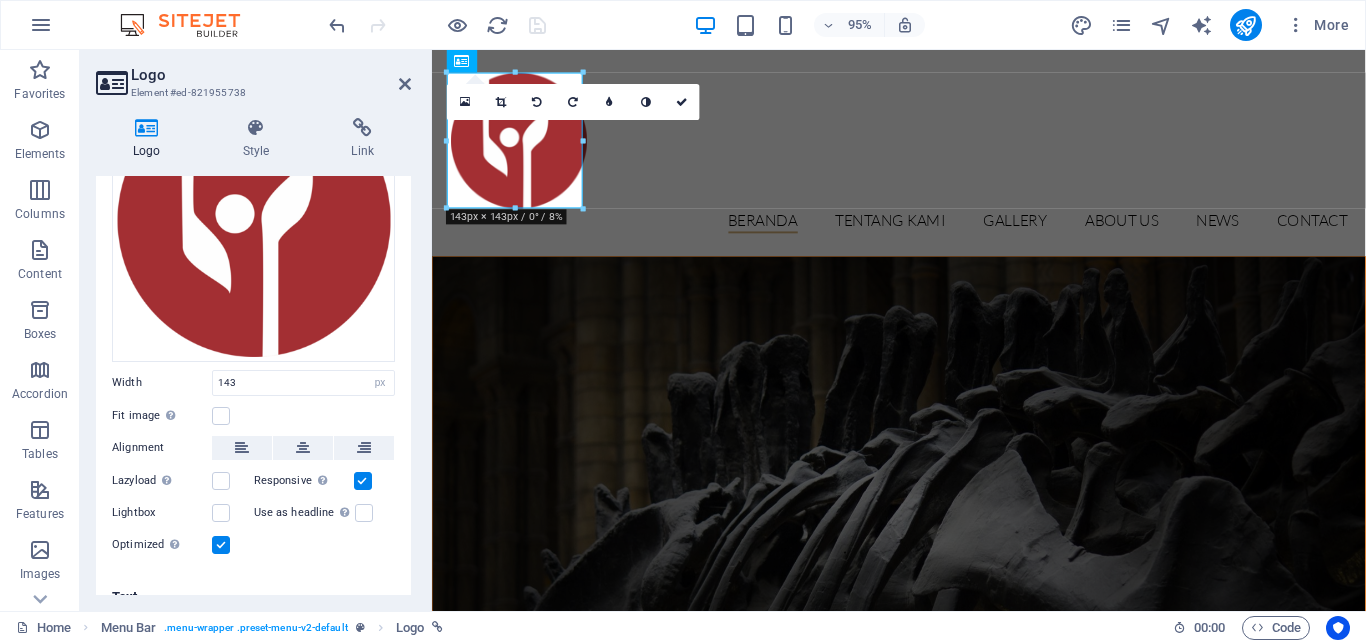 scroll, scrollTop: 191, scrollLeft: 0, axis: vertical 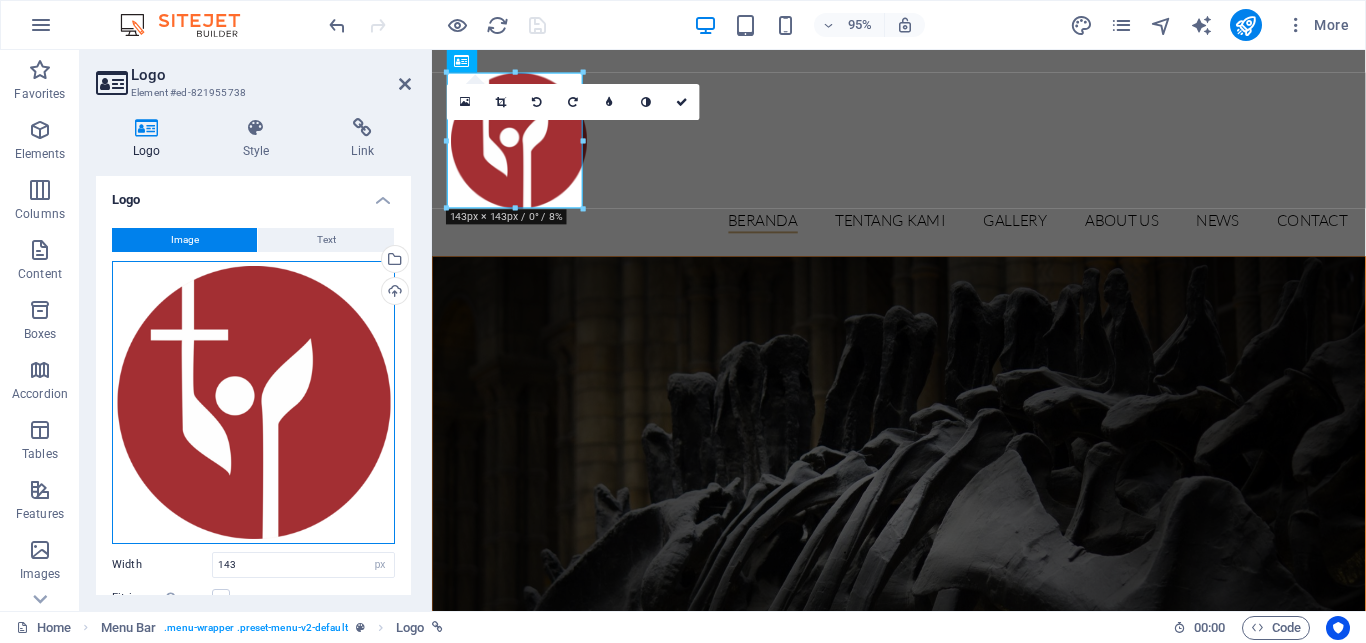 click on "Drag files here, click to choose files or select files from Files or our free stock photos & videos" at bounding box center (253, 402) 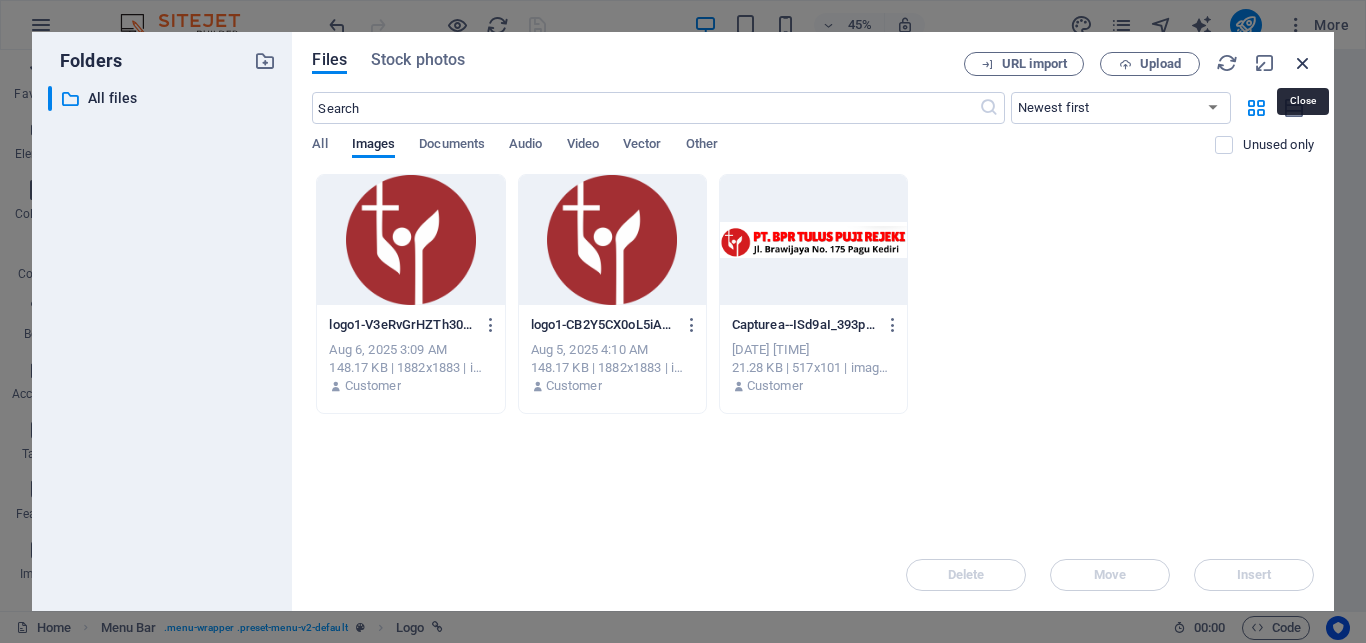 click at bounding box center (1303, 63) 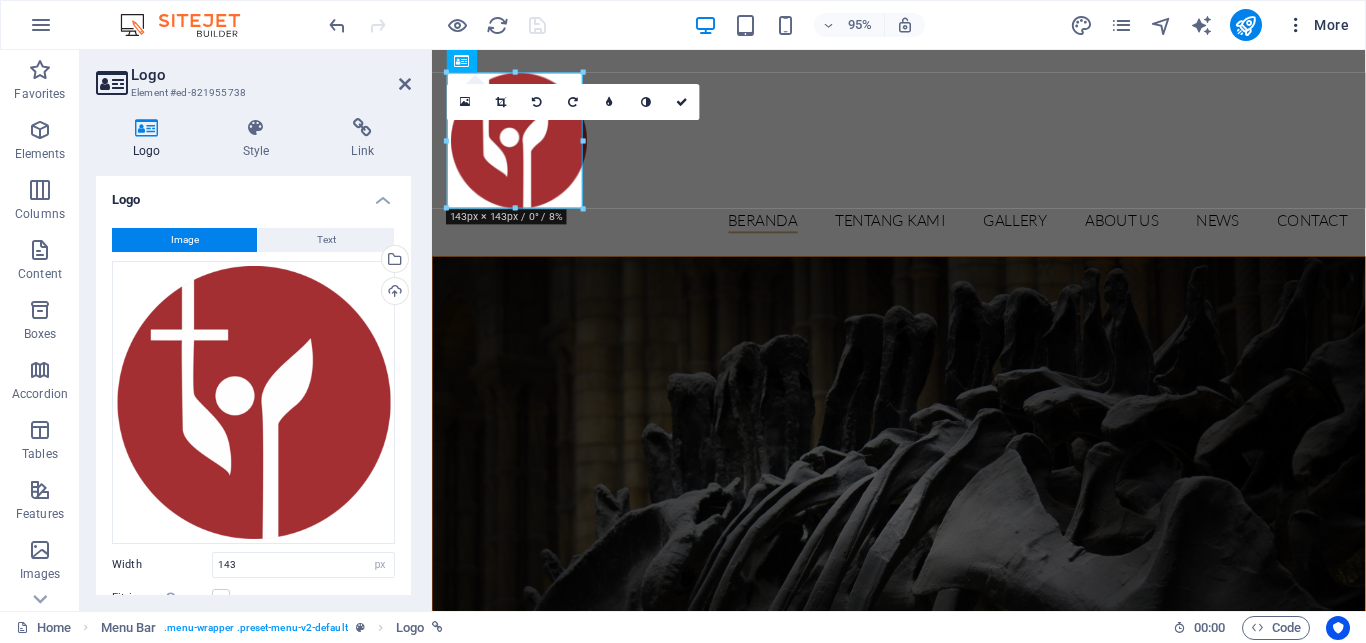 click at bounding box center (1296, 25) 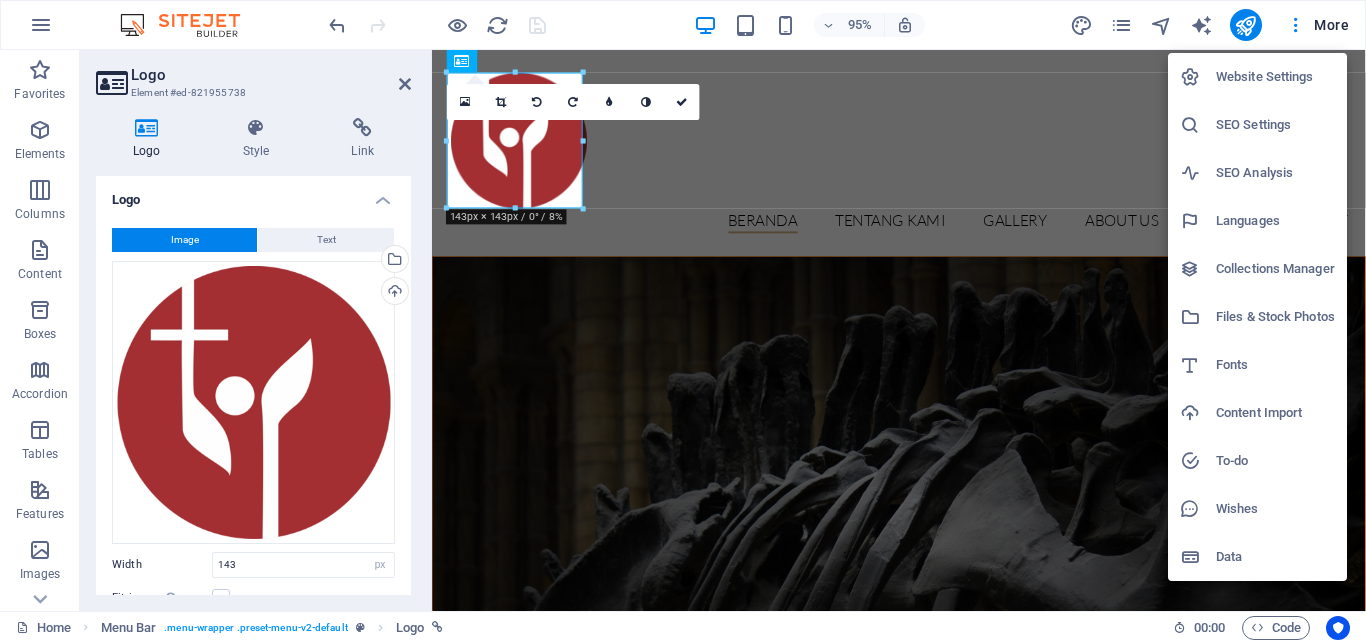 click on "Website Settings" at bounding box center (1275, 77) 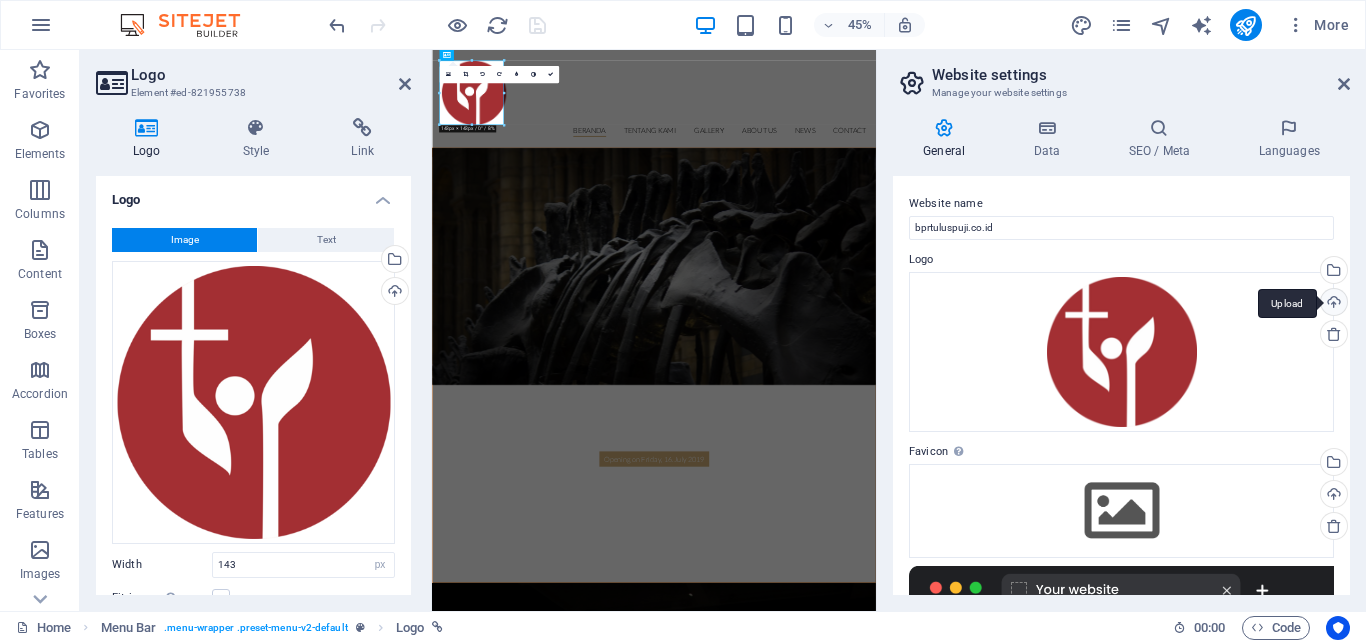 click on "Upload" at bounding box center (1332, 304) 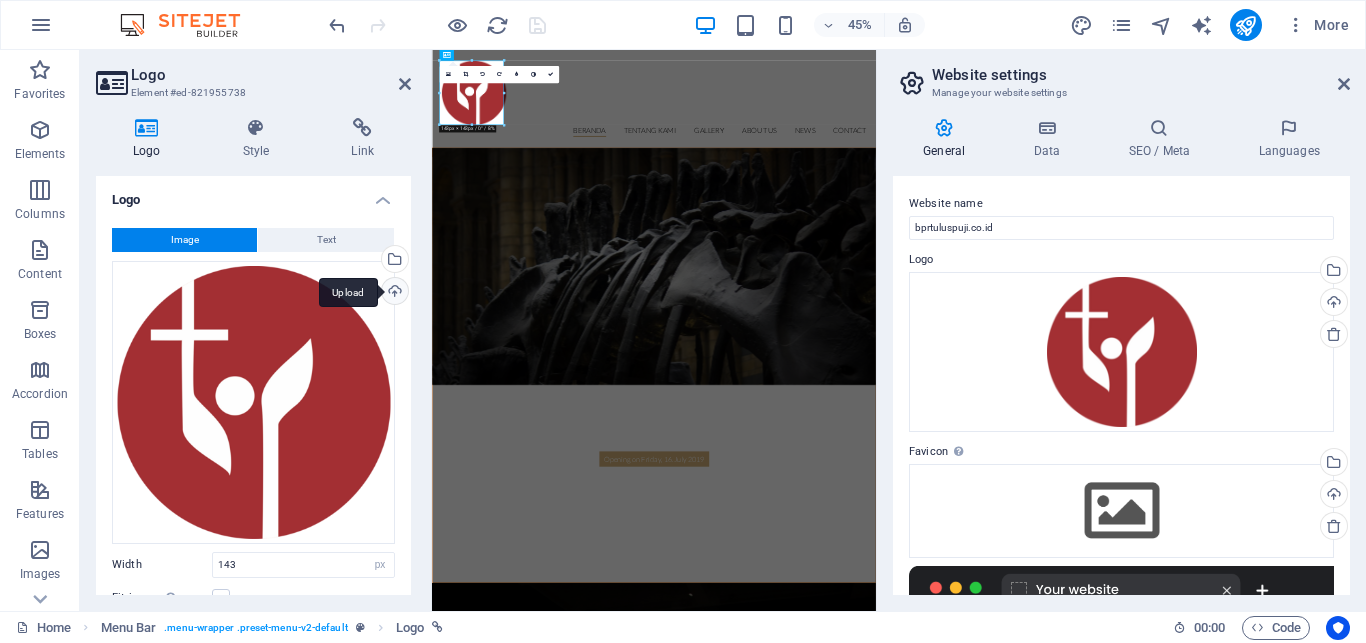 click on "Upload" at bounding box center (393, 293) 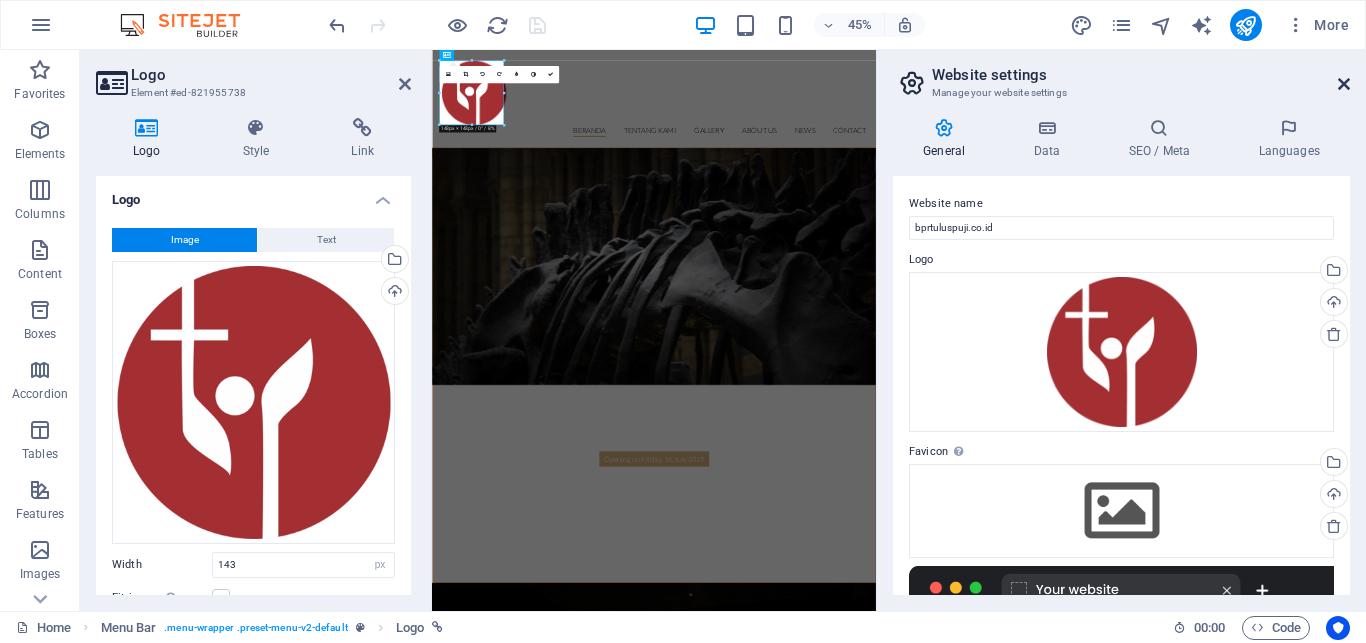 click at bounding box center [1344, 84] 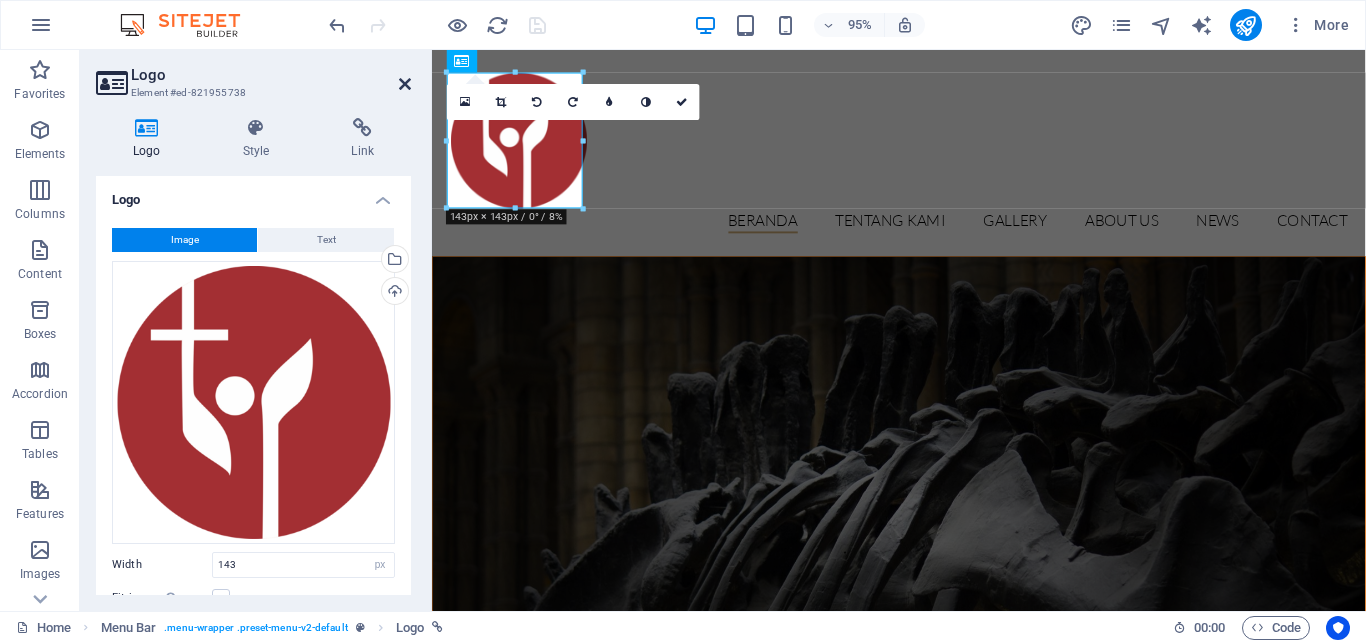 click at bounding box center [405, 84] 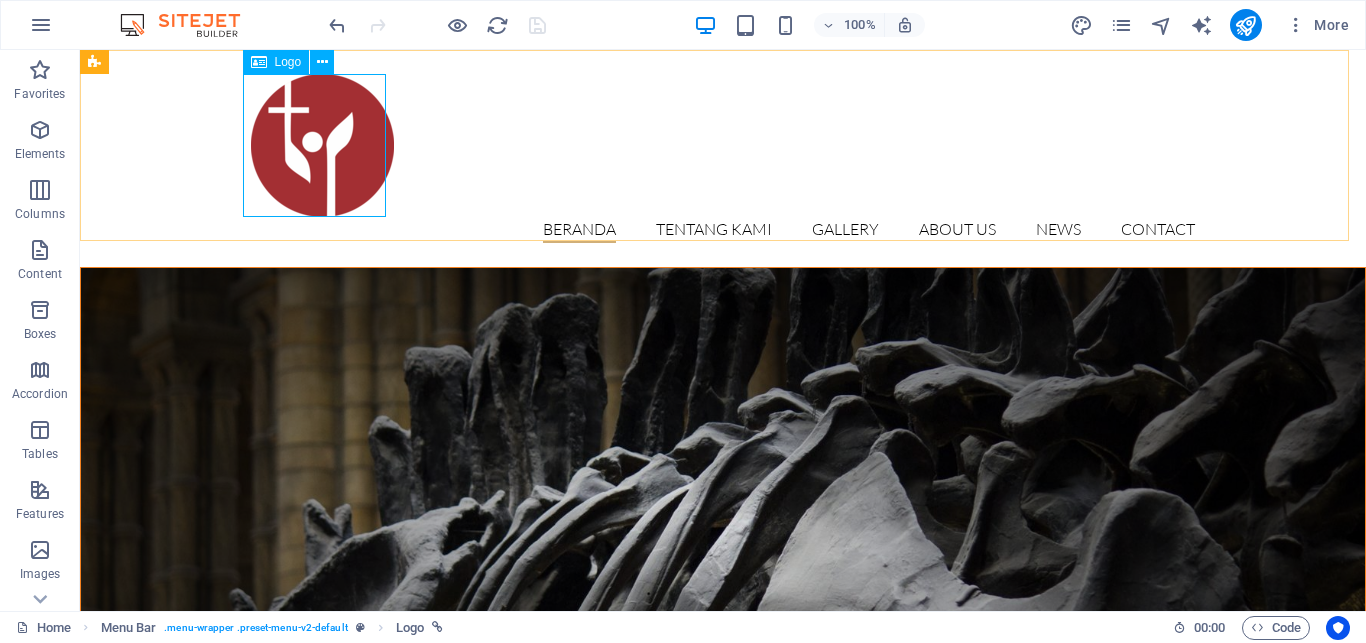 click on "Logo" at bounding box center [276, 62] 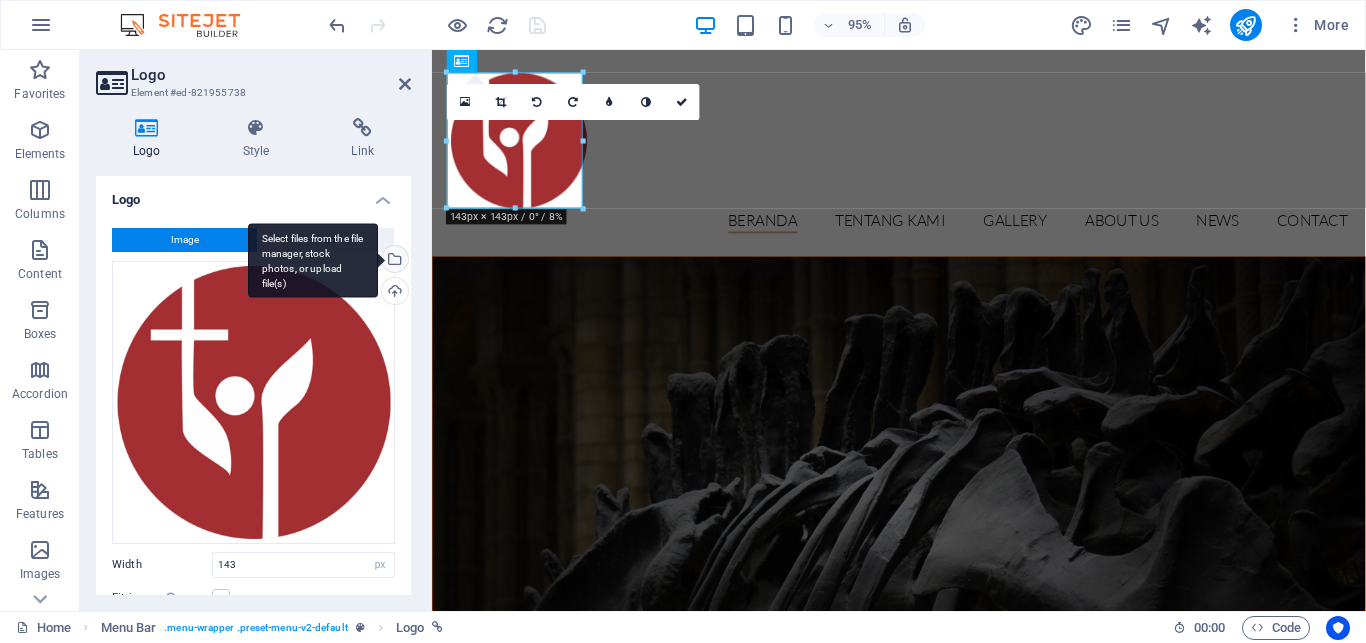 click on "Select files from the file manager, stock photos, or upload file(s)" at bounding box center [393, 261] 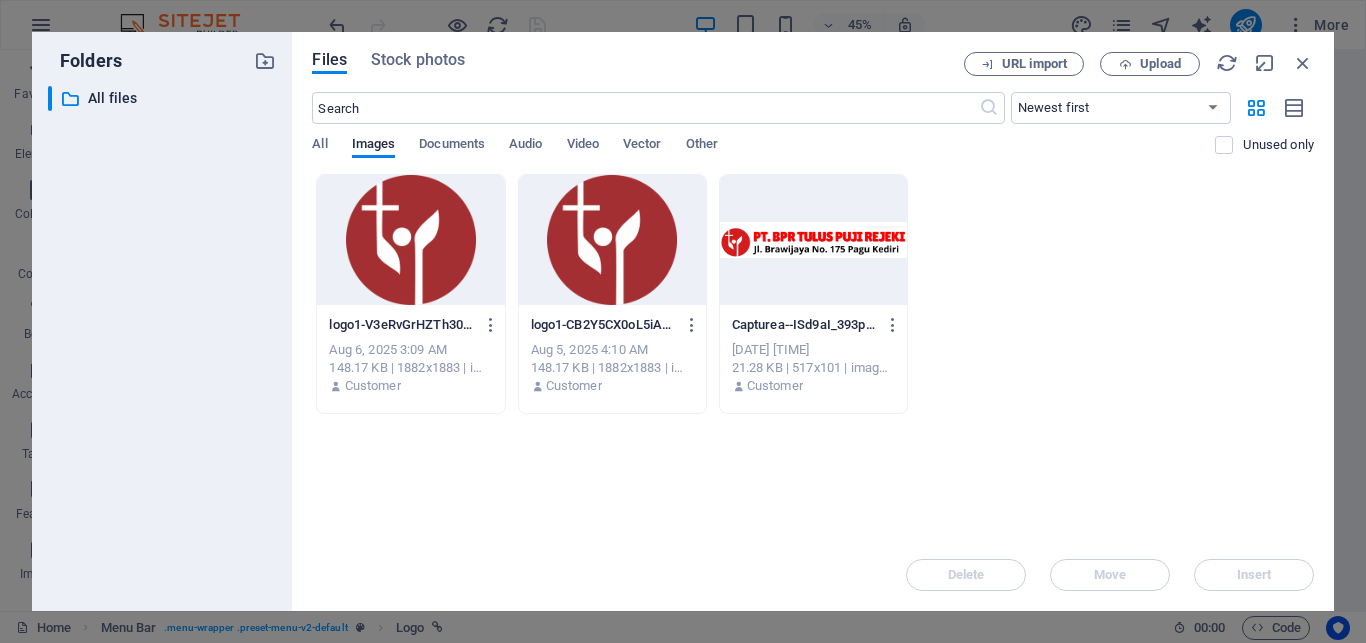 click at bounding box center (813, 240) 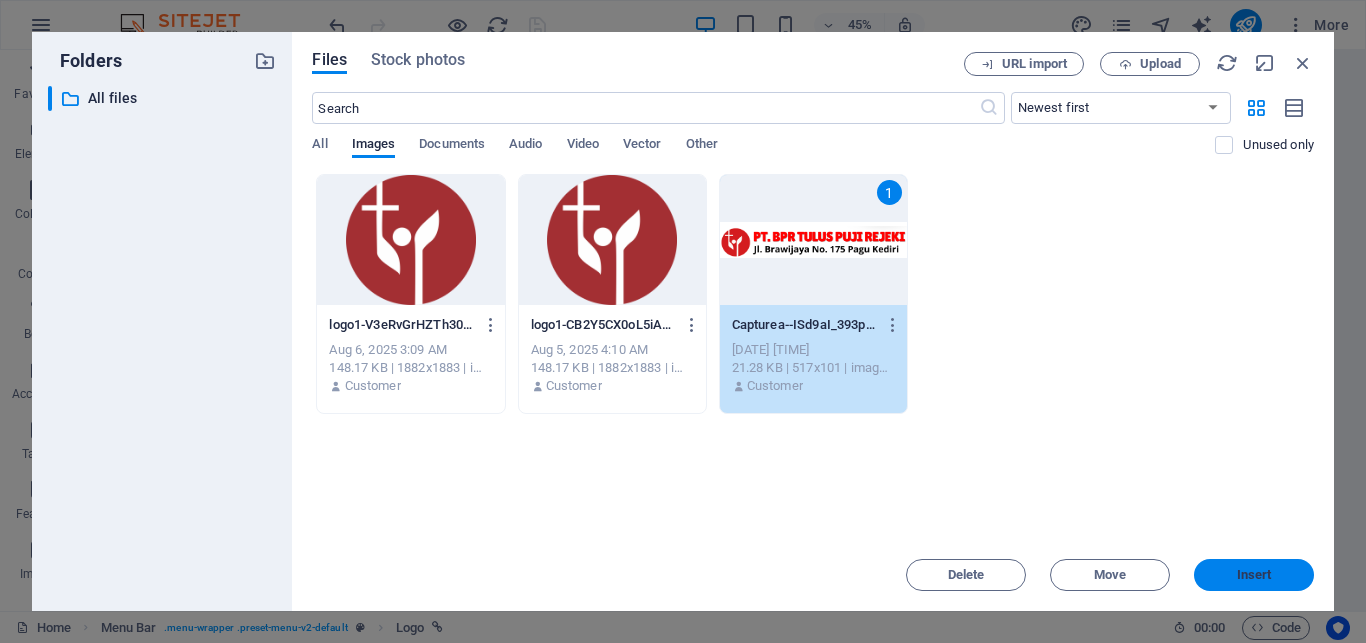 click on "Insert" at bounding box center (1254, 575) 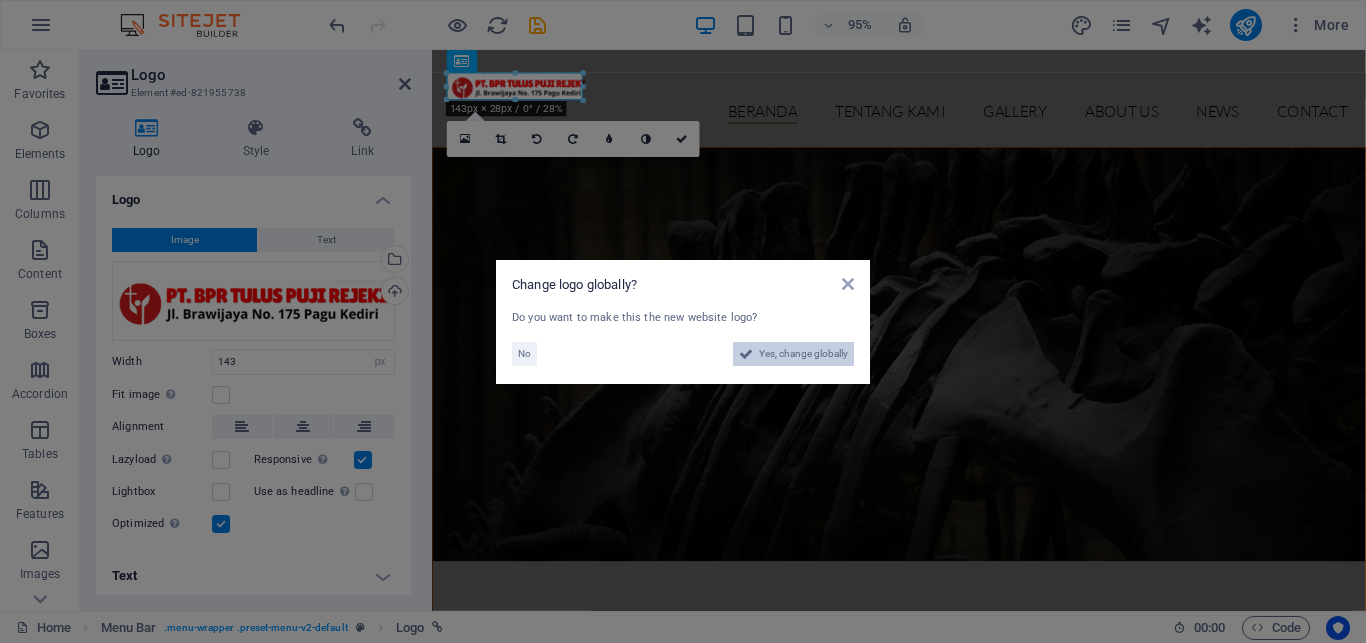 click on "Yes, change globally" at bounding box center [803, 354] 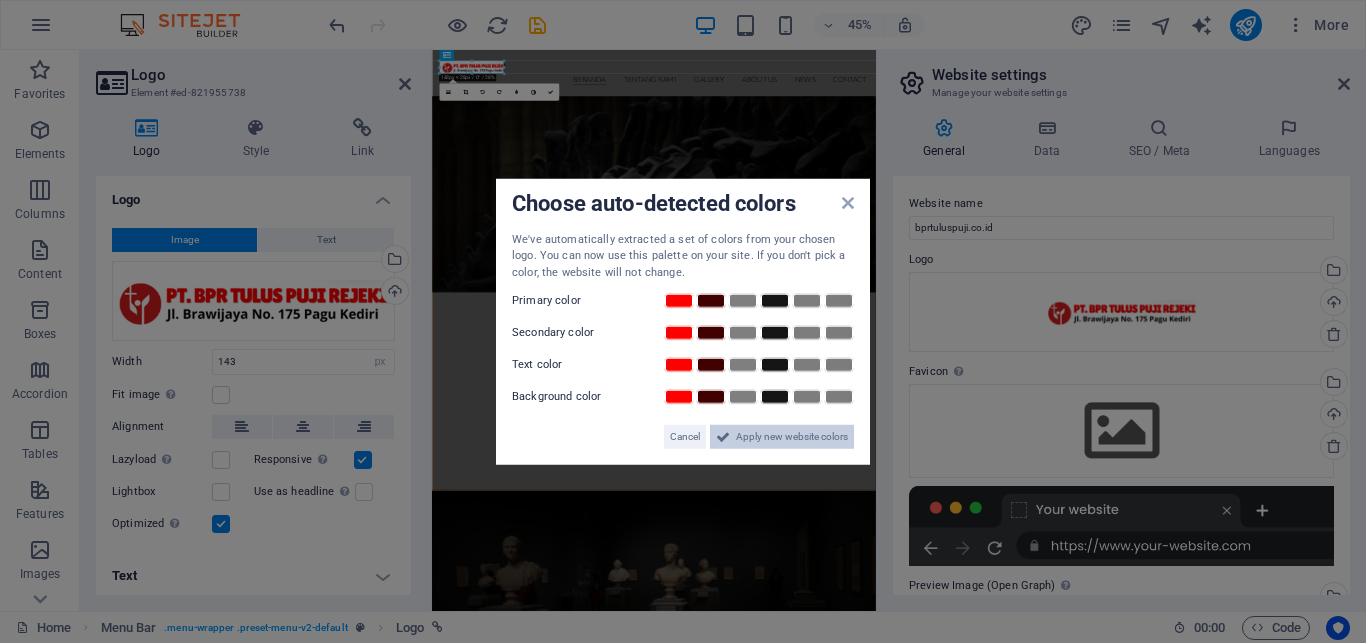 click on "Apply new website colors" at bounding box center [792, 437] 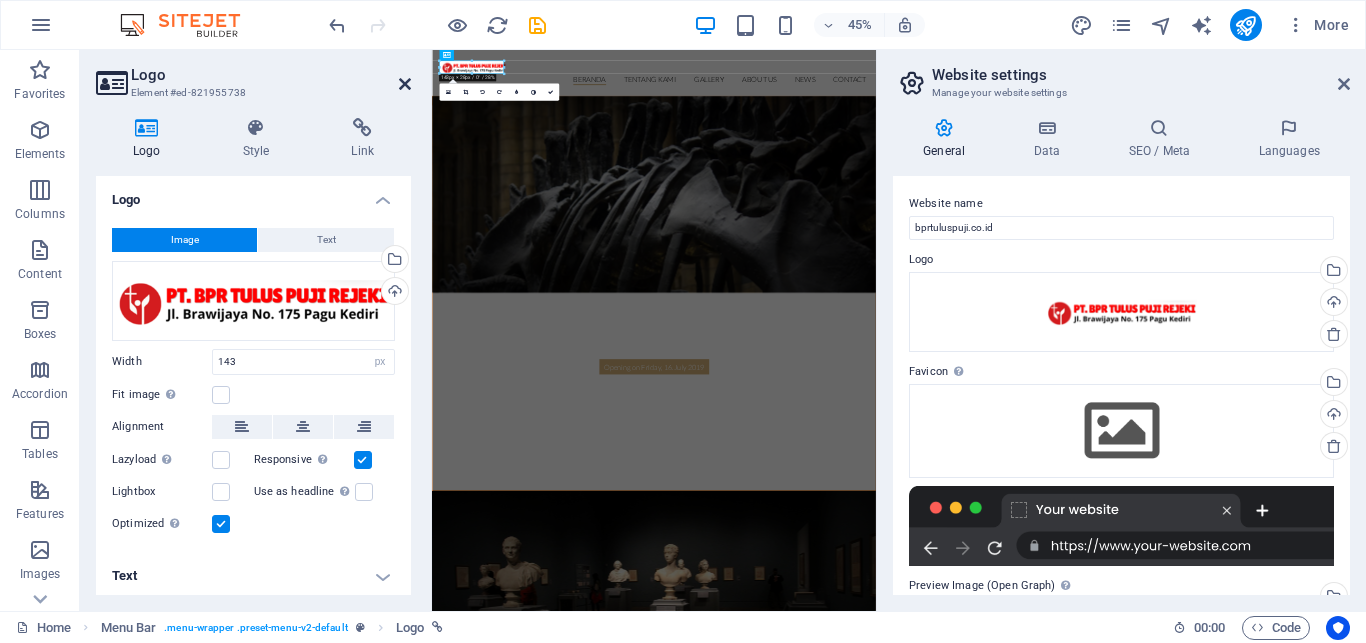 click at bounding box center [405, 84] 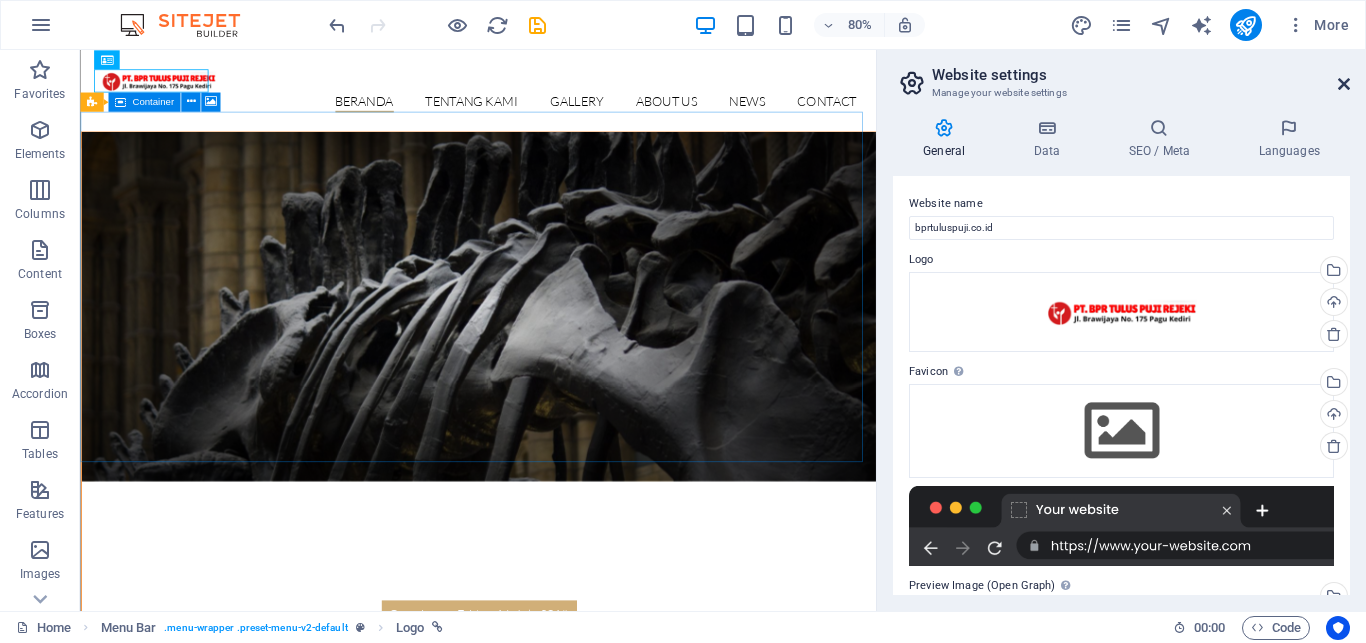 click at bounding box center (1344, 84) 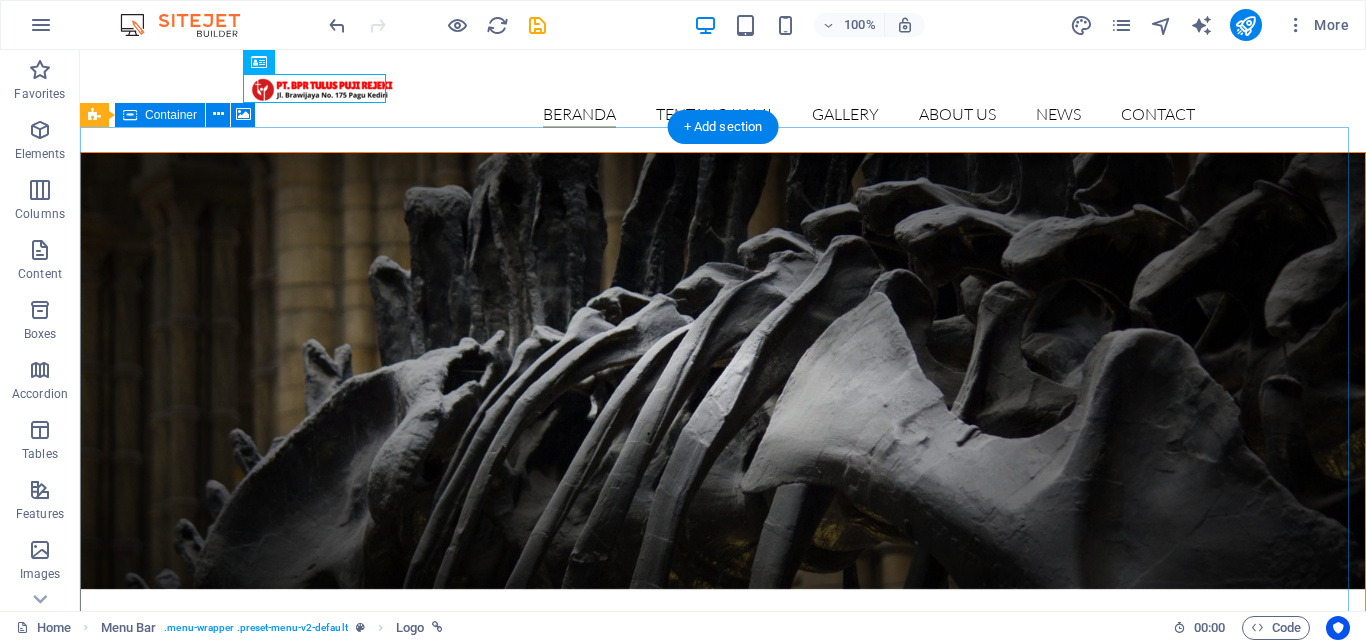 click at bounding box center (723, 371) 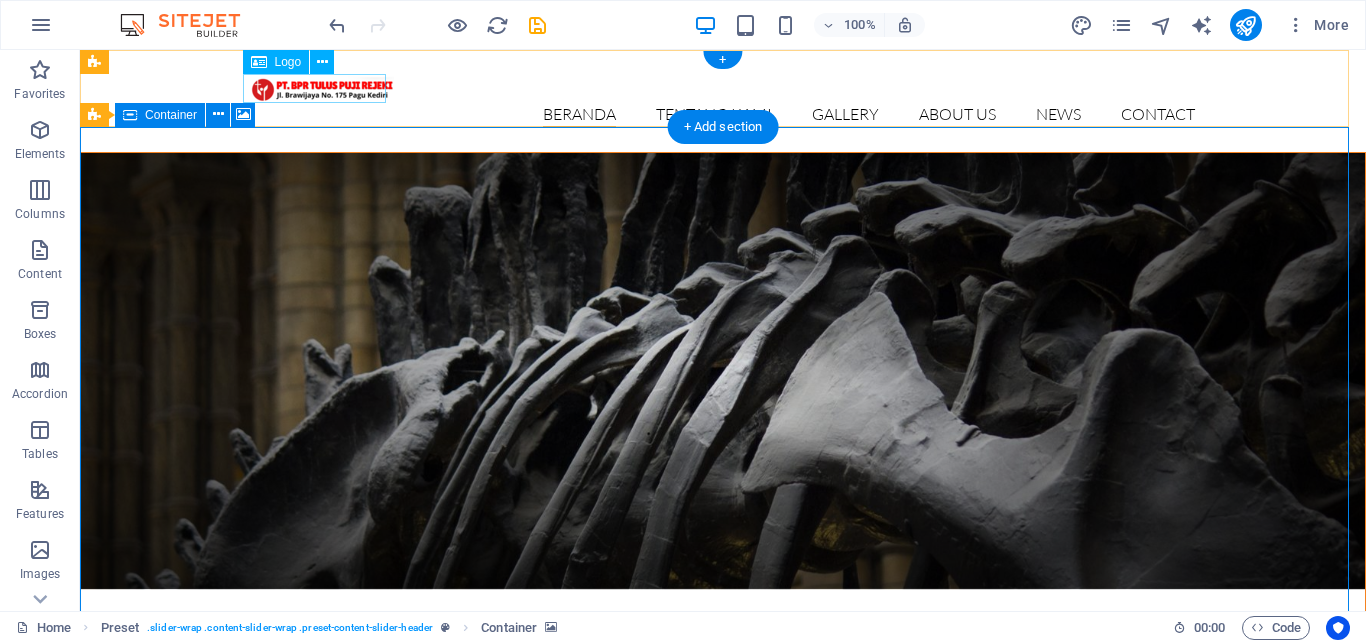 click at bounding box center (723, 88) 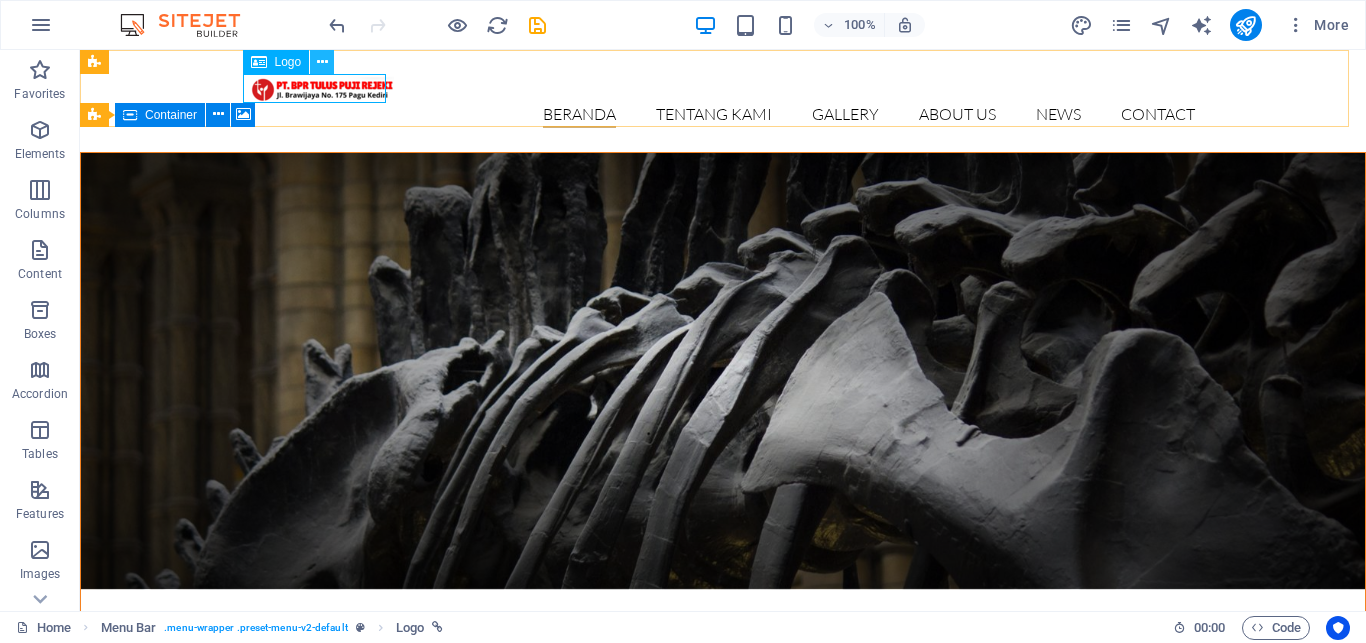 click at bounding box center [322, 62] 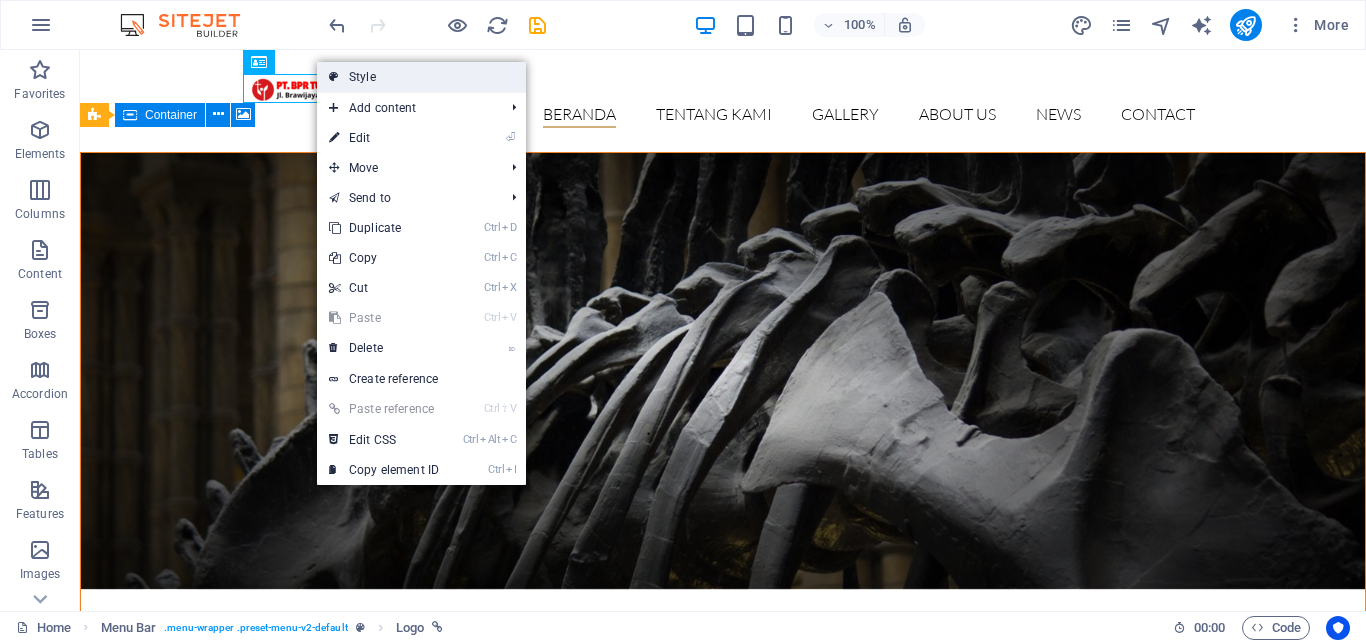 click on "Style" at bounding box center (421, 77) 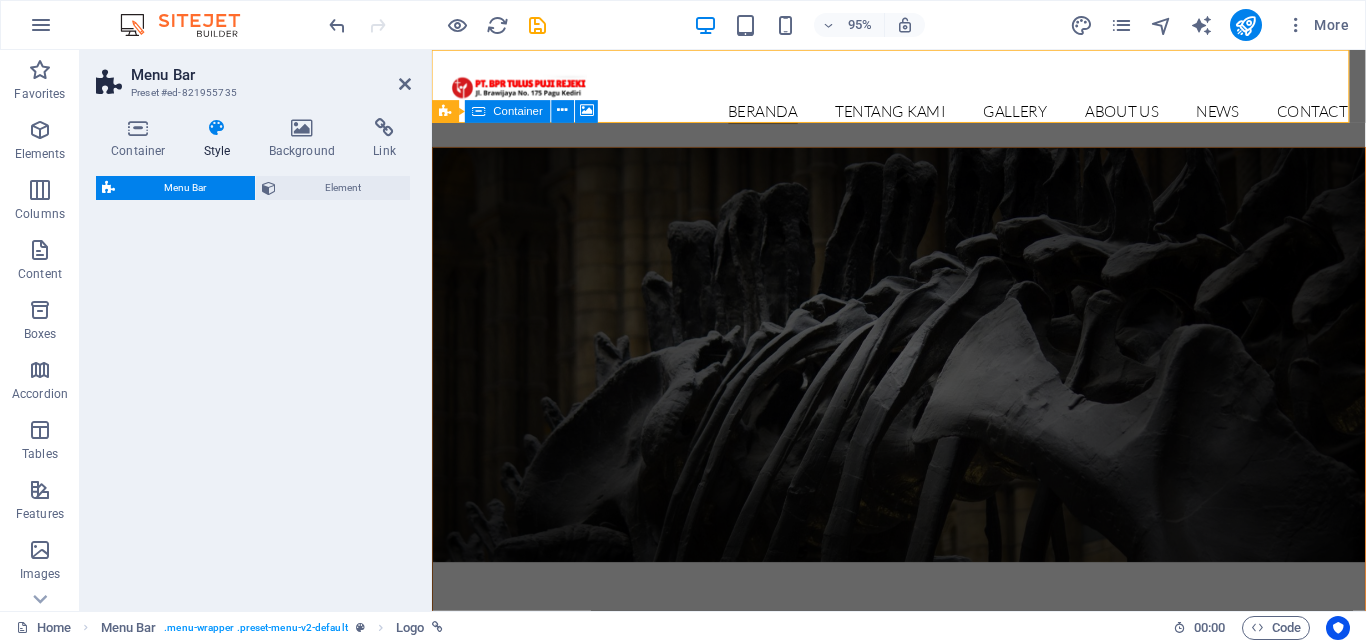 select on "rem" 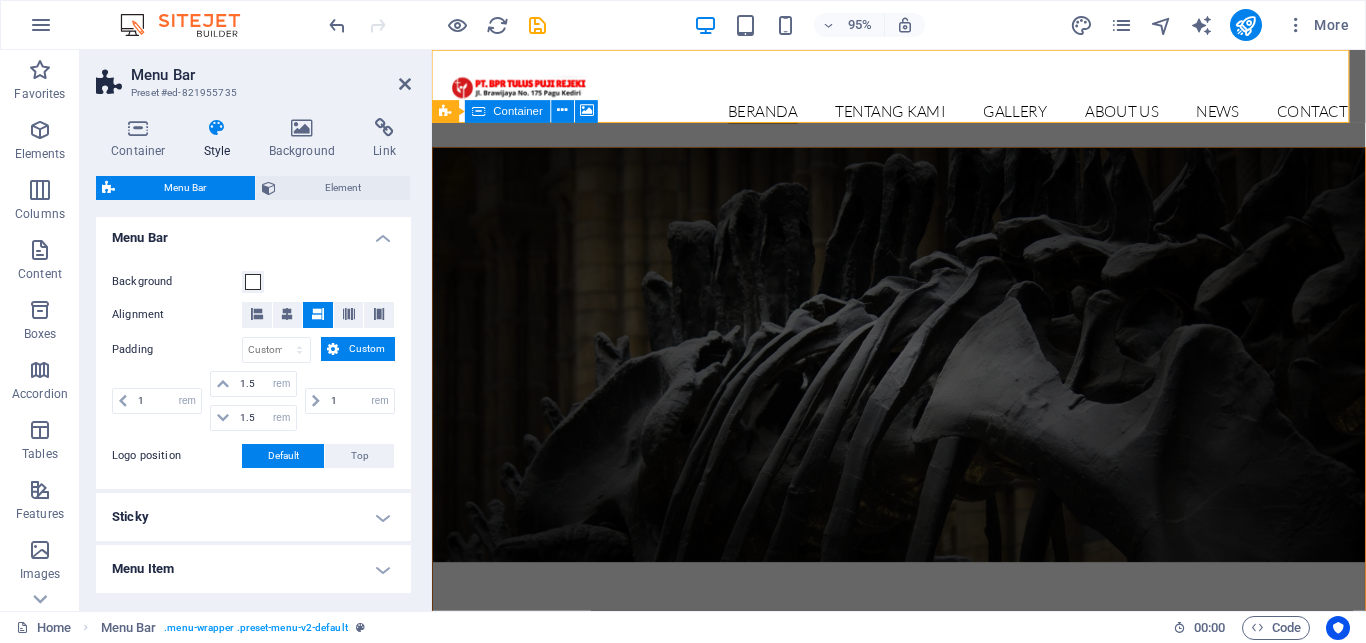 scroll, scrollTop: 340, scrollLeft: 0, axis: vertical 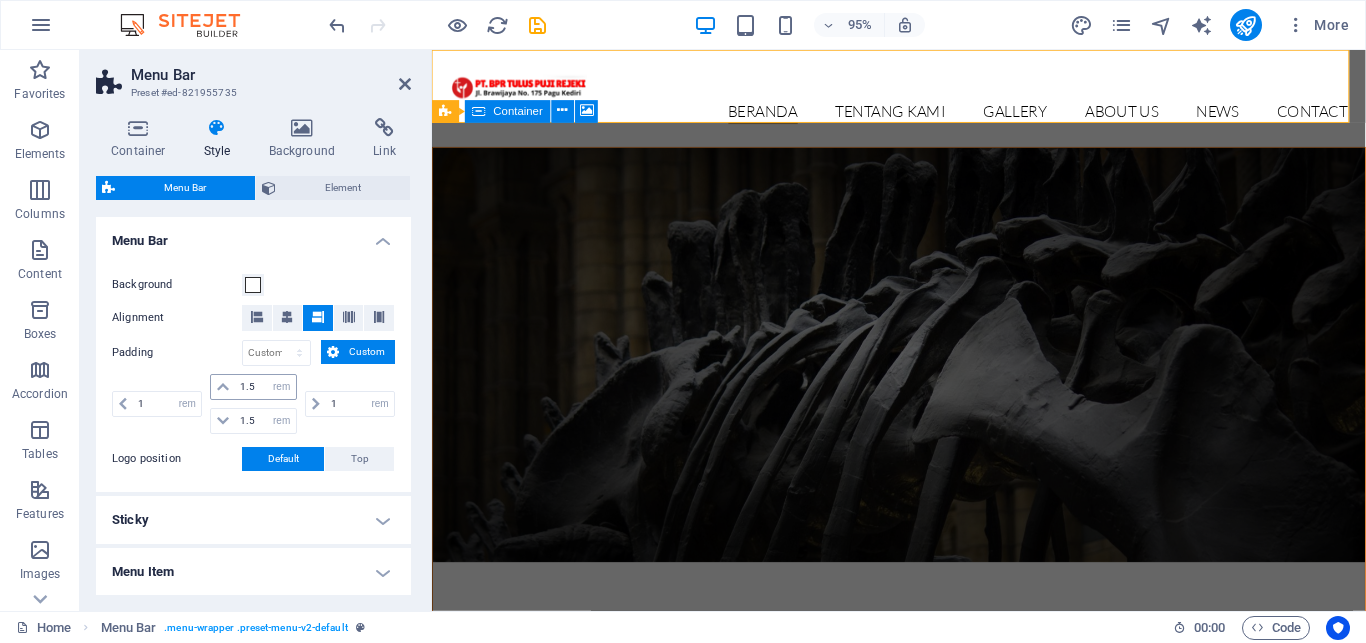 click at bounding box center (223, 387) 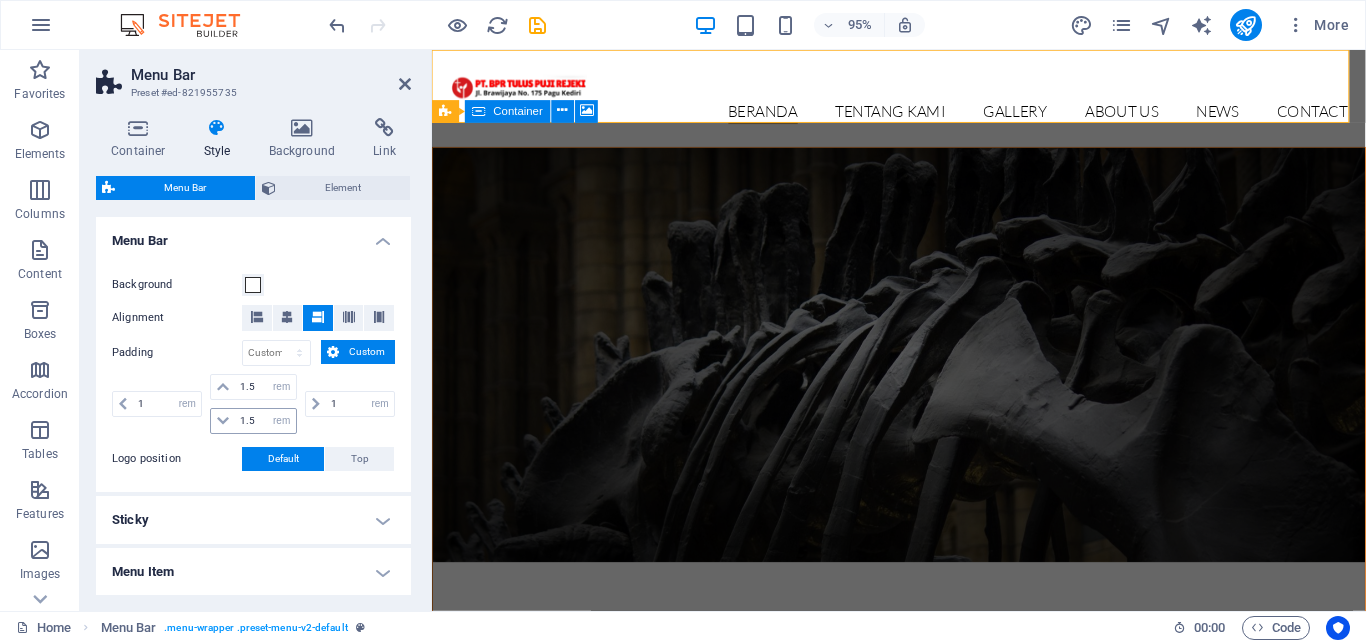 click at bounding box center [223, 421] 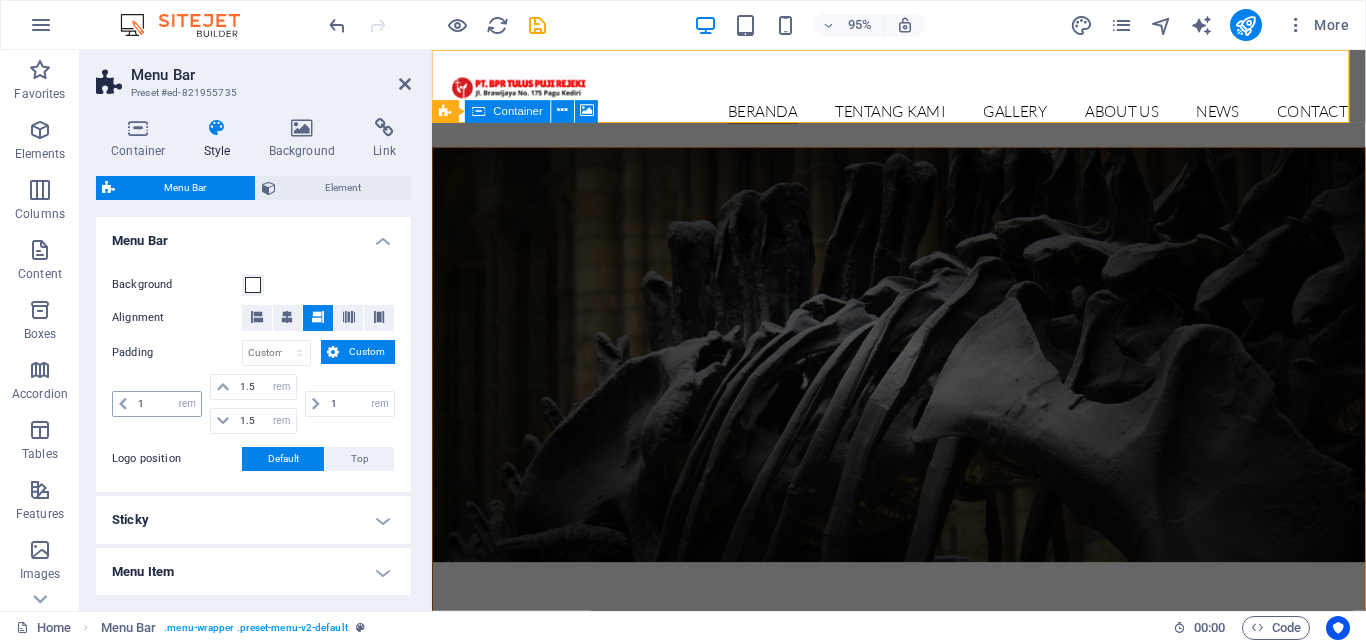 drag, startPoint x: 217, startPoint y: 422, endPoint x: 118, endPoint y: 404, distance: 100.62306 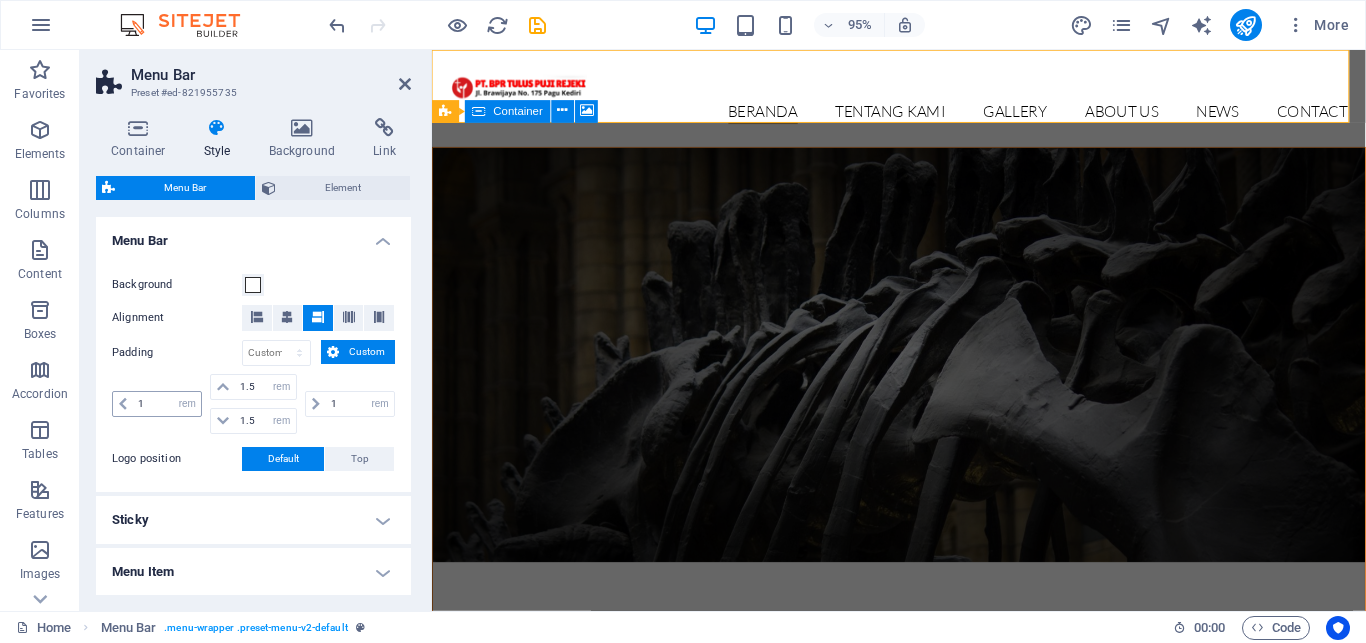 click on "1 px rem % vh vw 1.5 px rem % vh vw 1.5 px rem % vh vw 1 px rem % vh vw" at bounding box center [253, 404] 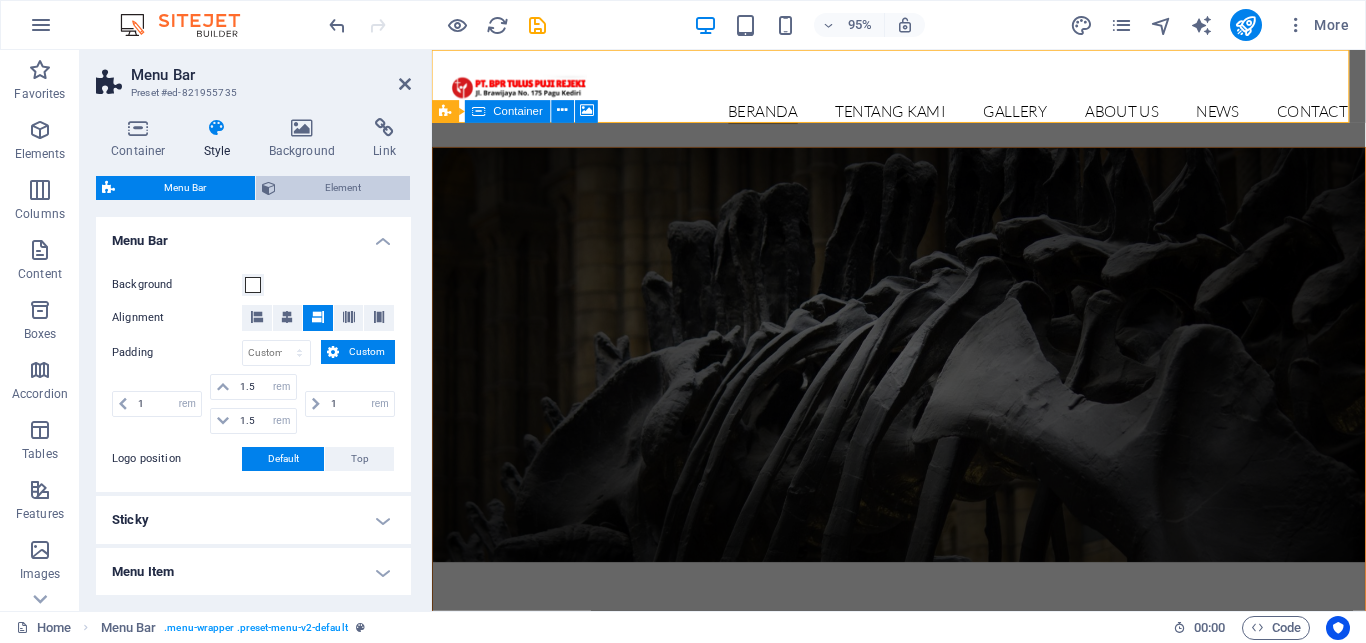 click on "Element" at bounding box center [343, 188] 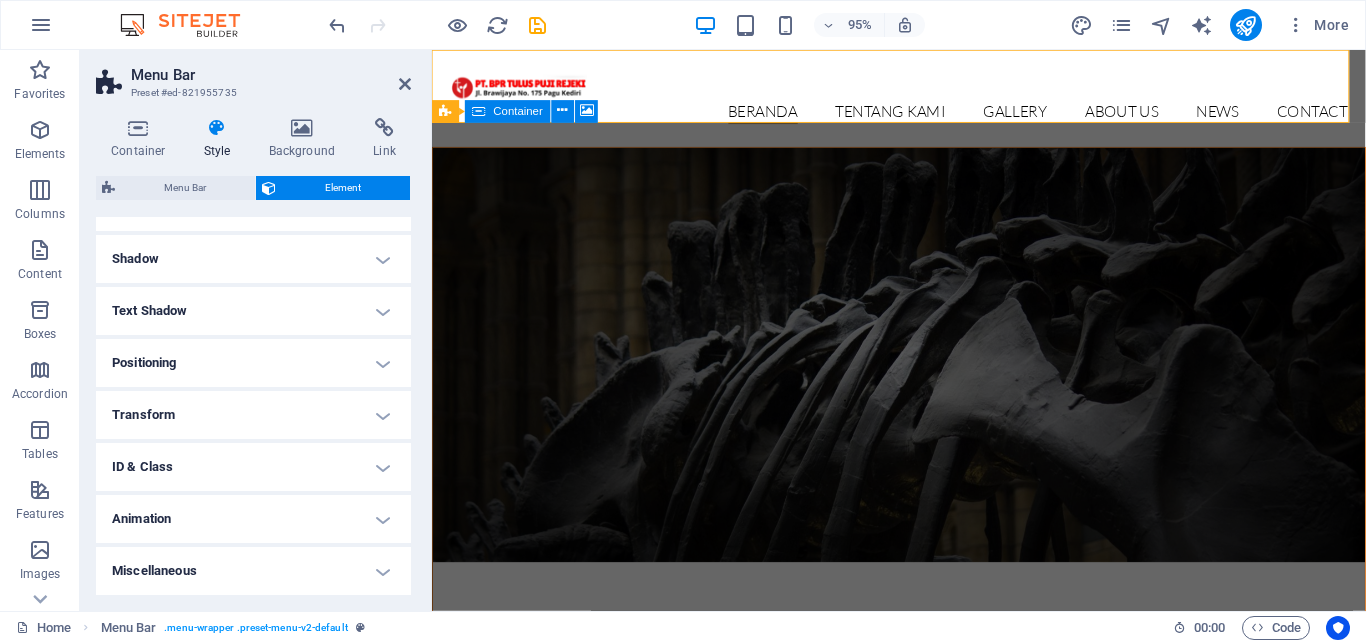 scroll, scrollTop: 196, scrollLeft: 0, axis: vertical 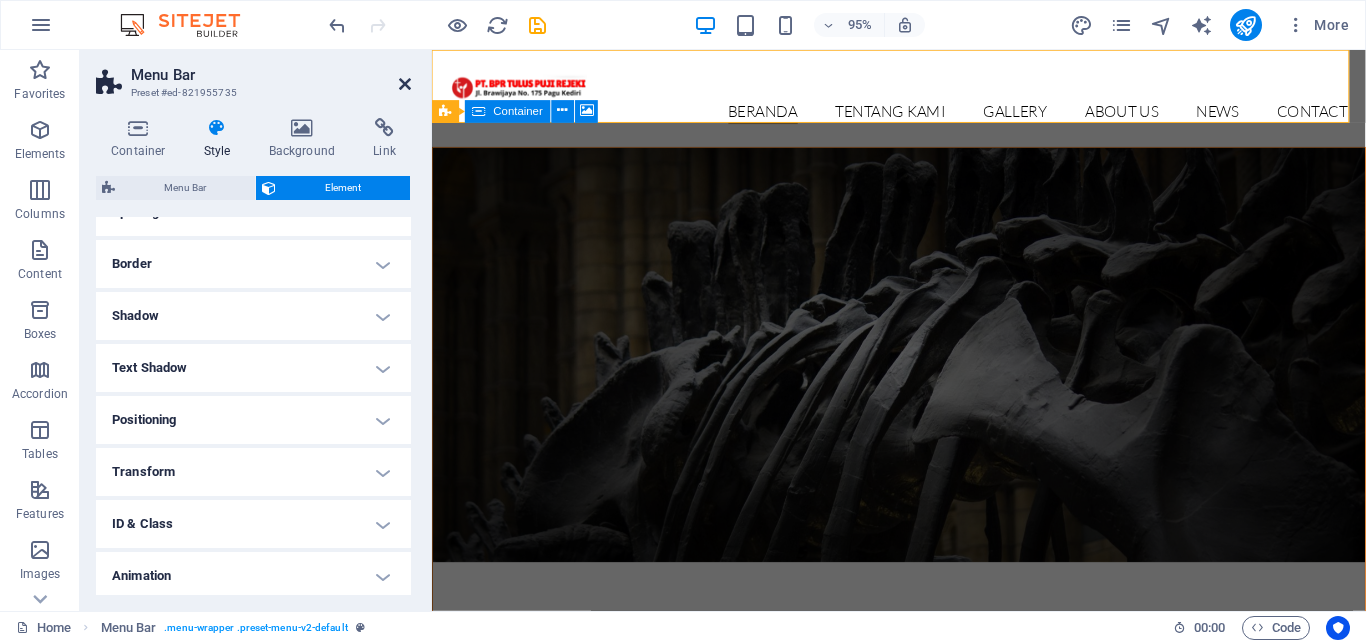 click at bounding box center [405, 84] 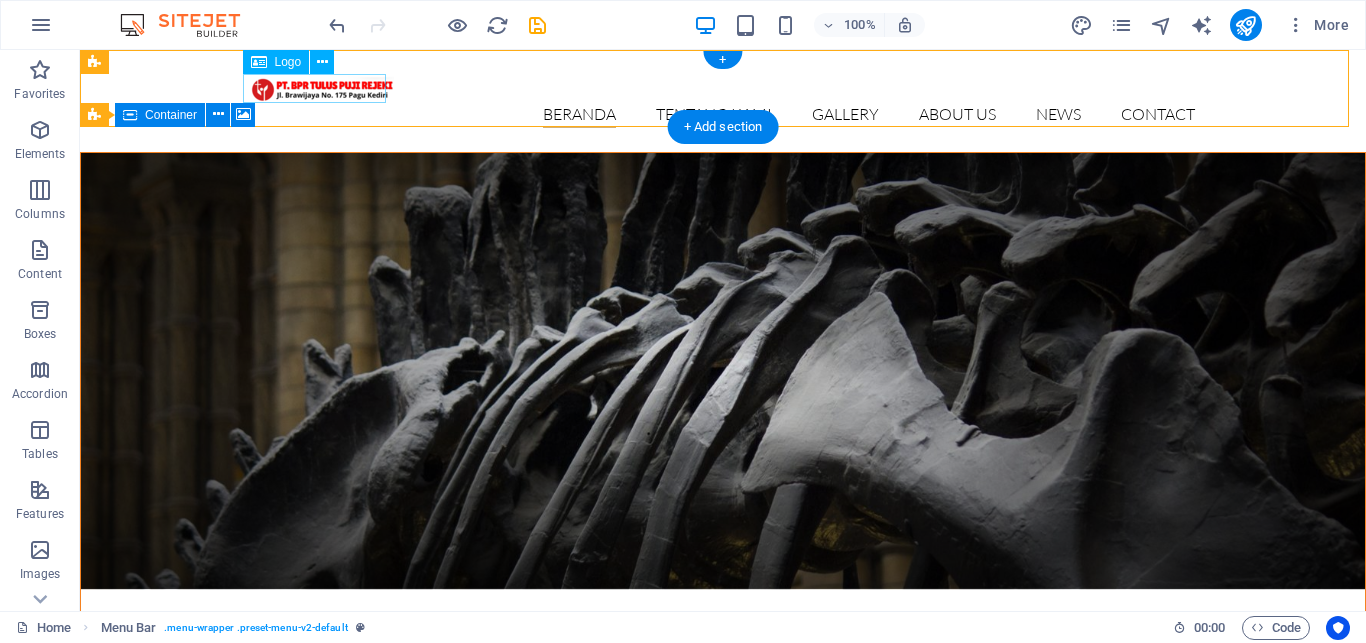 click at bounding box center (723, 88) 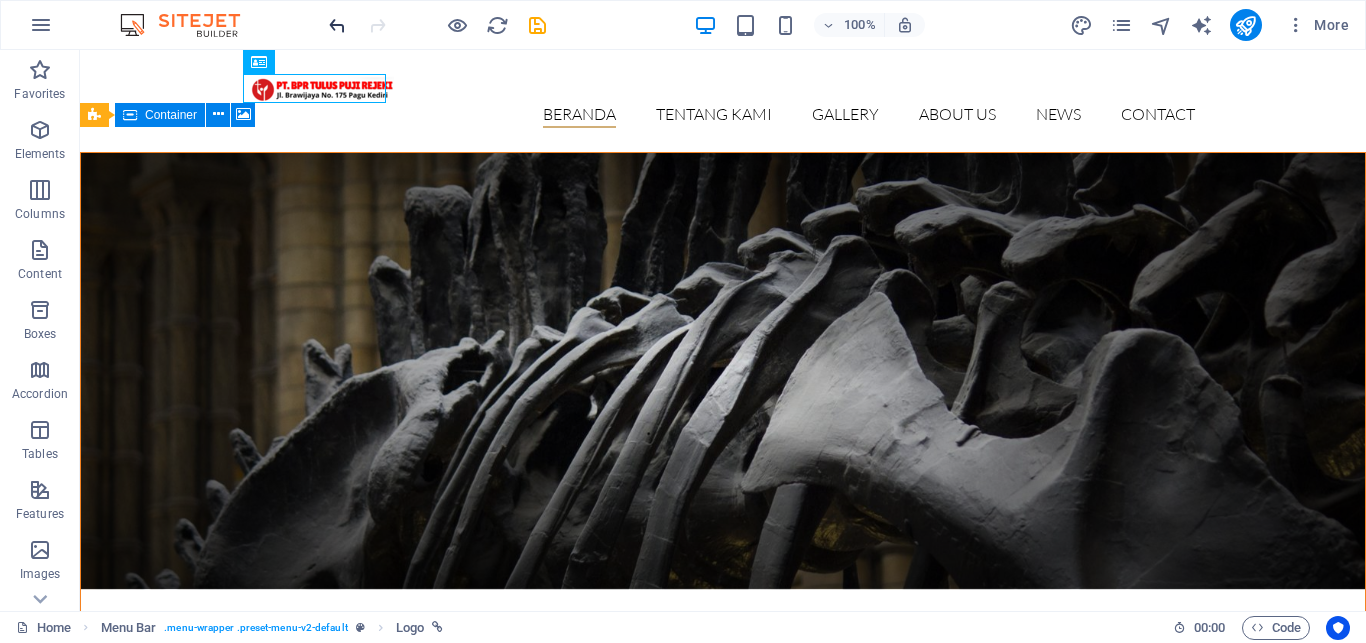 click at bounding box center [337, 25] 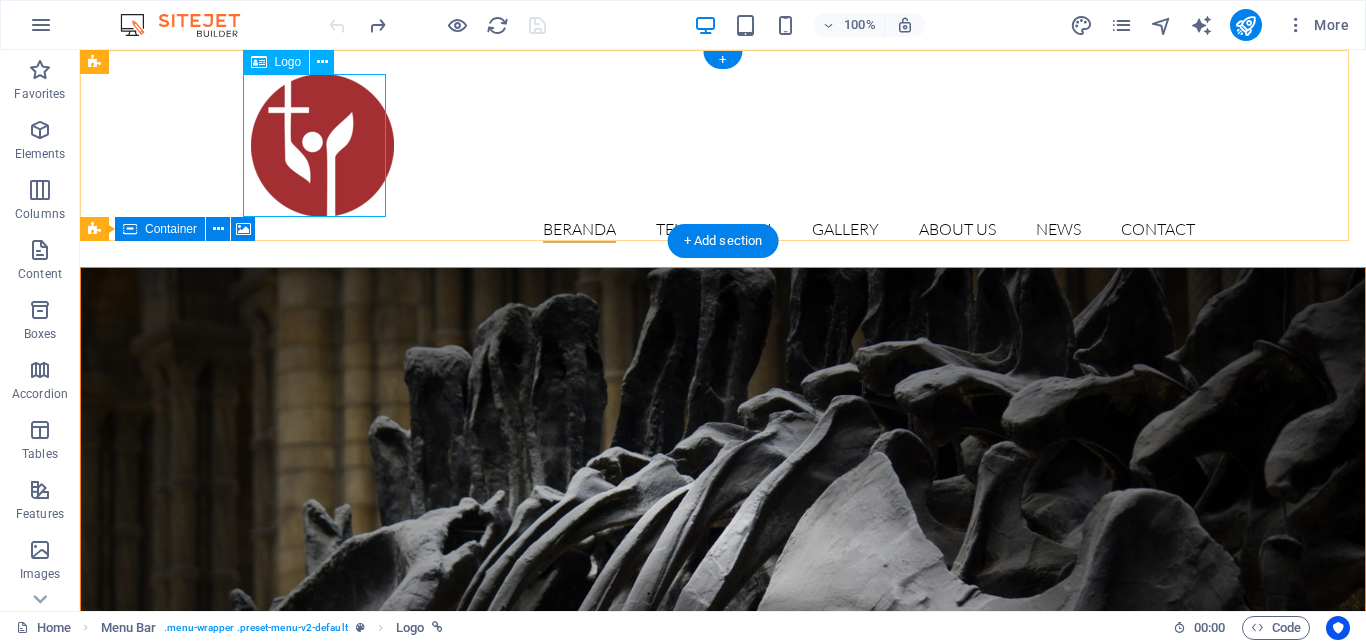 click at bounding box center [723, 145] 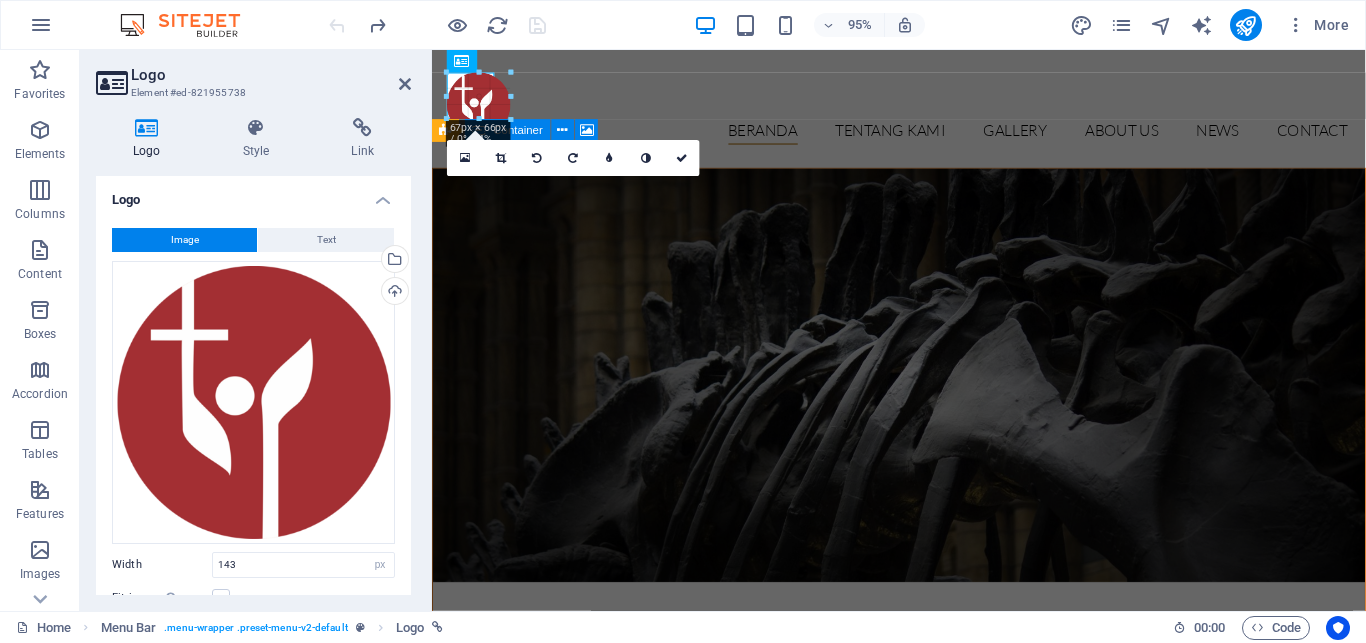 drag, startPoint x: 445, startPoint y: 205, endPoint x: 538, endPoint y: 32, distance: 196.41283 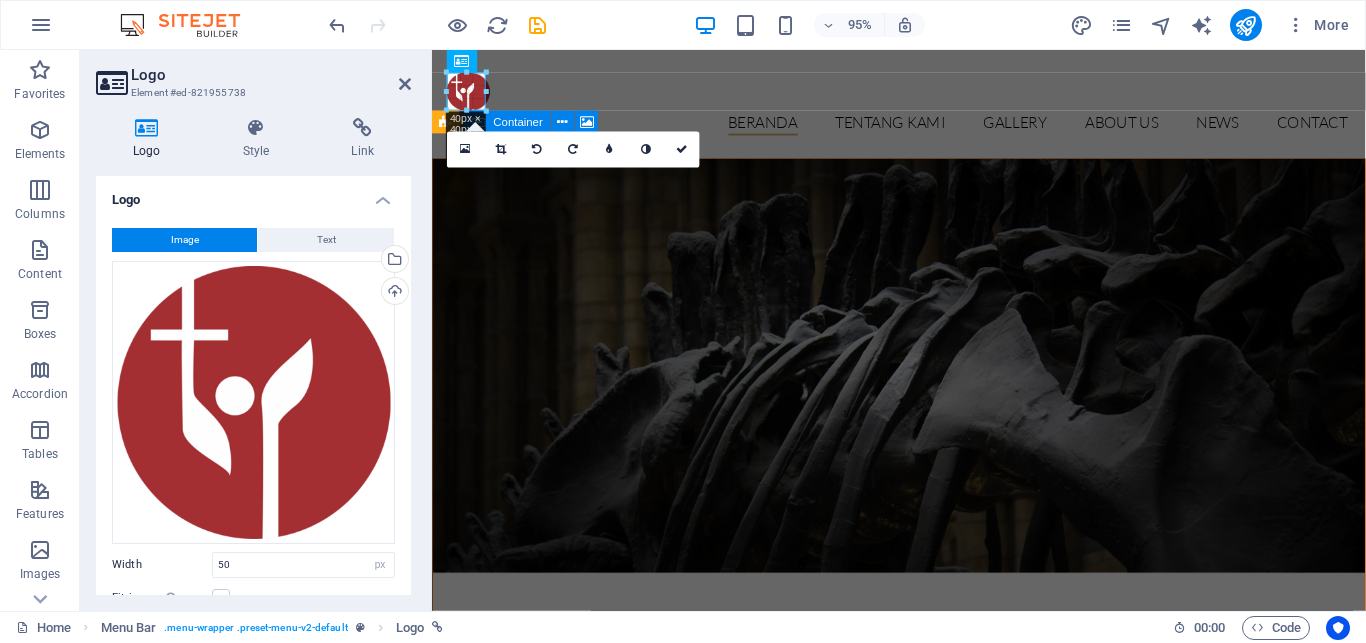 drag, startPoint x: 495, startPoint y: 75, endPoint x: 483, endPoint y: 108, distance: 35.1141 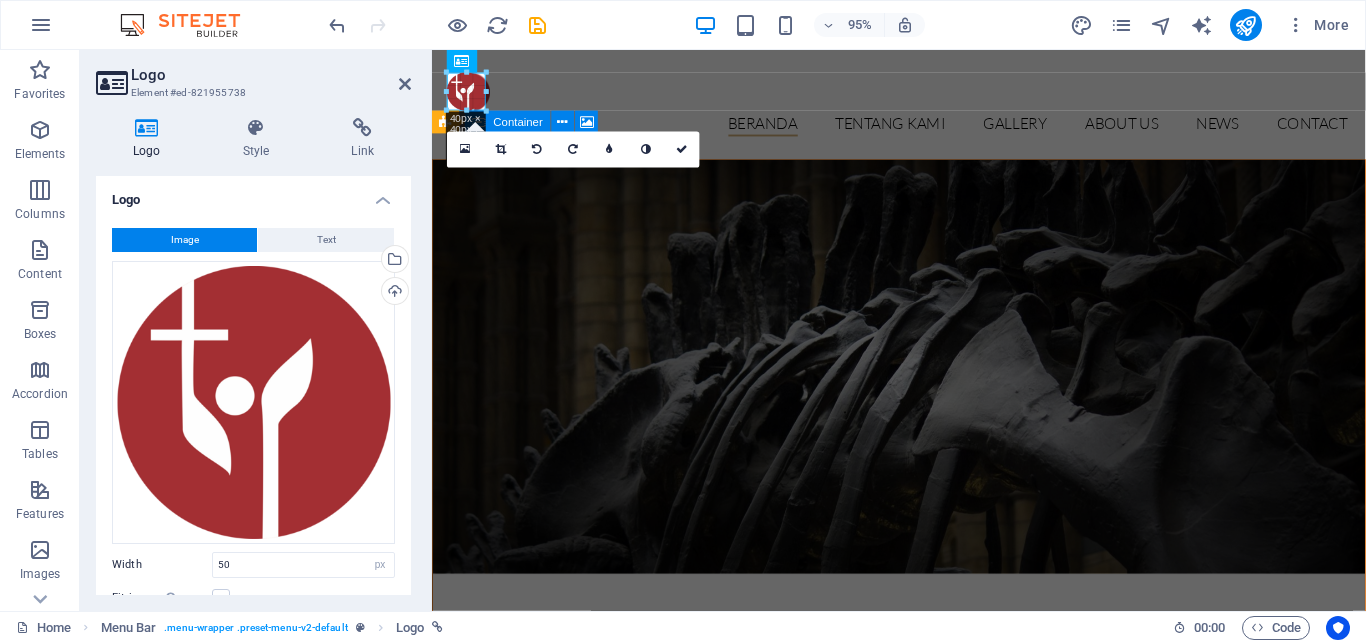 type on "41" 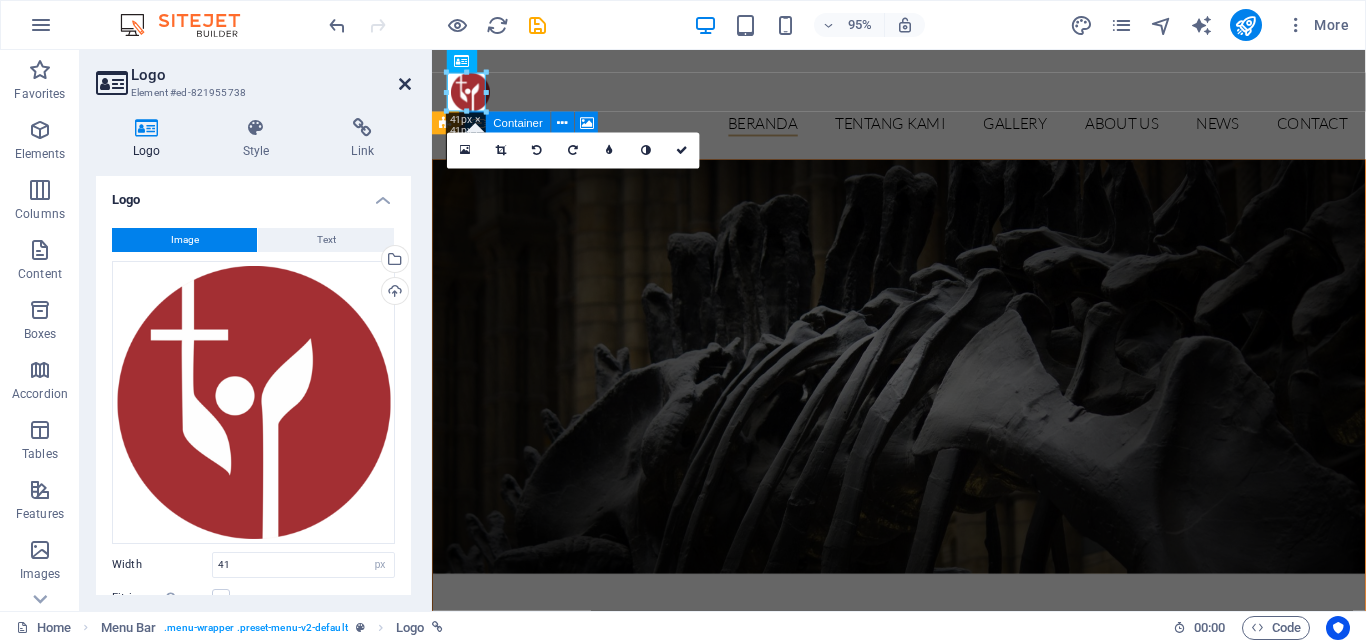 click at bounding box center [405, 84] 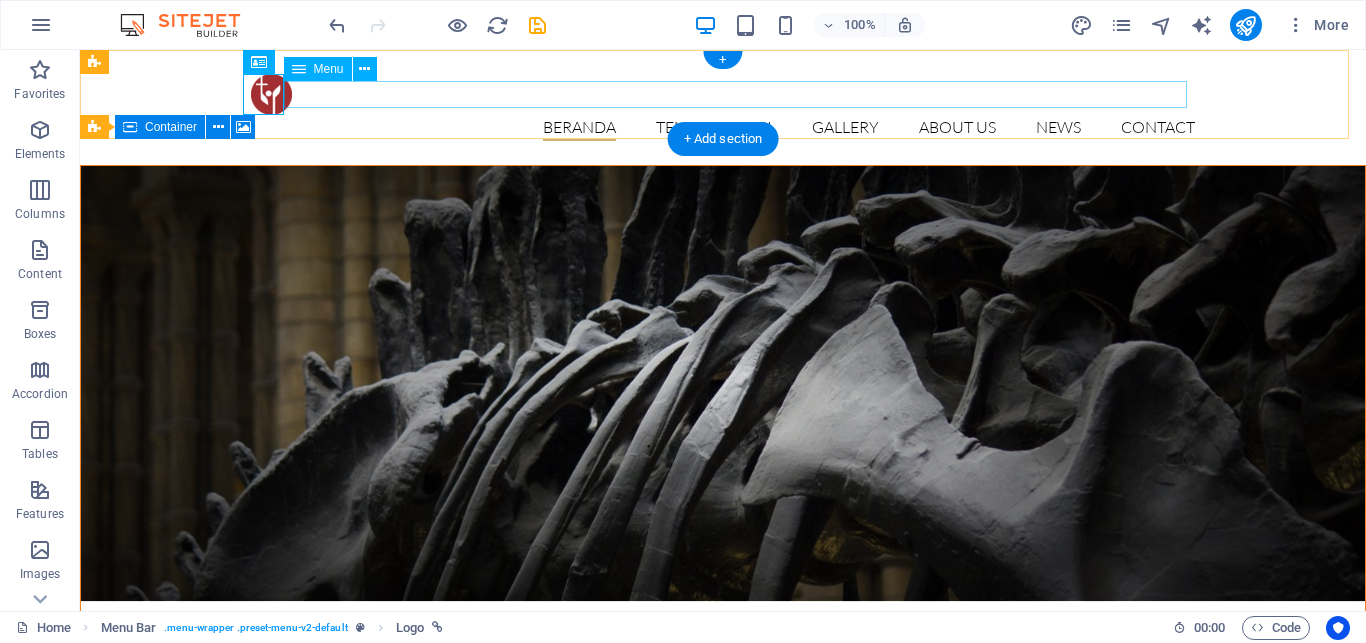 click on "BERANDA TENTANG KAMI SEJARAH VISI MISI TUJUAN Detail view Gallery About us News Contact" at bounding box center [723, 128] 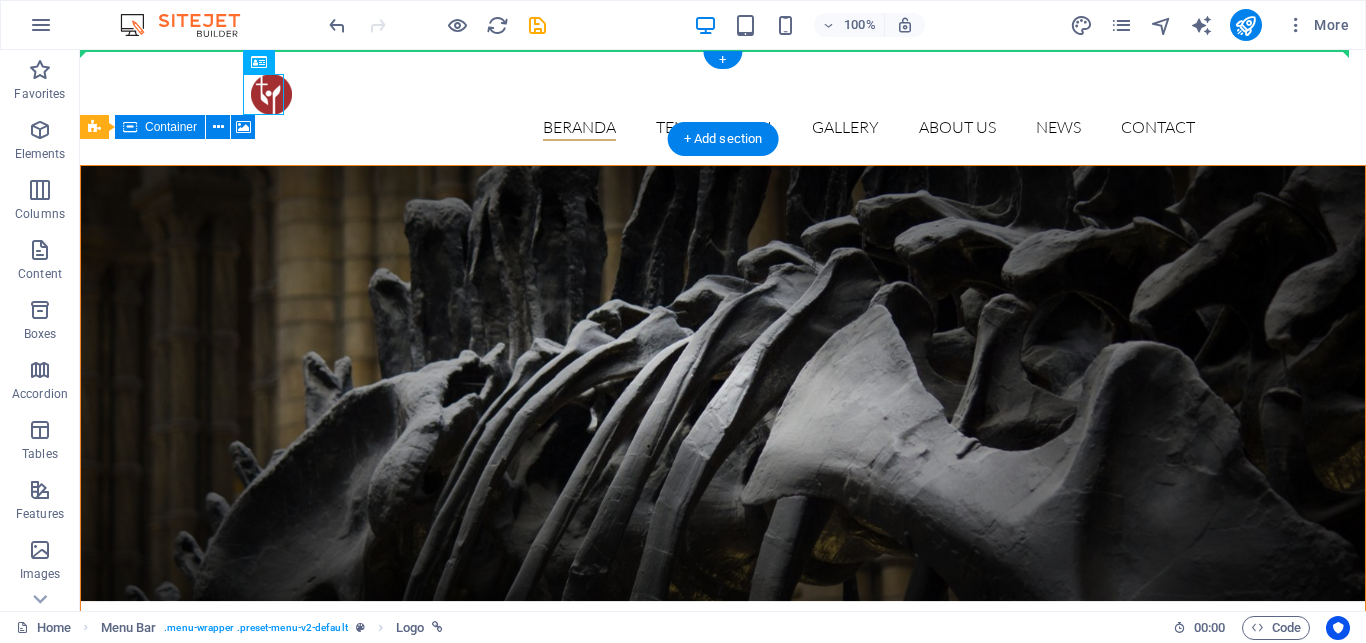 drag, startPoint x: 263, startPoint y: 82, endPoint x: 211, endPoint y: 89, distance: 52.46904 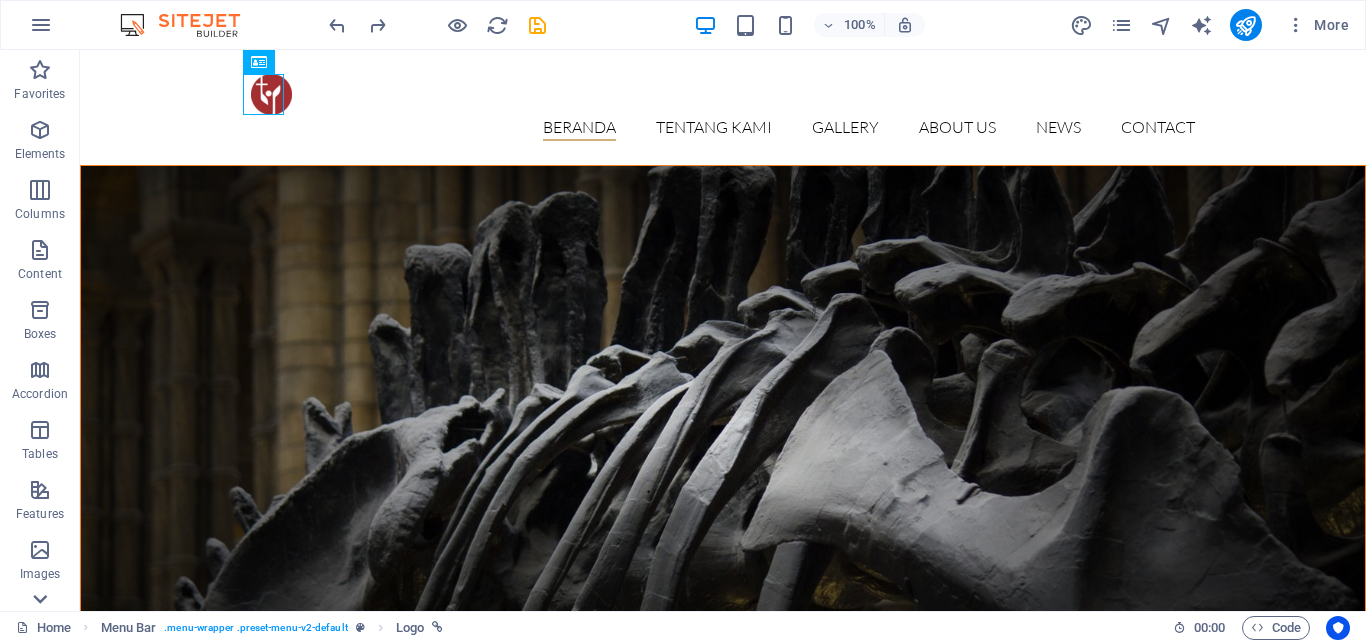click 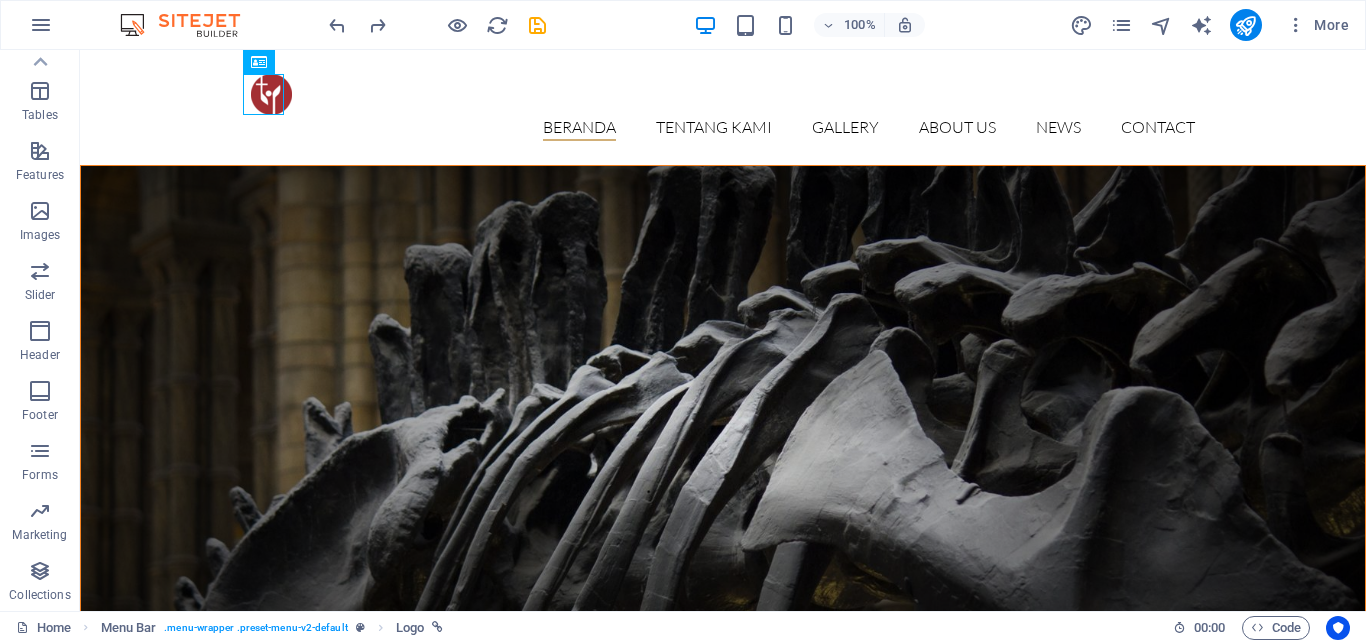 click on "Collections" at bounding box center (40, 583) 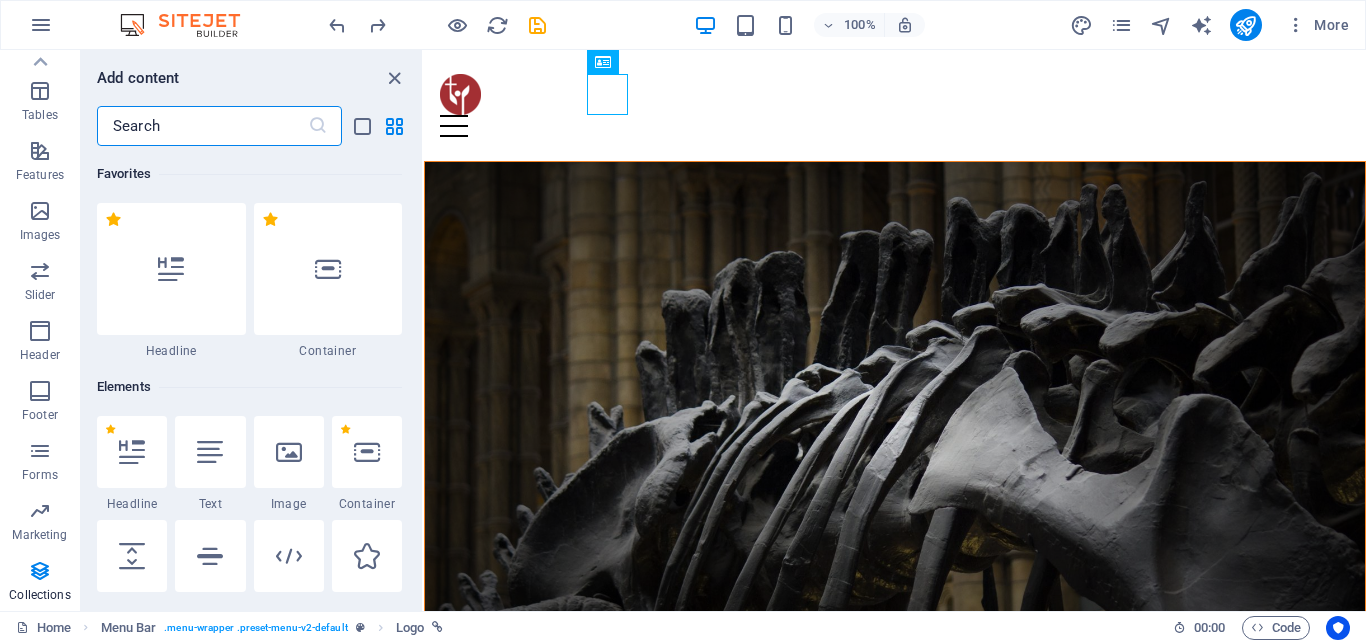 scroll, scrollTop: 339, scrollLeft: 0, axis: vertical 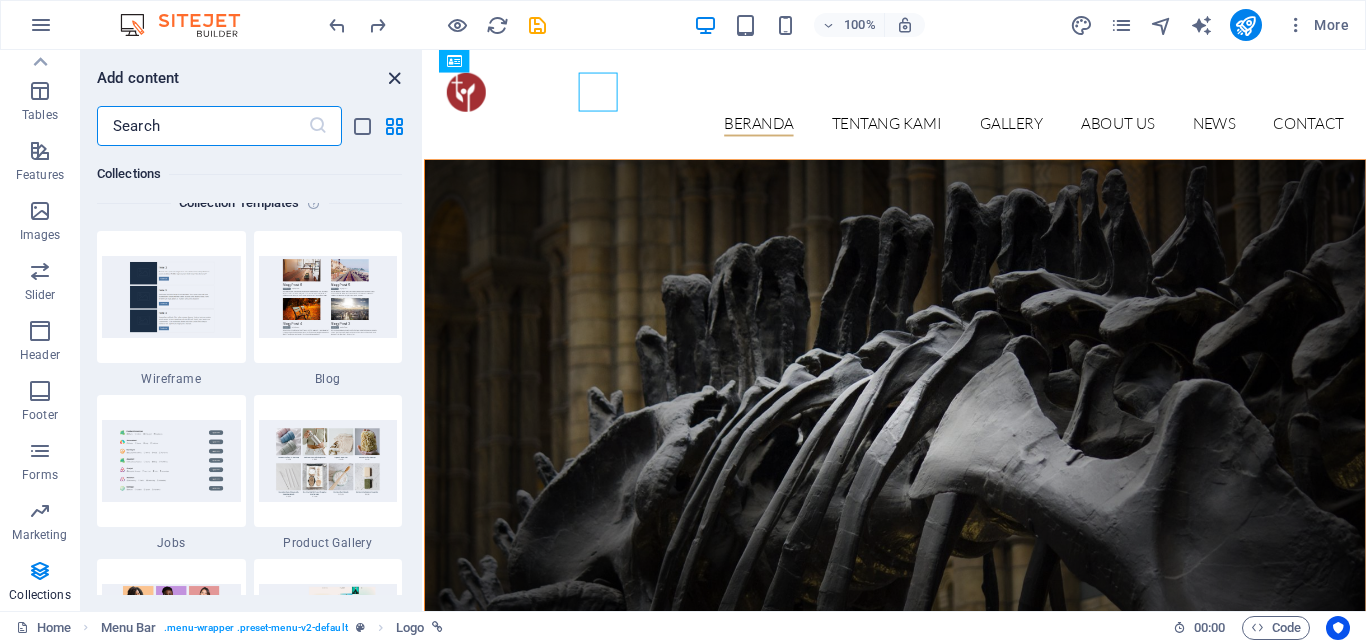 click at bounding box center [394, 78] 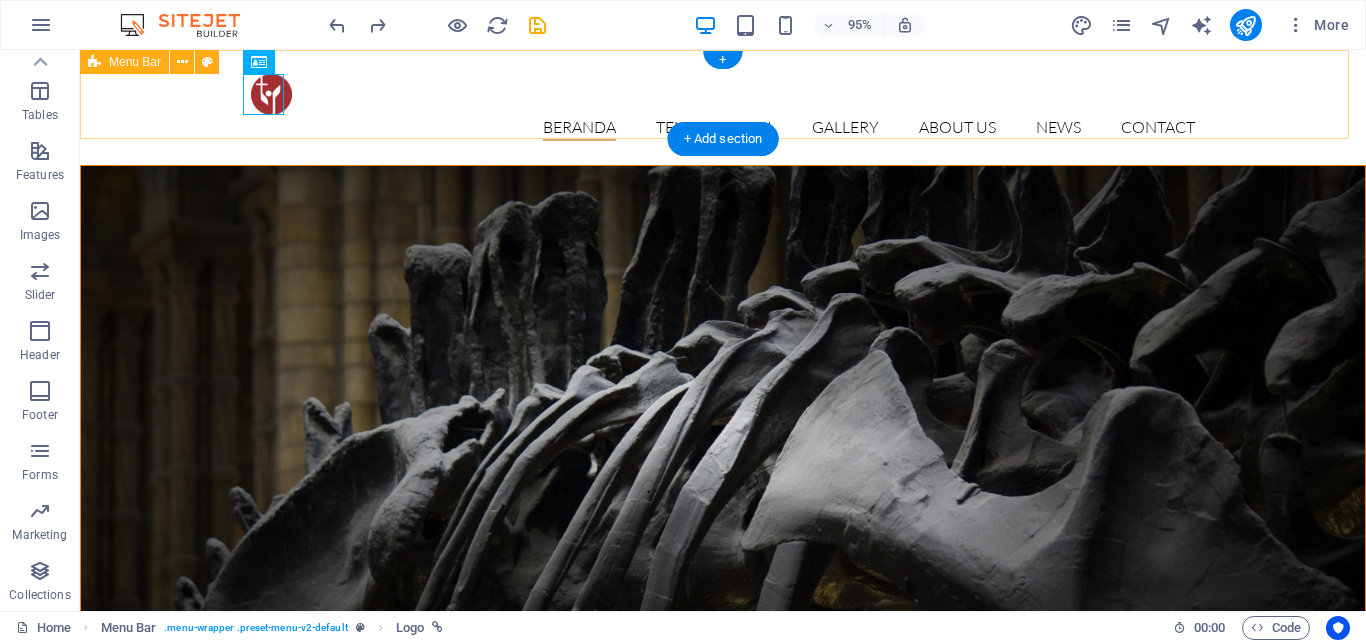 scroll, scrollTop: 339, scrollLeft: 0, axis: vertical 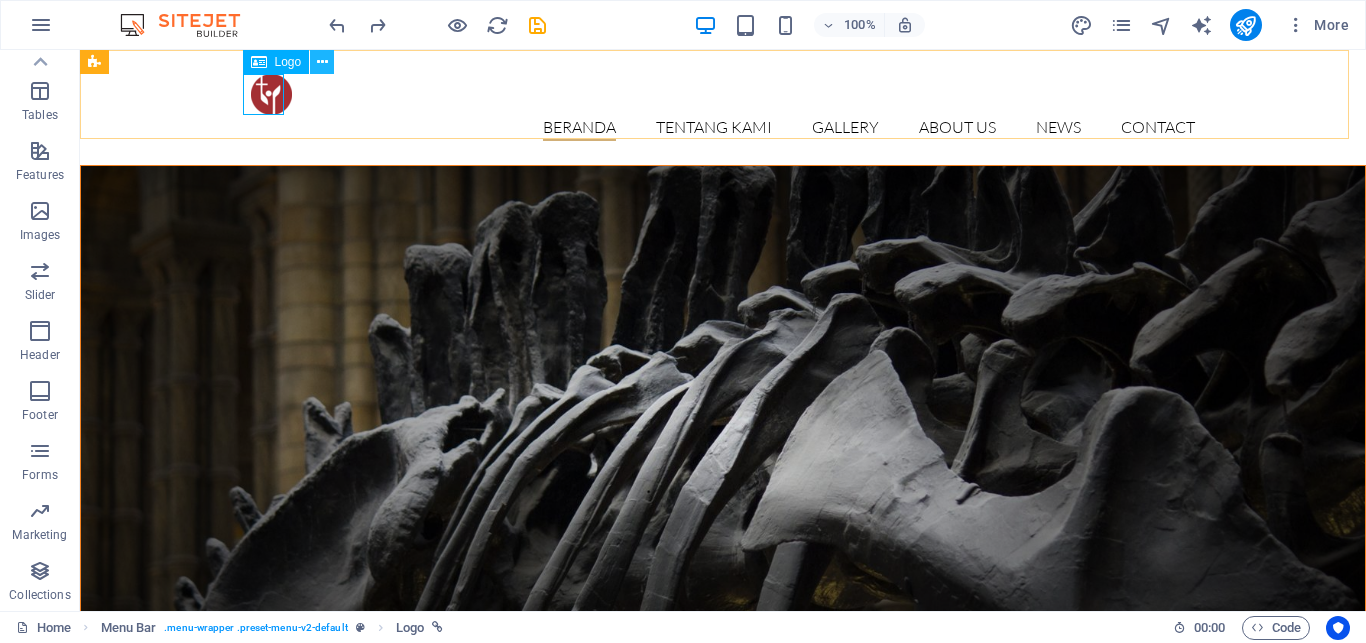 click at bounding box center (322, 62) 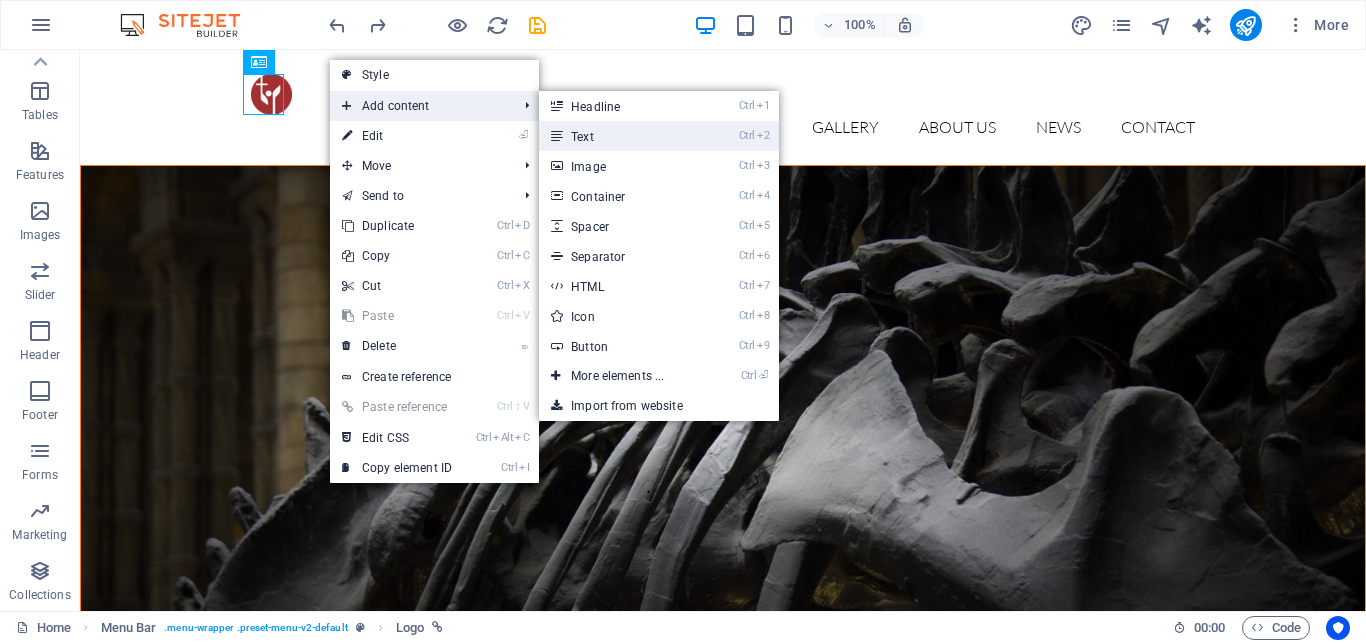 click on "Ctrl 2  Text" at bounding box center [621, 136] 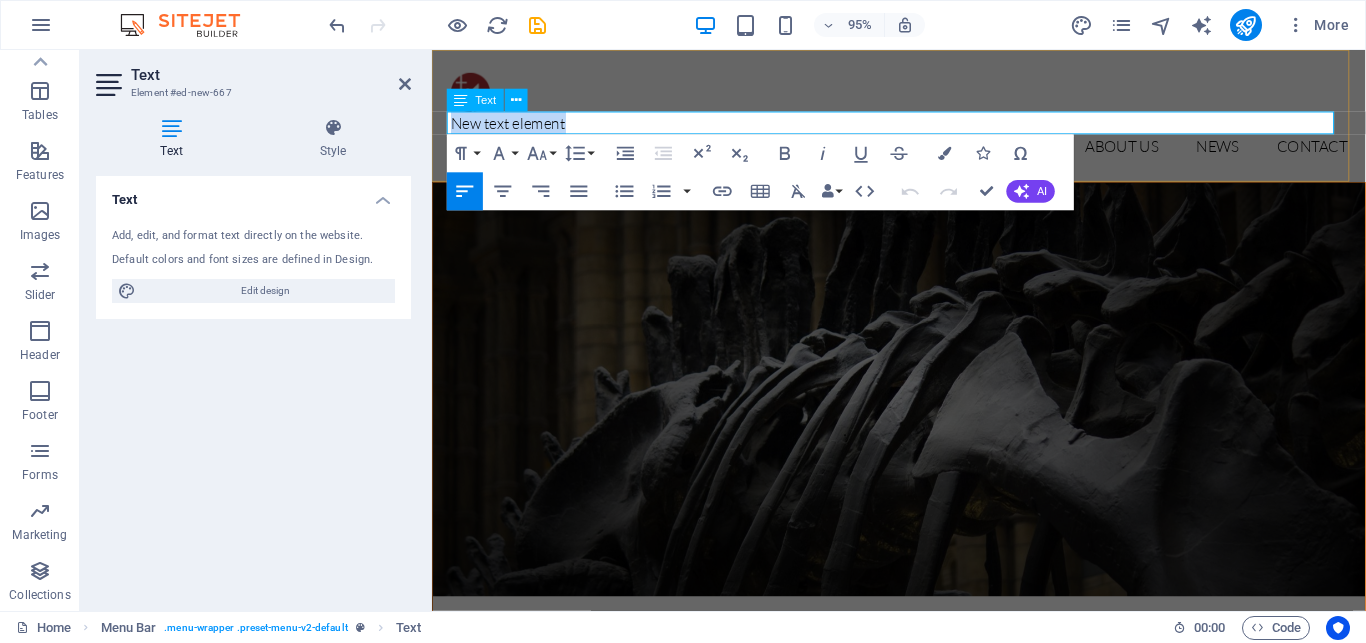 type 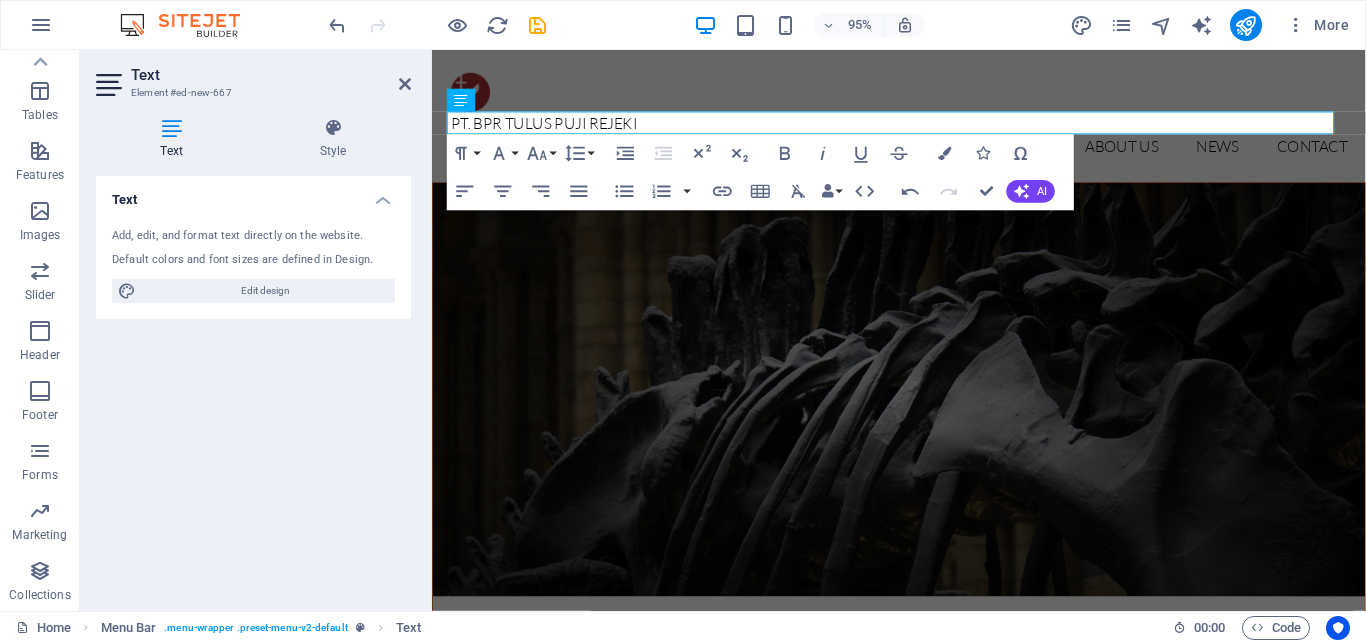 click at bounding box center [923, 407] 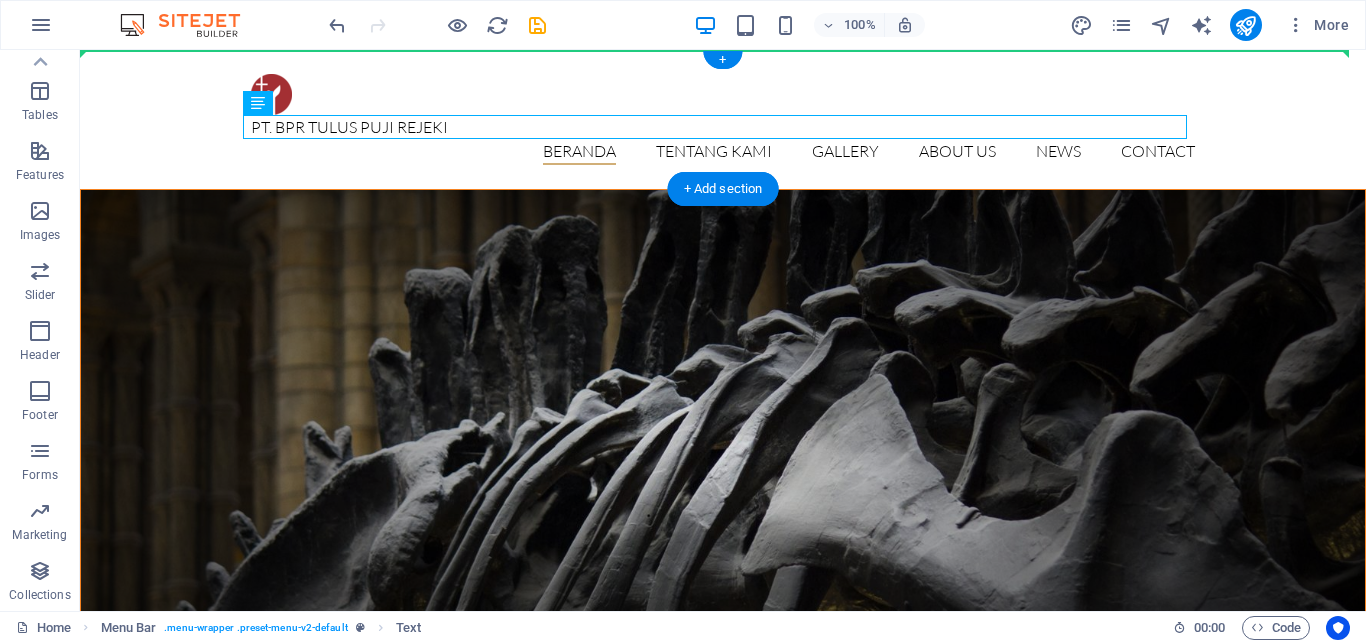 drag, startPoint x: 368, startPoint y: 129, endPoint x: 388, endPoint y: 98, distance: 36.891735 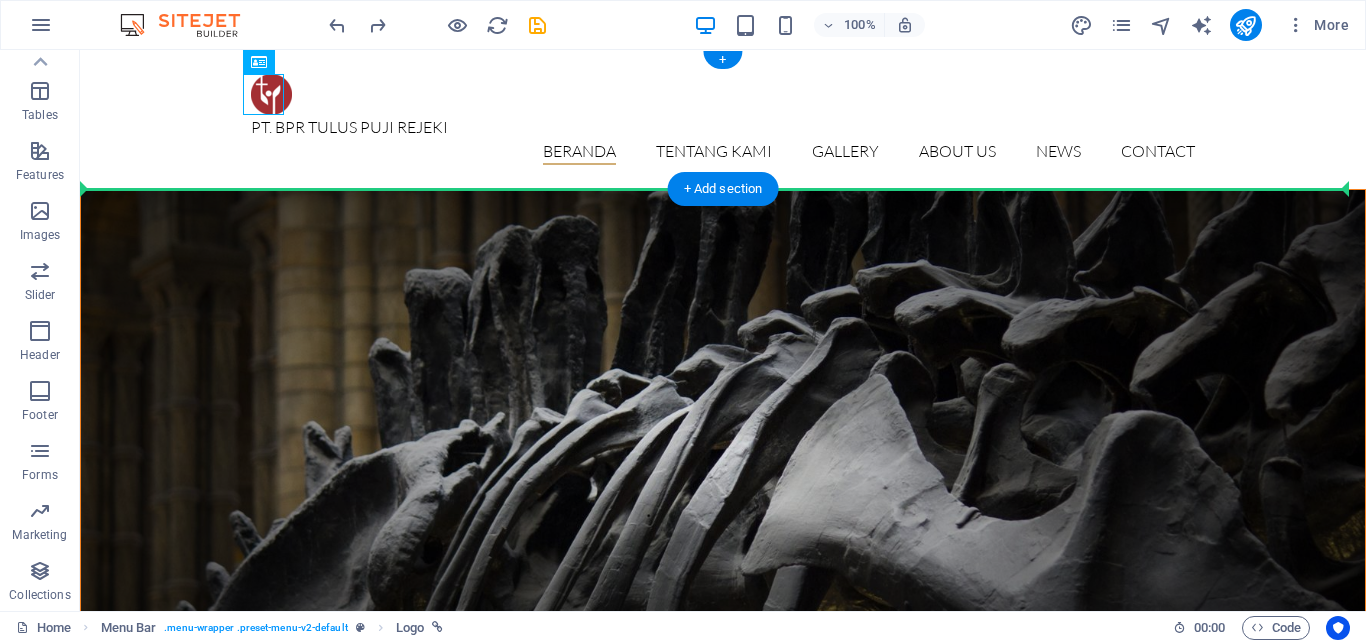 drag, startPoint x: 269, startPoint y: 81, endPoint x: 207, endPoint y: 136, distance: 82.87943 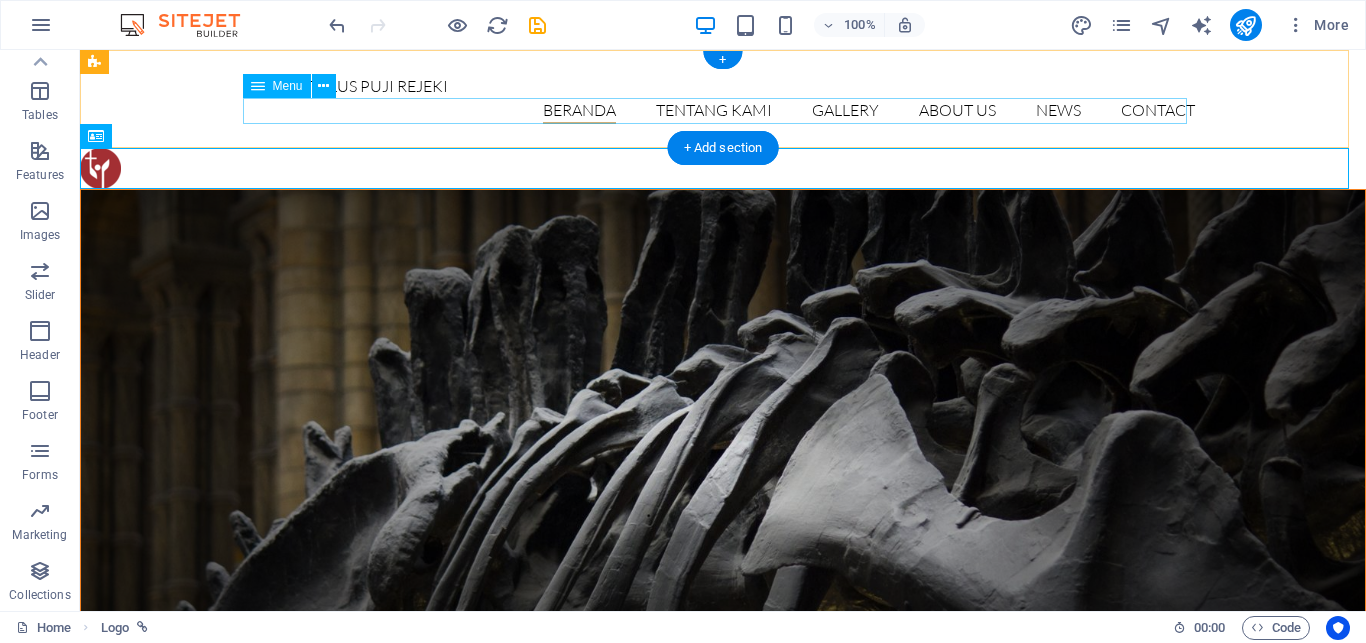 click on "BERANDA TENTANG KAMI SEJARAH VISI MISI TUJUAN Detail view Gallery About us News Contact" at bounding box center (723, 111) 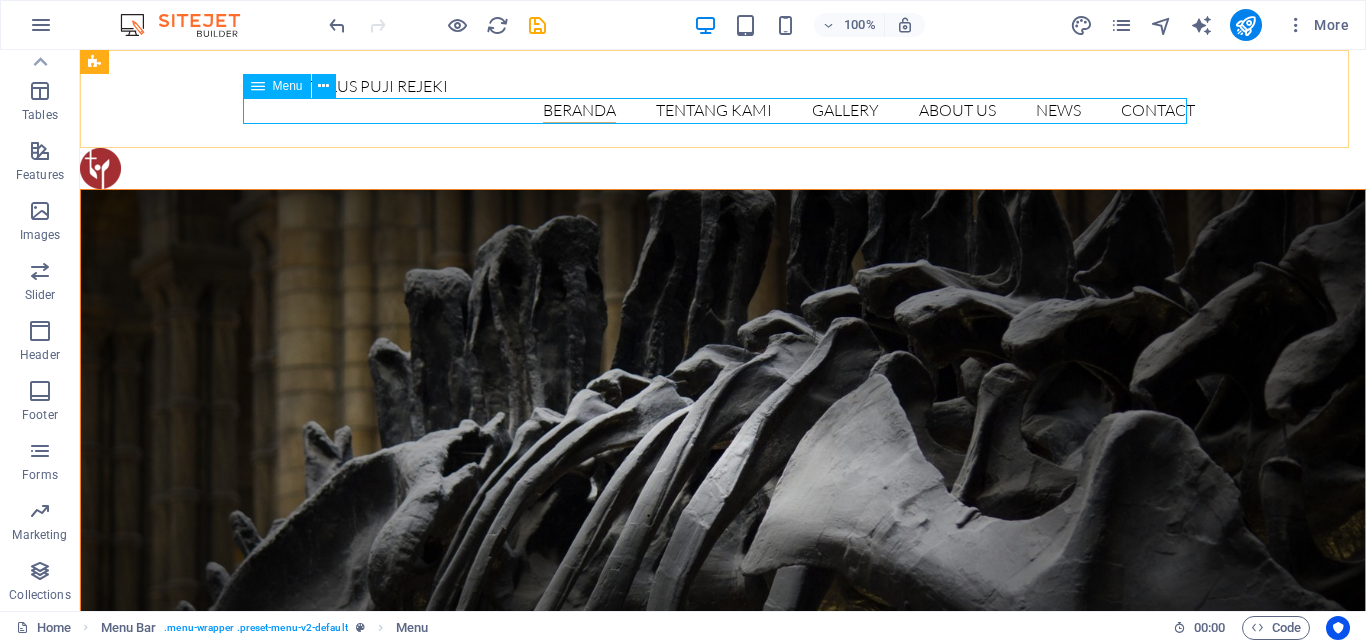 click at bounding box center (258, 86) 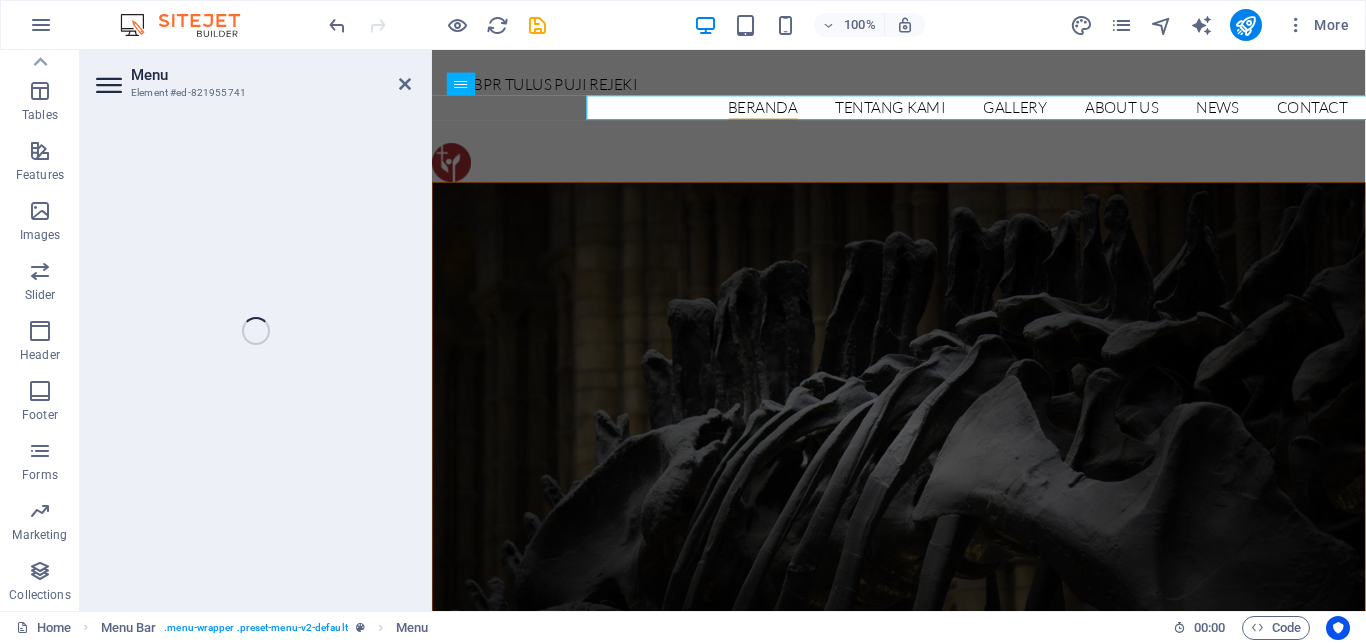 select 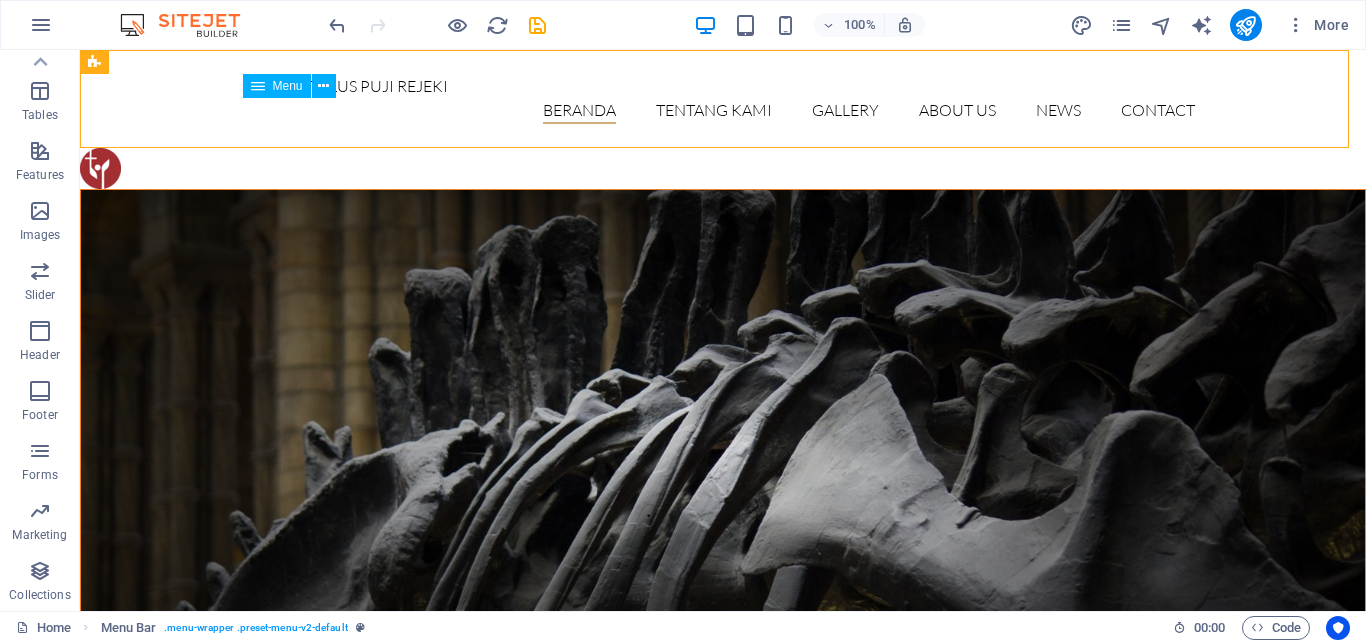 drag, startPoint x: 96, startPoint y: 121, endPoint x: 609, endPoint y: 114, distance: 513.0477 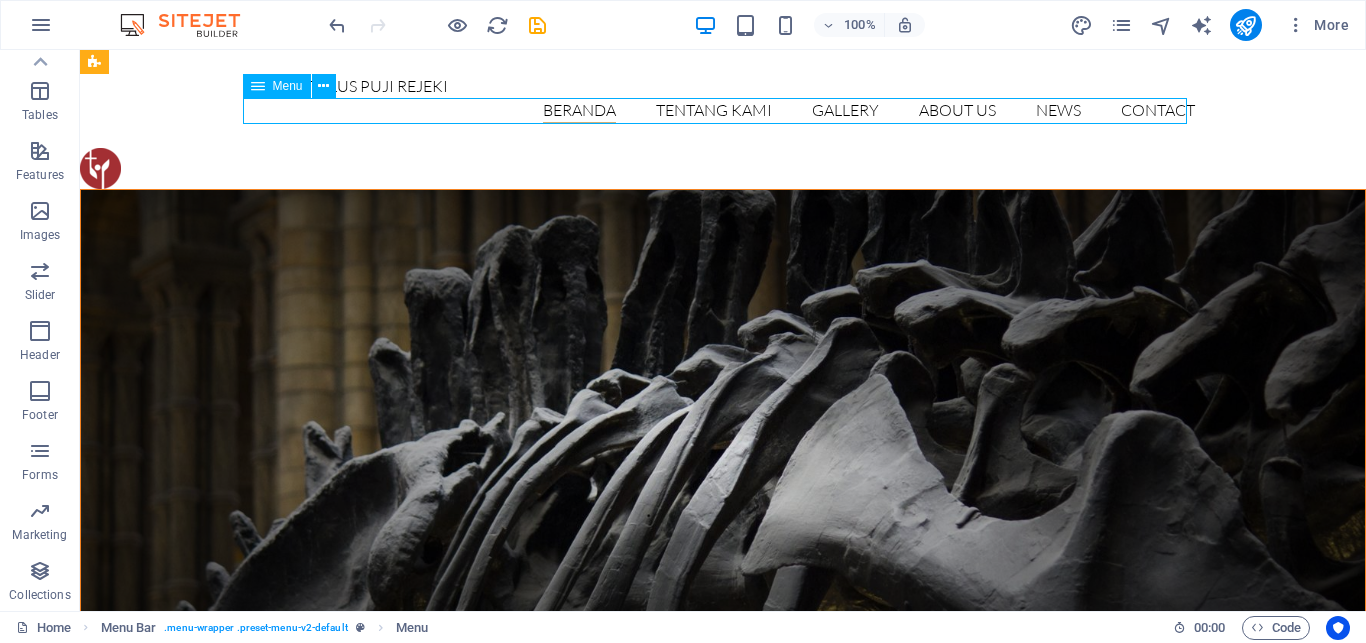 click on "BERANDA TENTANG KAMI SEJARAH VISI MISI TUJUAN Detail view Gallery About us News Contact" at bounding box center (723, 111) 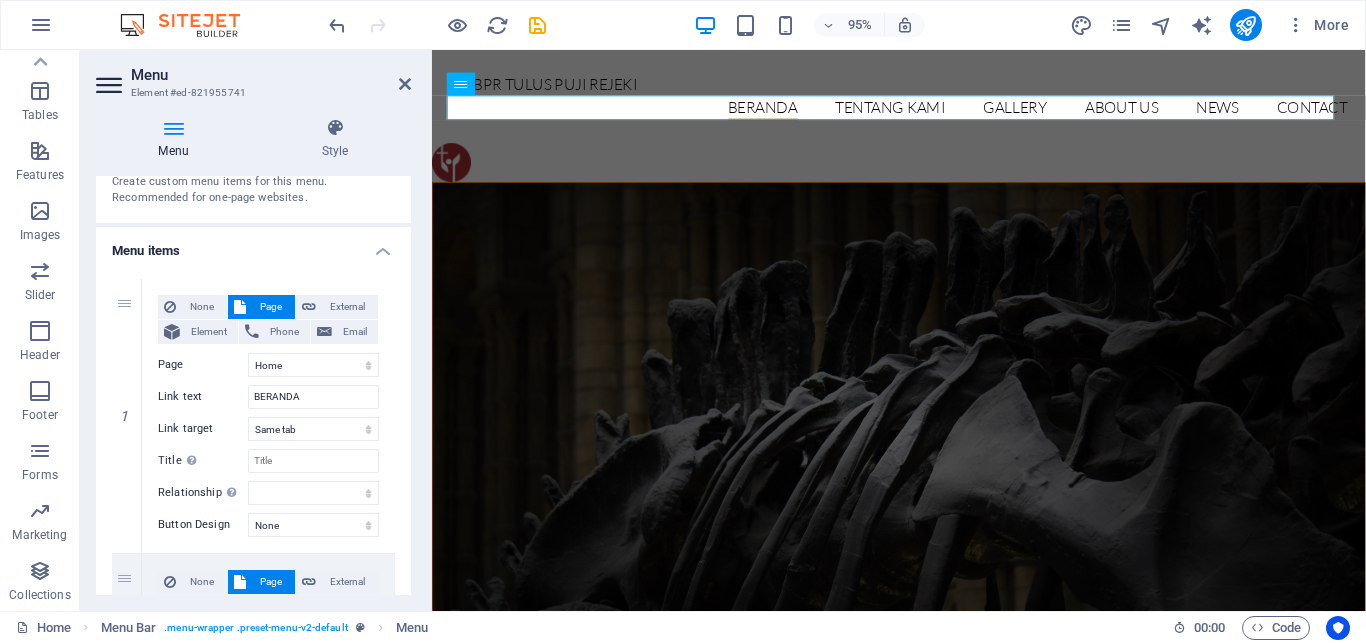 scroll, scrollTop: 0, scrollLeft: 0, axis: both 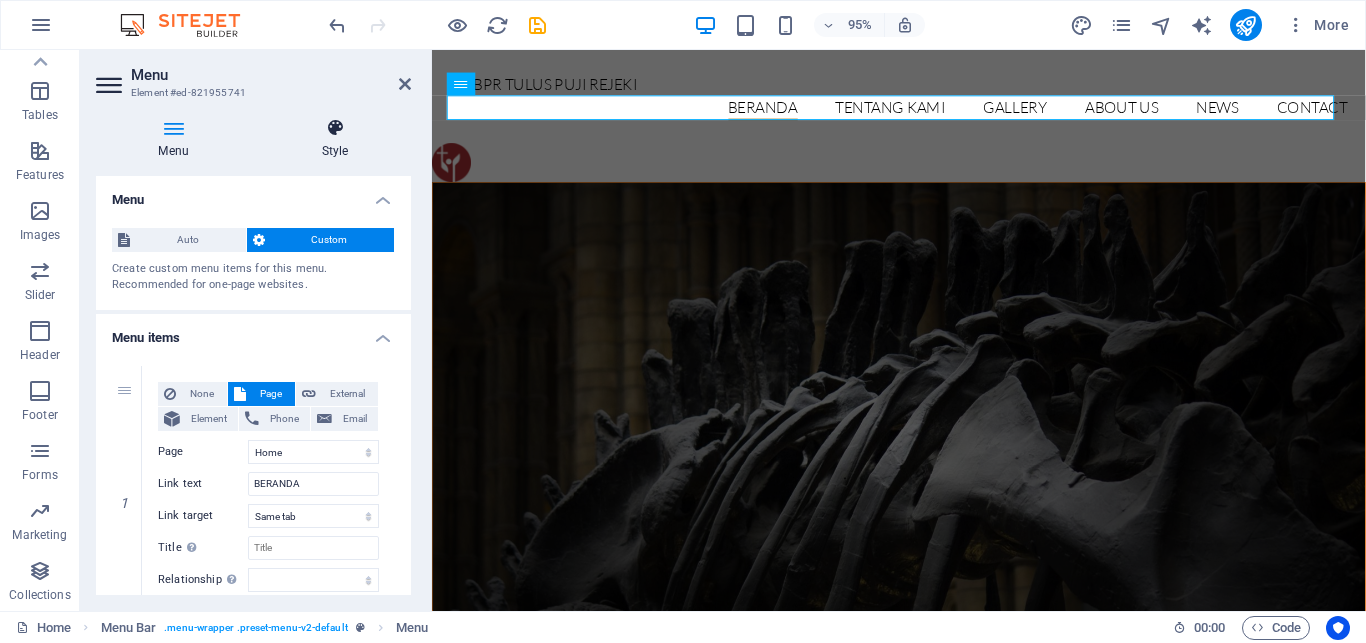 click at bounding box center (335, 128) 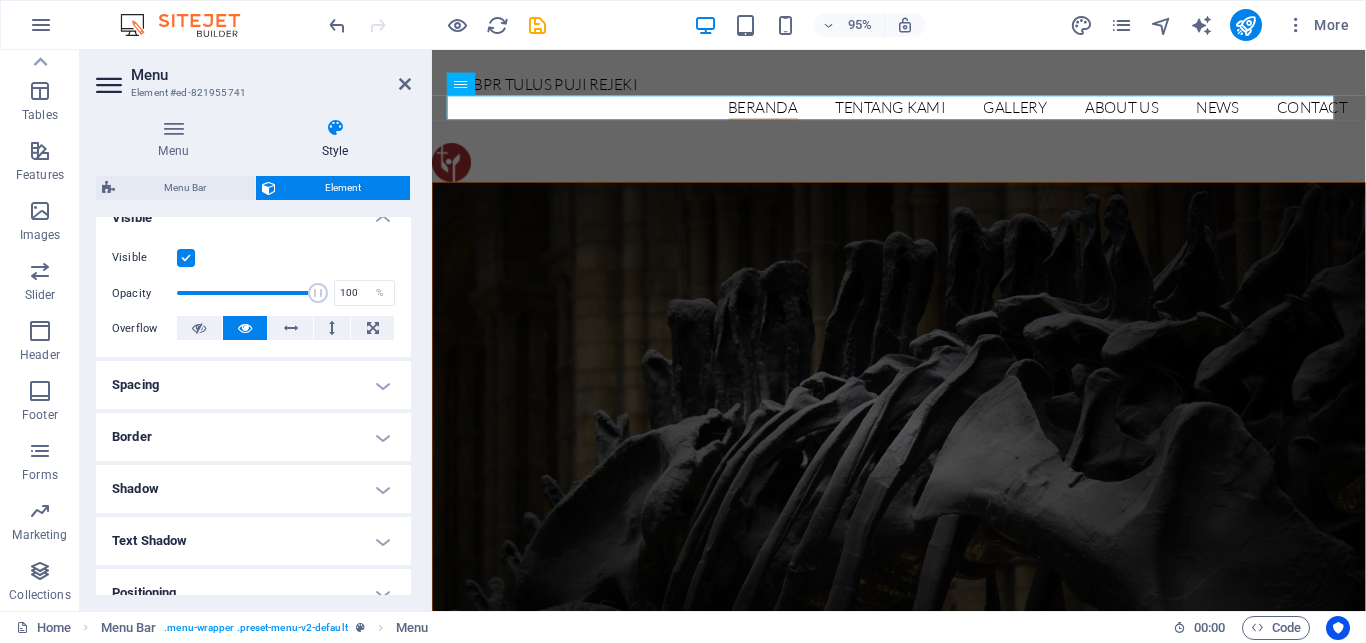 scroll, scrollTop: 239, scrollLeft: 0, axis: vertical 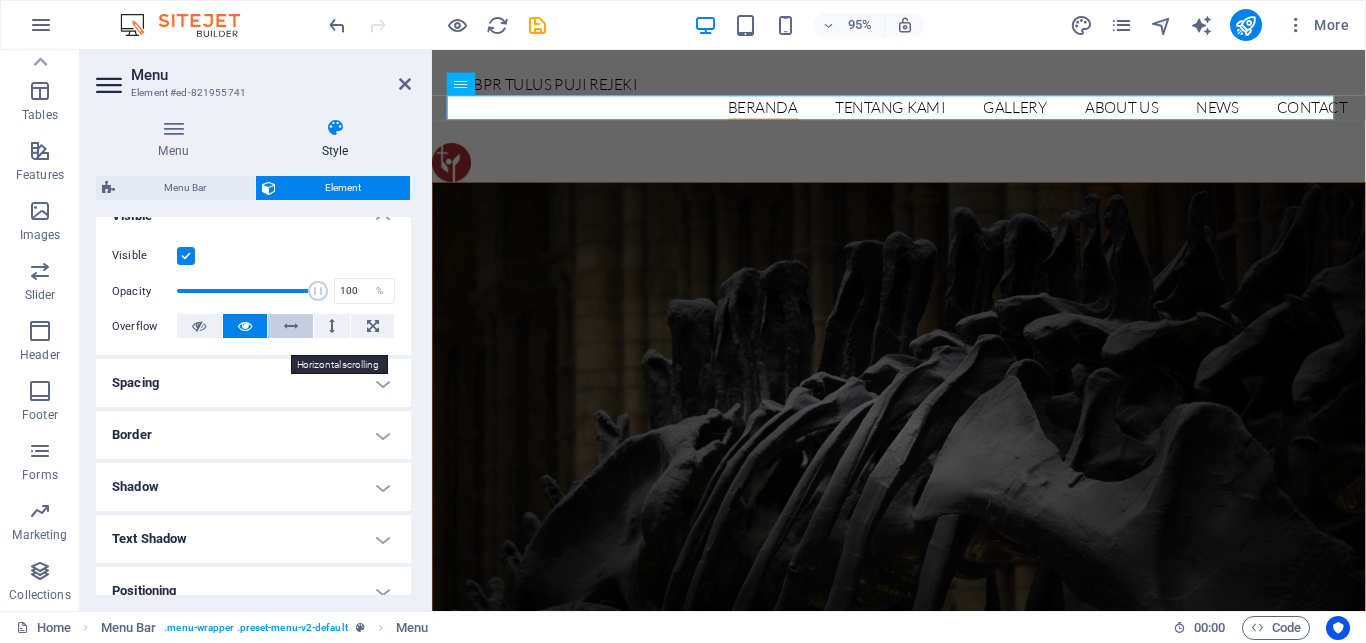 click at bounding box center (291, 326) 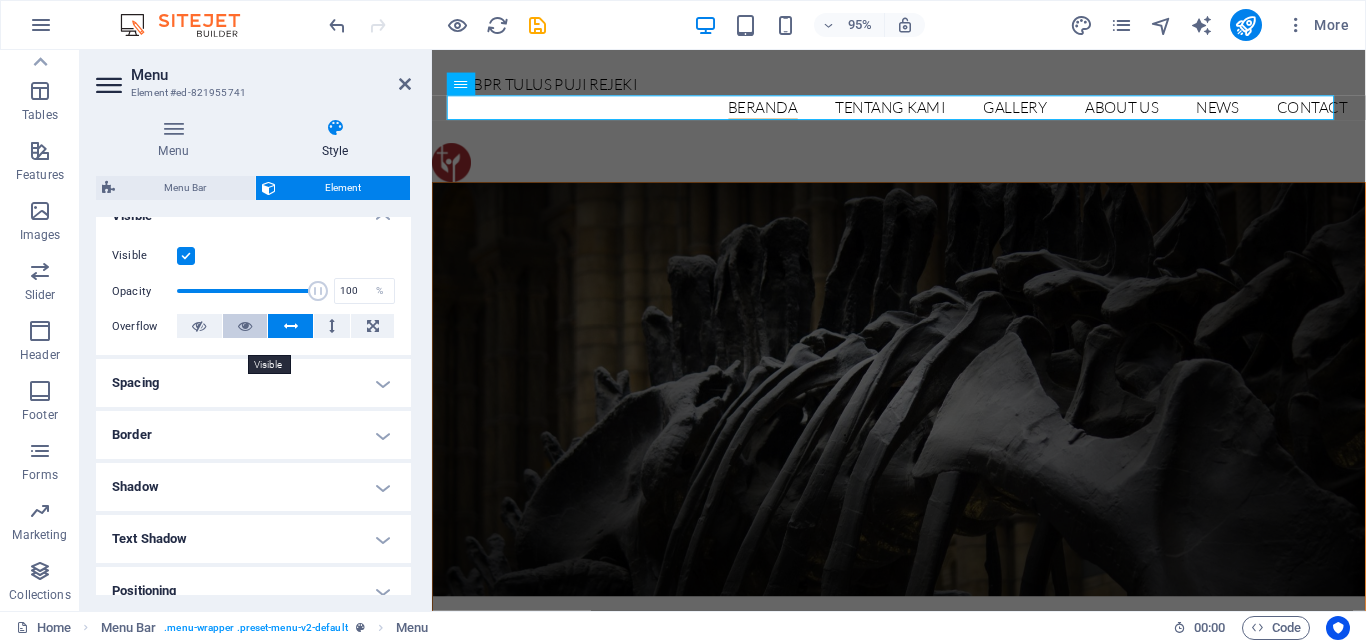 click at bounding box center (245, 326) 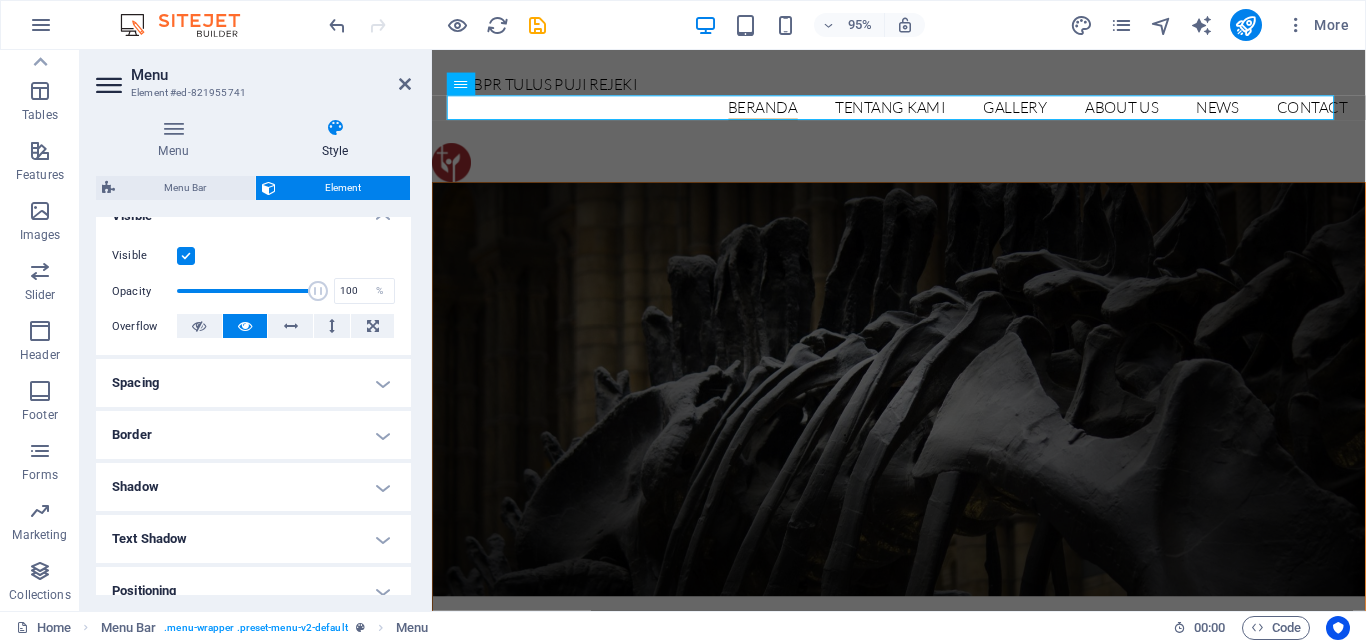 click on "Spacing" at bounding box center (253, 383) 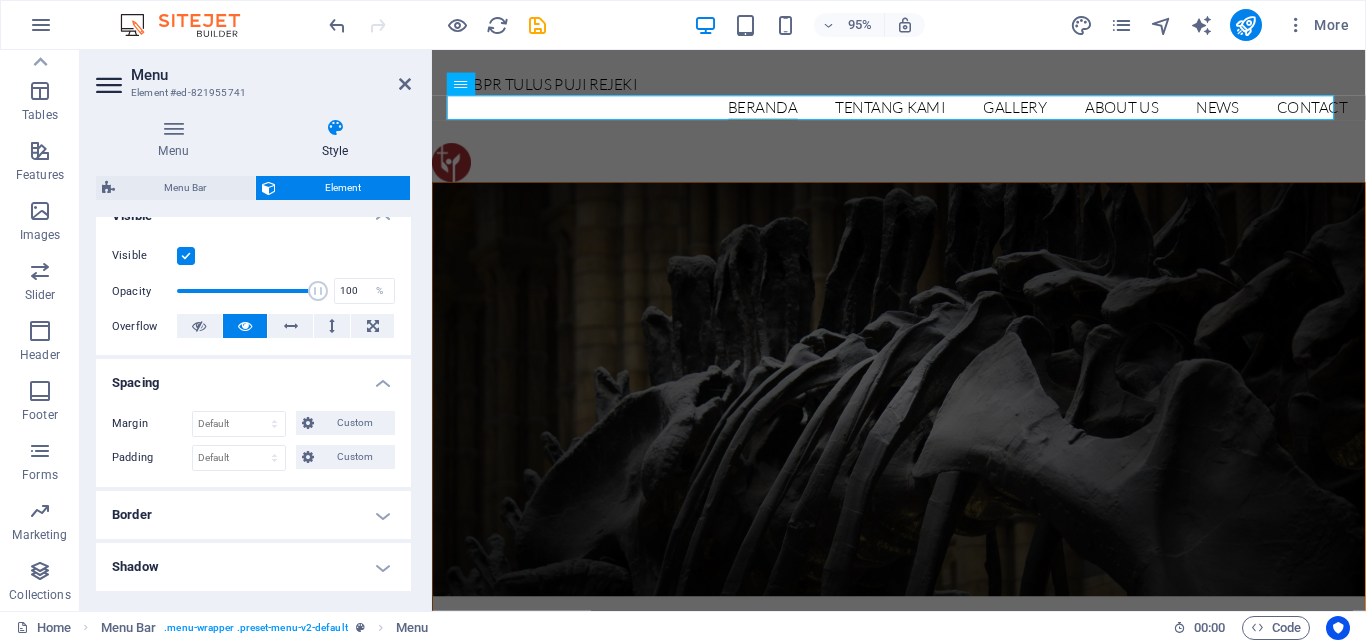 click on "Spacing" at bounding box center (253, 377) 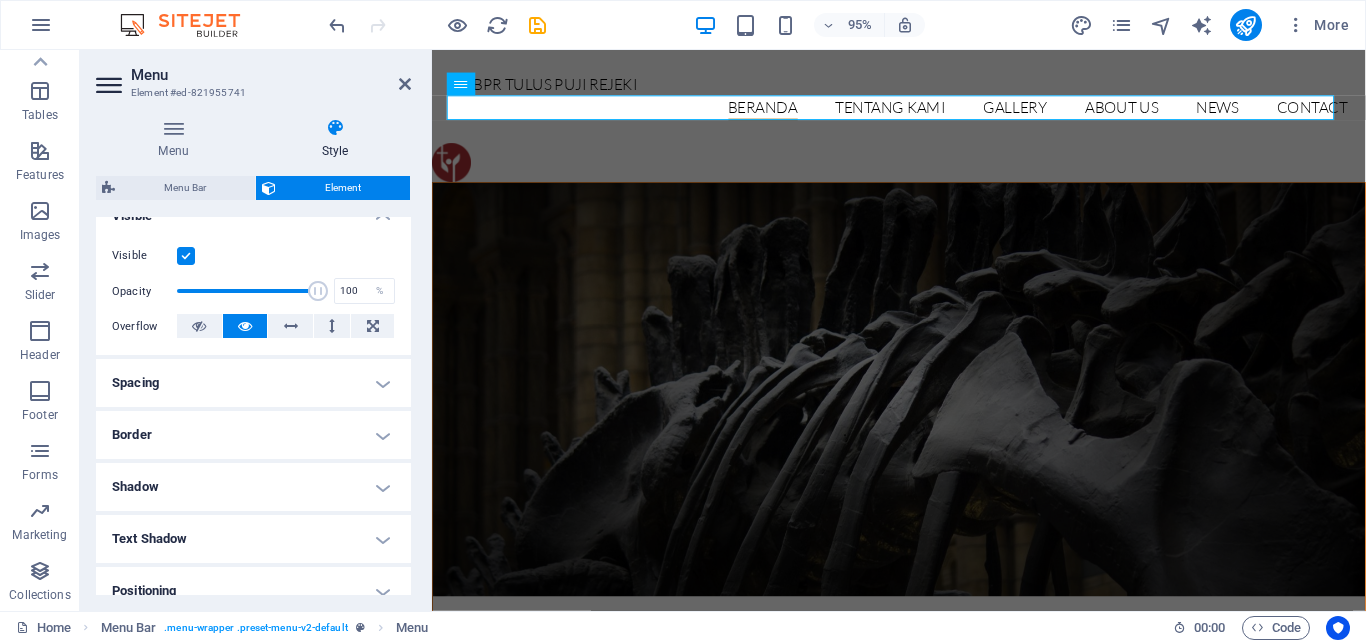 click on "Border" at bounding box center (253, 435) 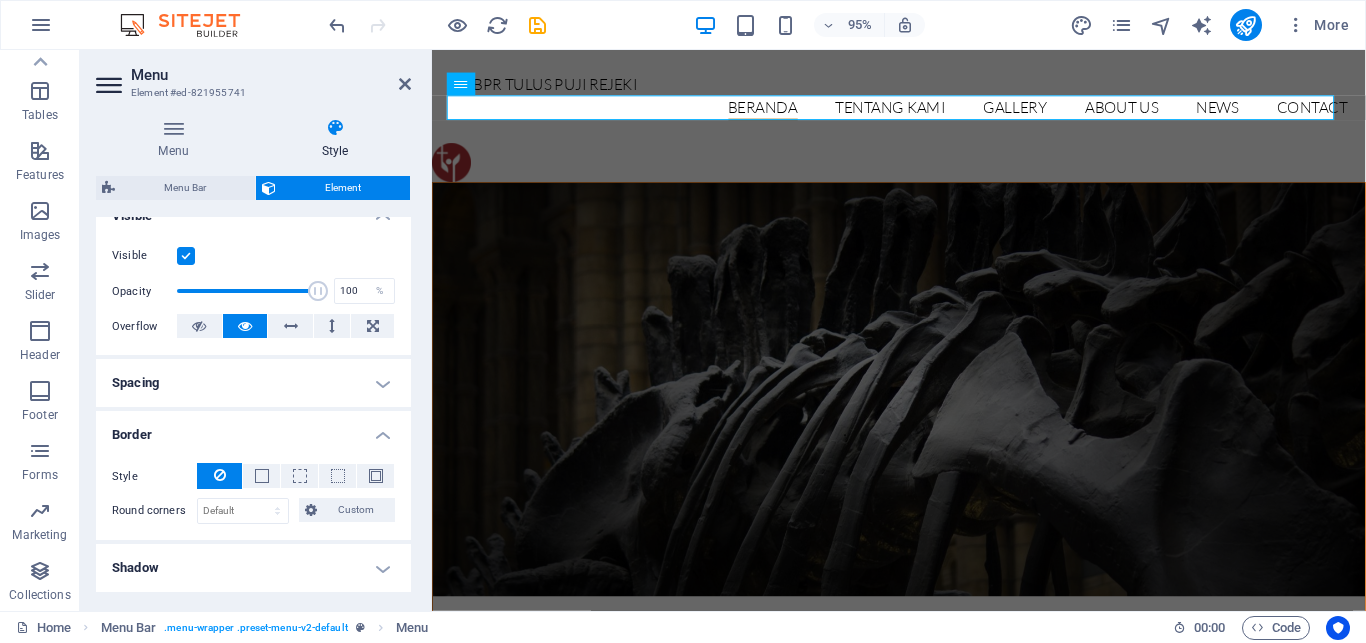 click on "Border" at bounding box center (253, 429) 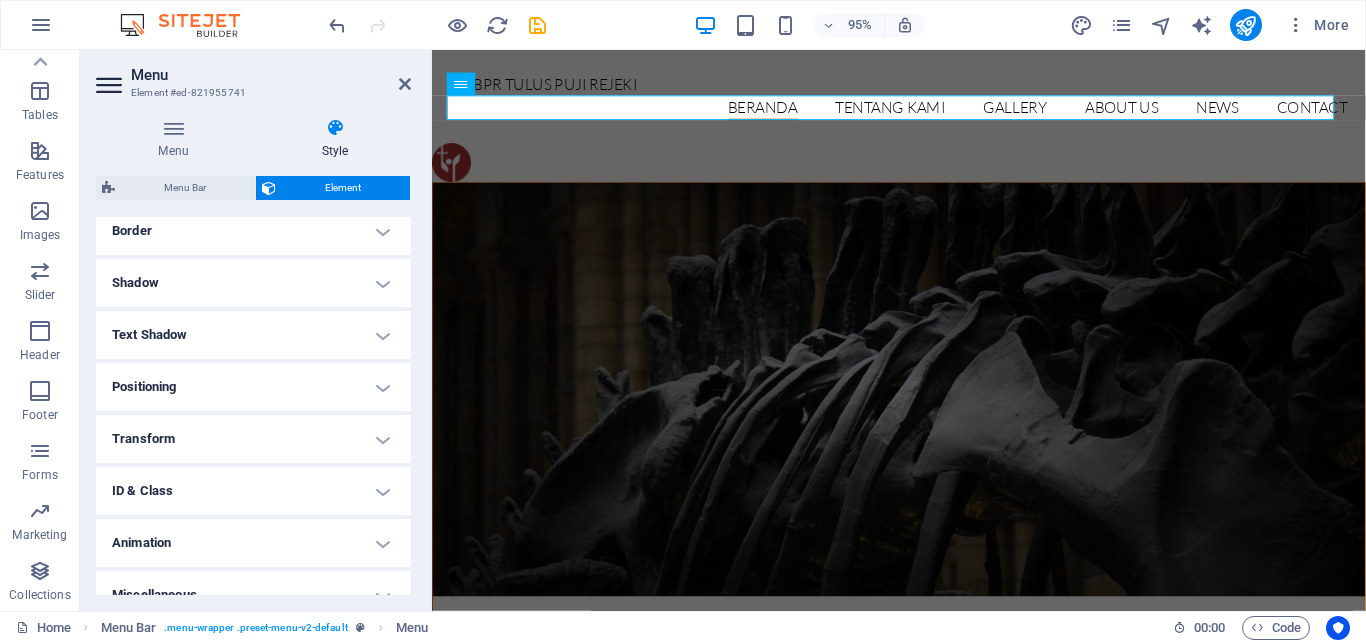 scroll, scrollTop: 445, scrollLeft: 0, axis: vertical 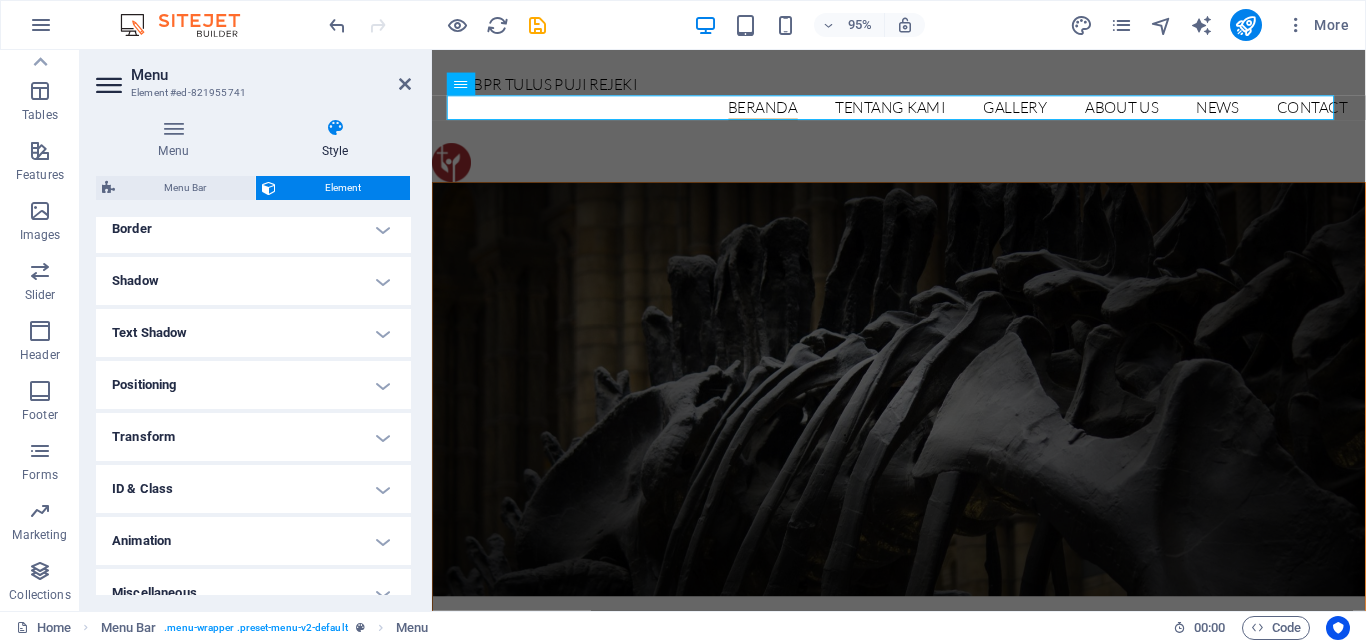 click on "Positioning" at bounding box center [253, 385] 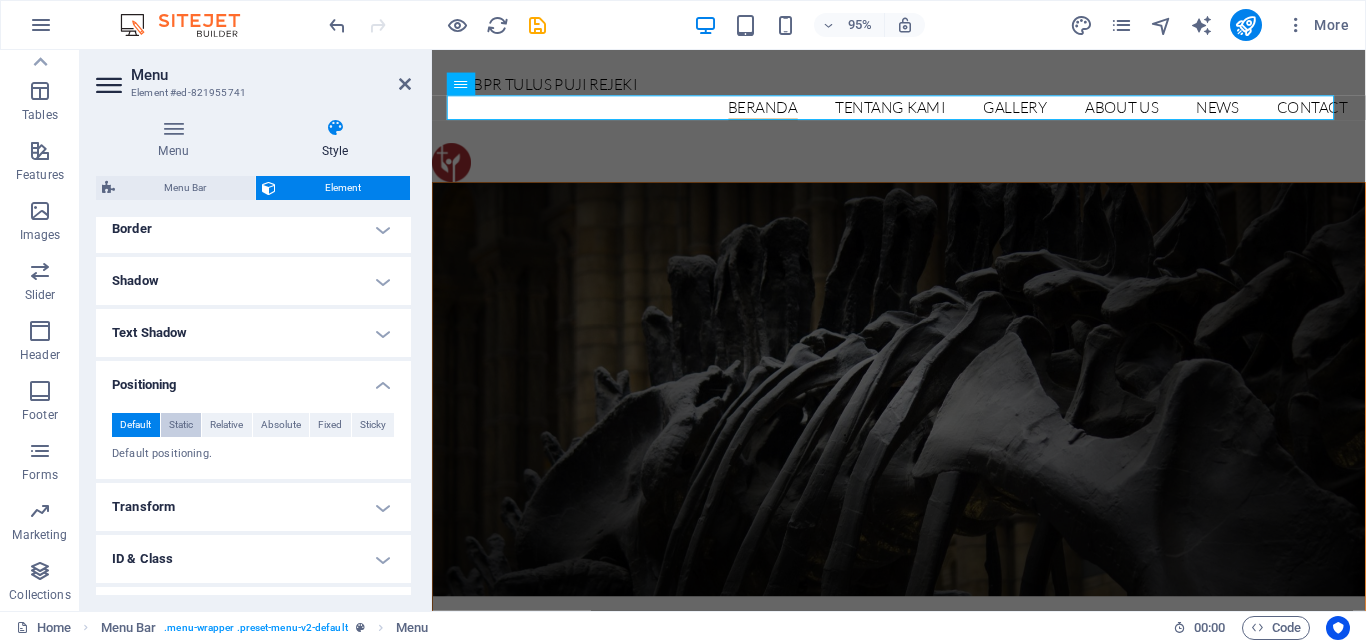 click on "Static" at bounding box center (181, 425) 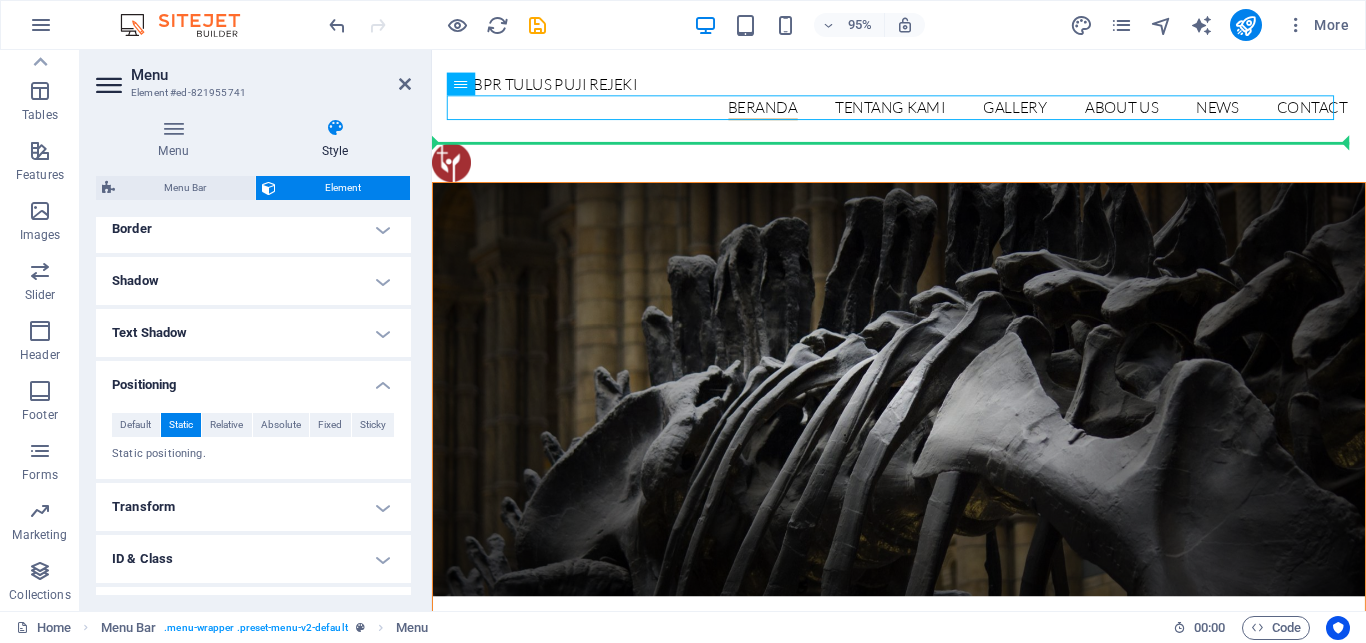 drag, startPoint x: 544, startPoint y: 105, endPoint x: 667, endPoint y: 137, distance: 127.09445 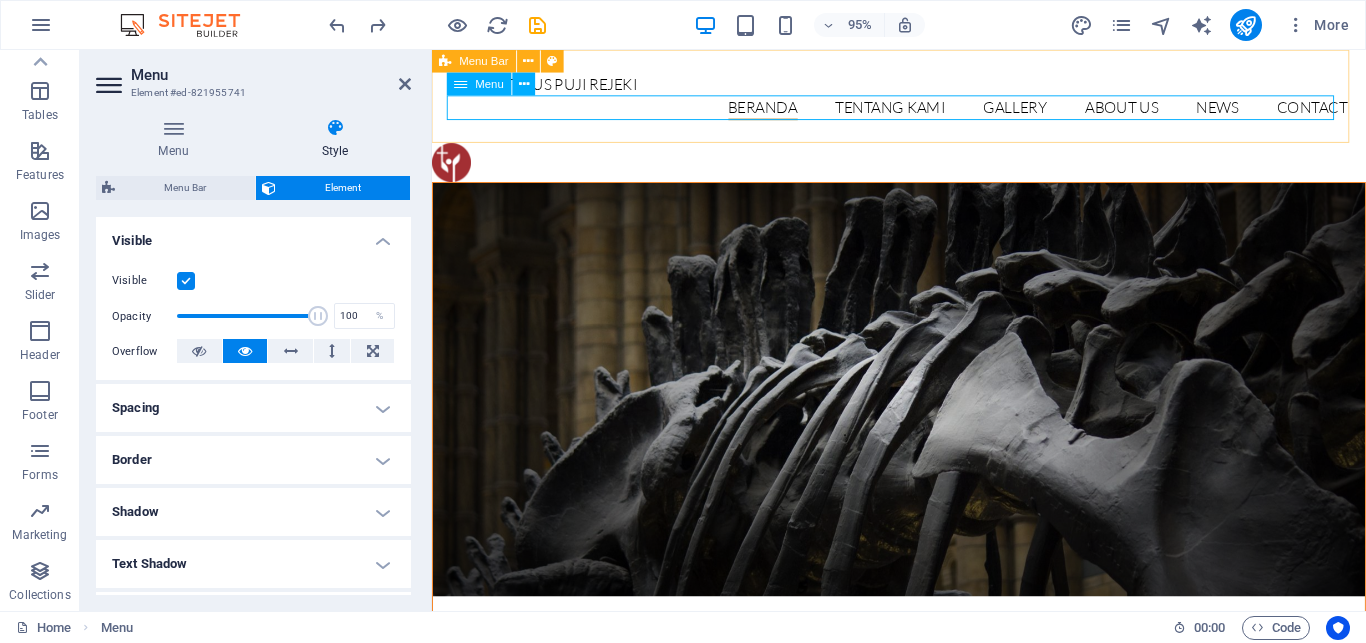 scroll, scrollTop: 445, scrollLeft: 0, axis: vertical 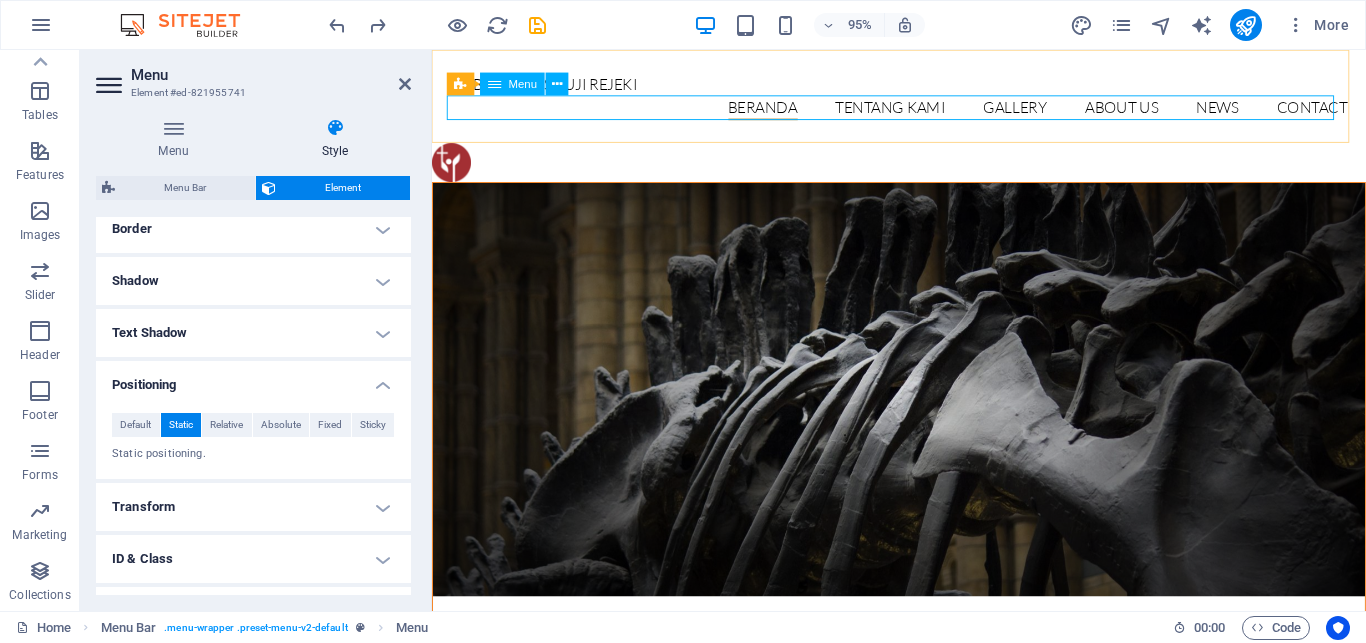 click on "BERANDA TENTANG KAMI SEJARAH VISI MISI TUJUAN Detail view Gallery About us News Contact" at bounding box center [924, 111] 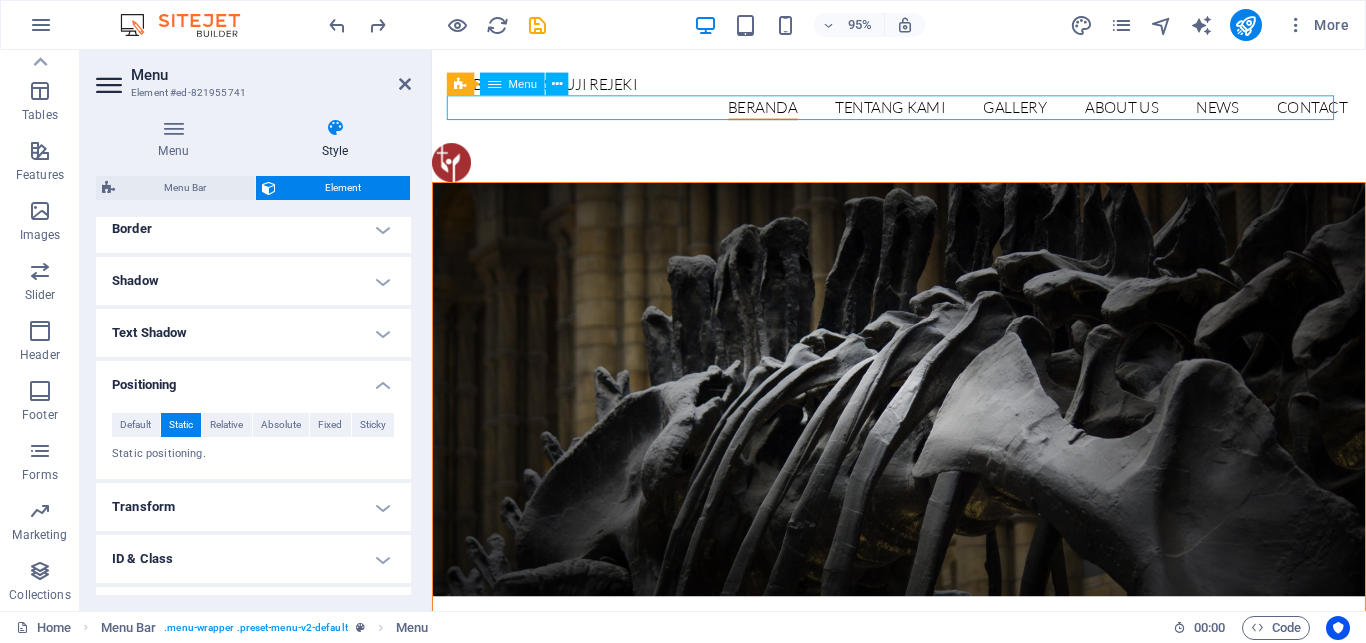 drag, startPoint x: 458, startPoint y: 113, endPoint x: 609, endPoint y: 117, distance: 151.05296 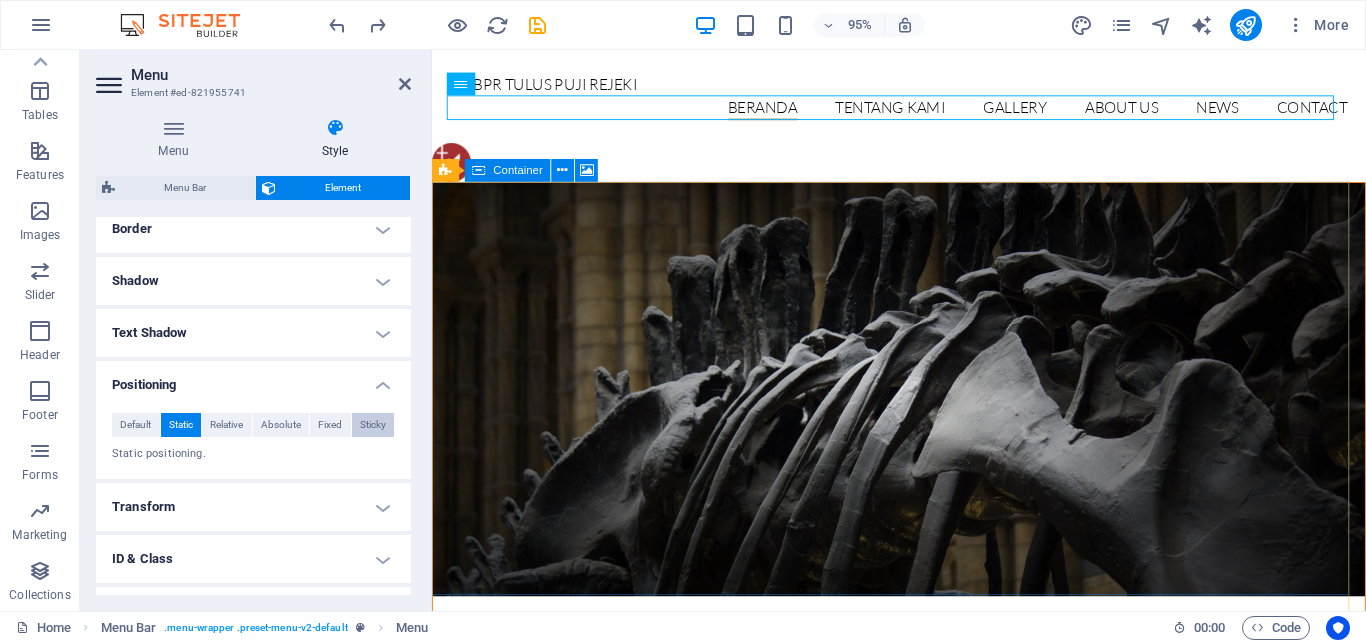 click on "Sticky" at bounding box center [373, 425] 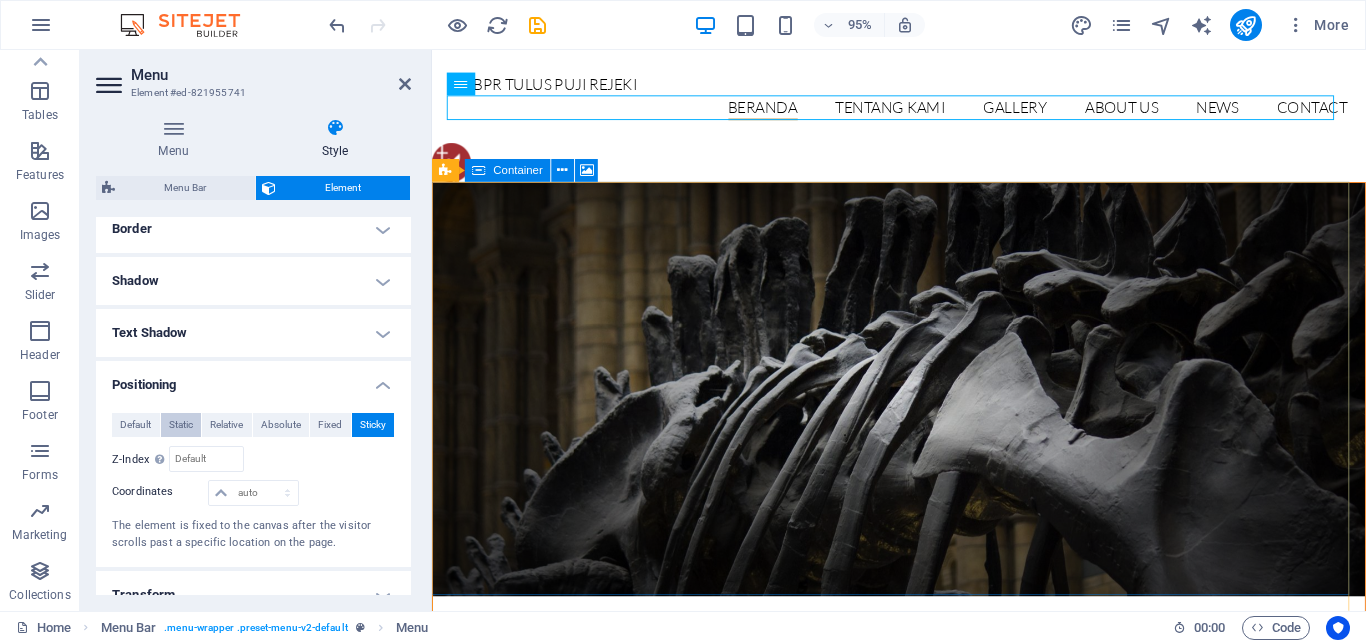 click on "Static" at bounding box center [181, 425] 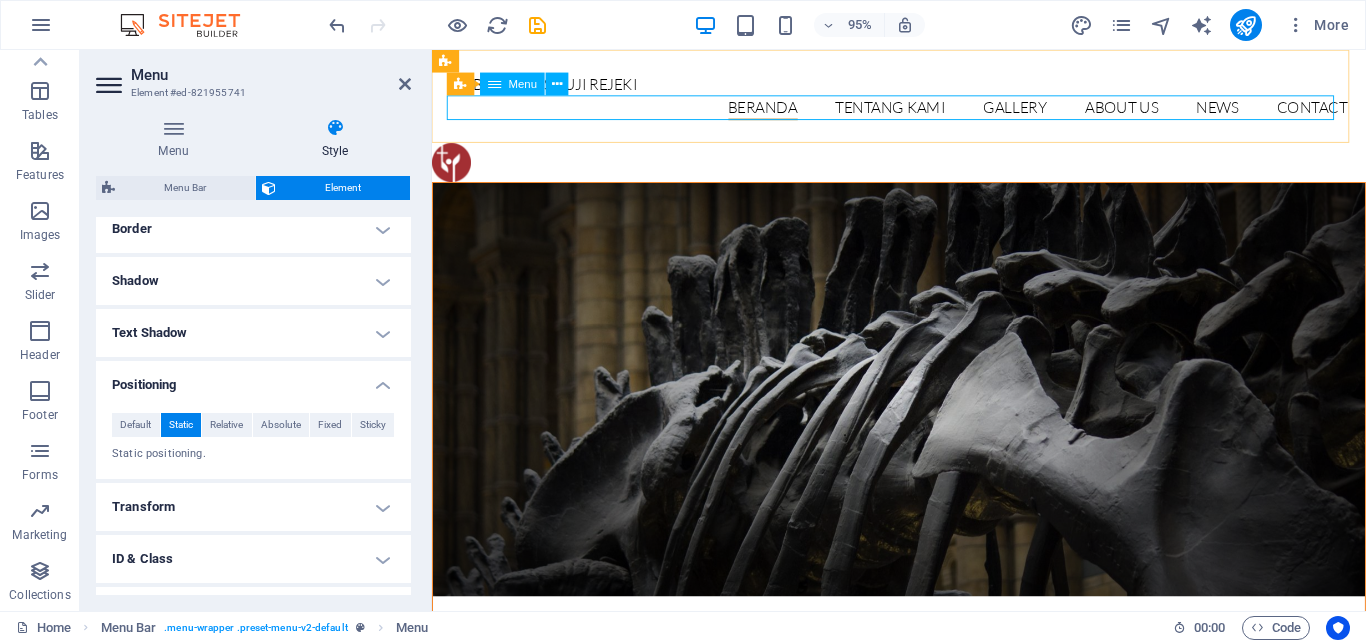 click on "BERANDA TENTANG KAMI SEJARAH VISI MISI TUJUAN Detail view Gallery About us News Contact" at bounding box center (924, 111) 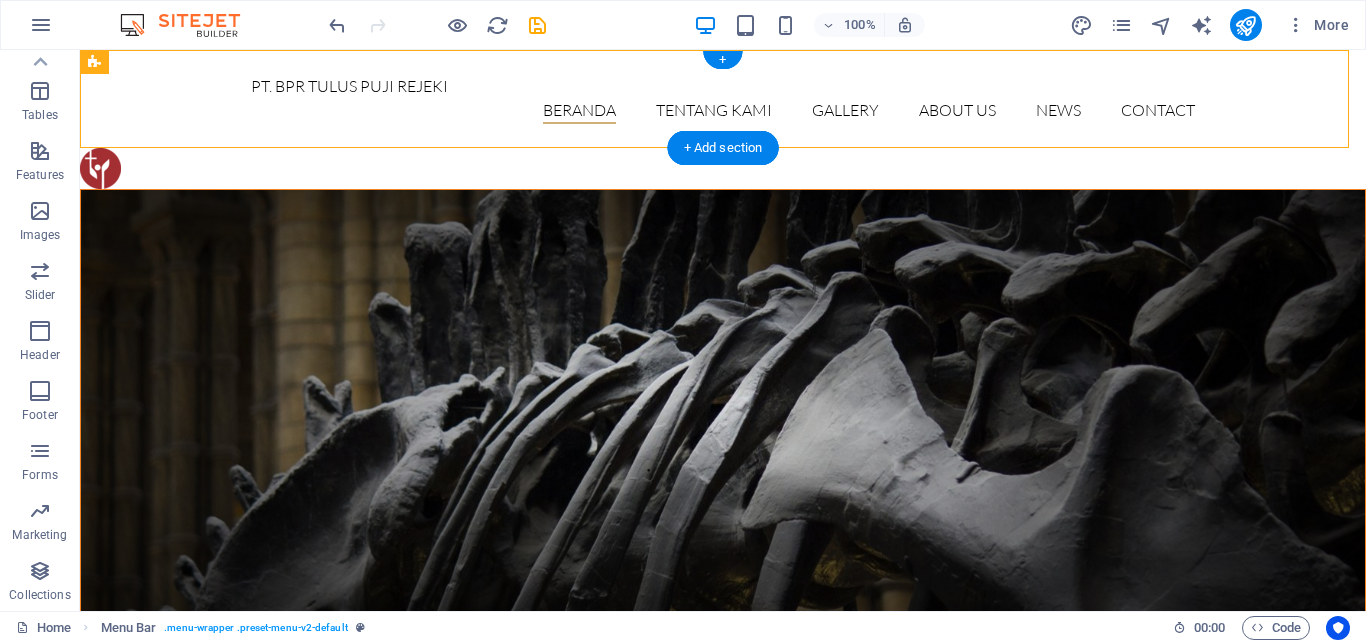 drag, startPoint x: 96, startPoint y: 118, endPoint x: 549, endPoint y: 116, distance: 453.00443 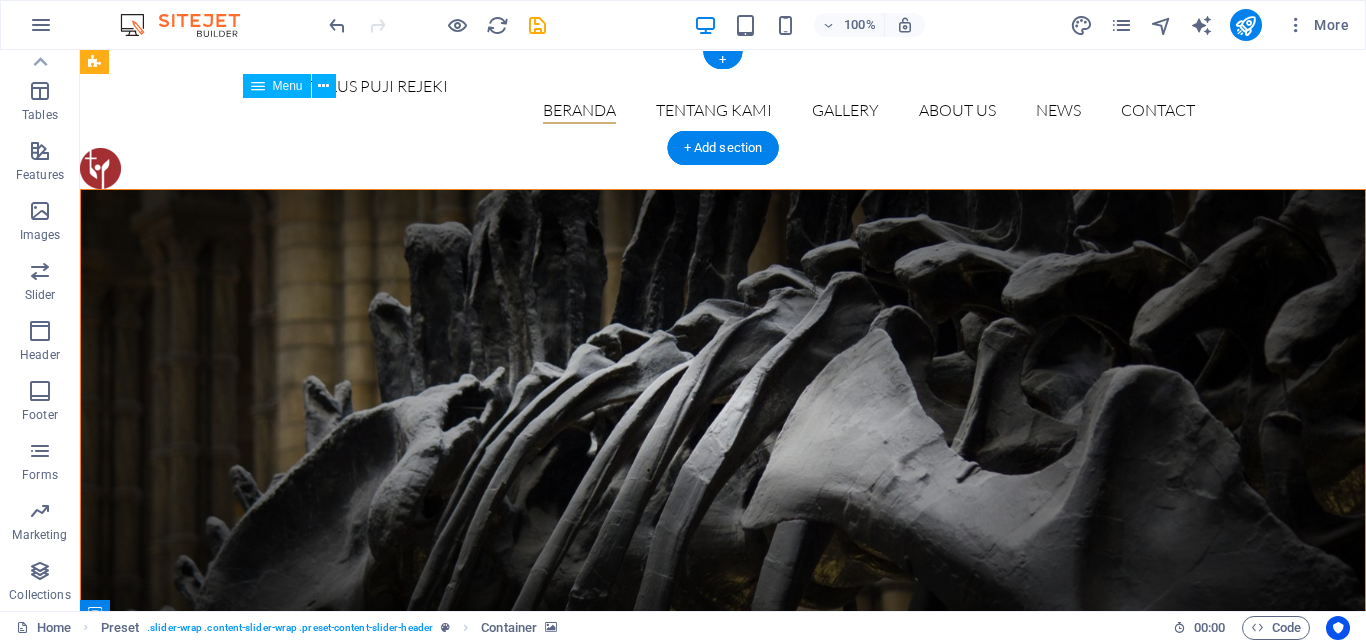 click on "BERANDA TENTANG KAMI SEJARAH VISI MISI TUJUAN Detail view Gallery About us News Contact" at bounding box center [723, 111] 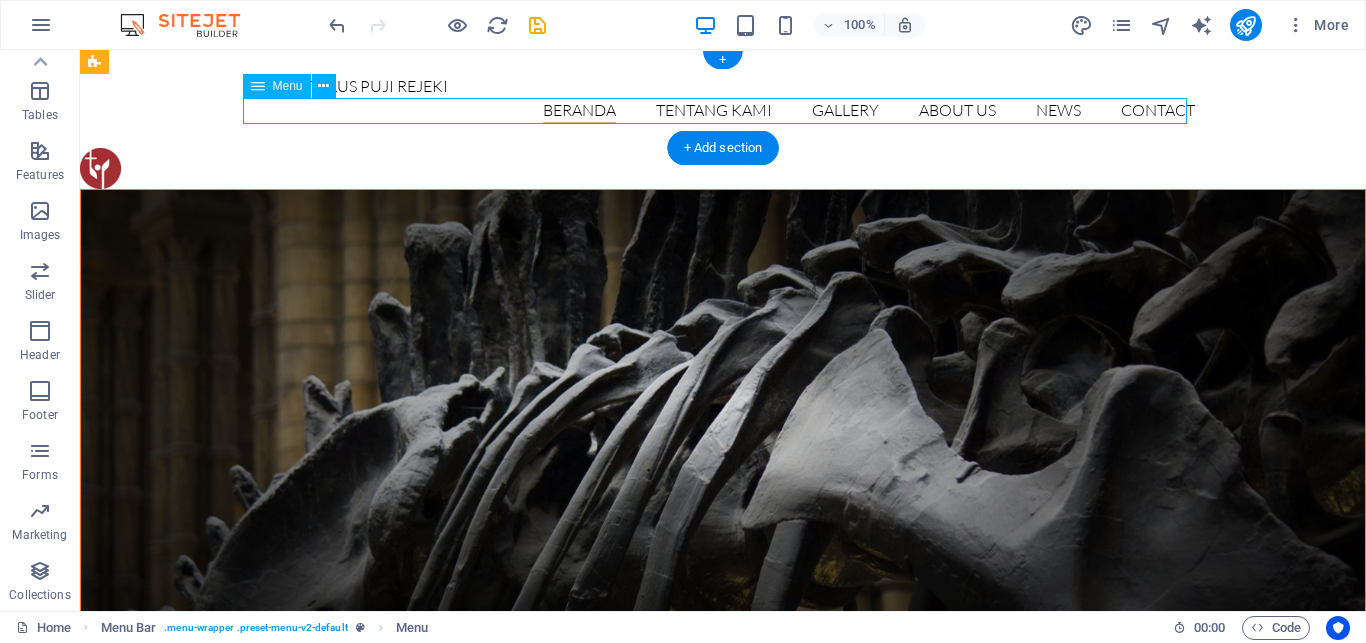 click on "BERANDA TENTANG KAMI SEJARAH VISI MISI TUJUAN Detail view Gallery About us News Contact" at bounding box center [723, 111] 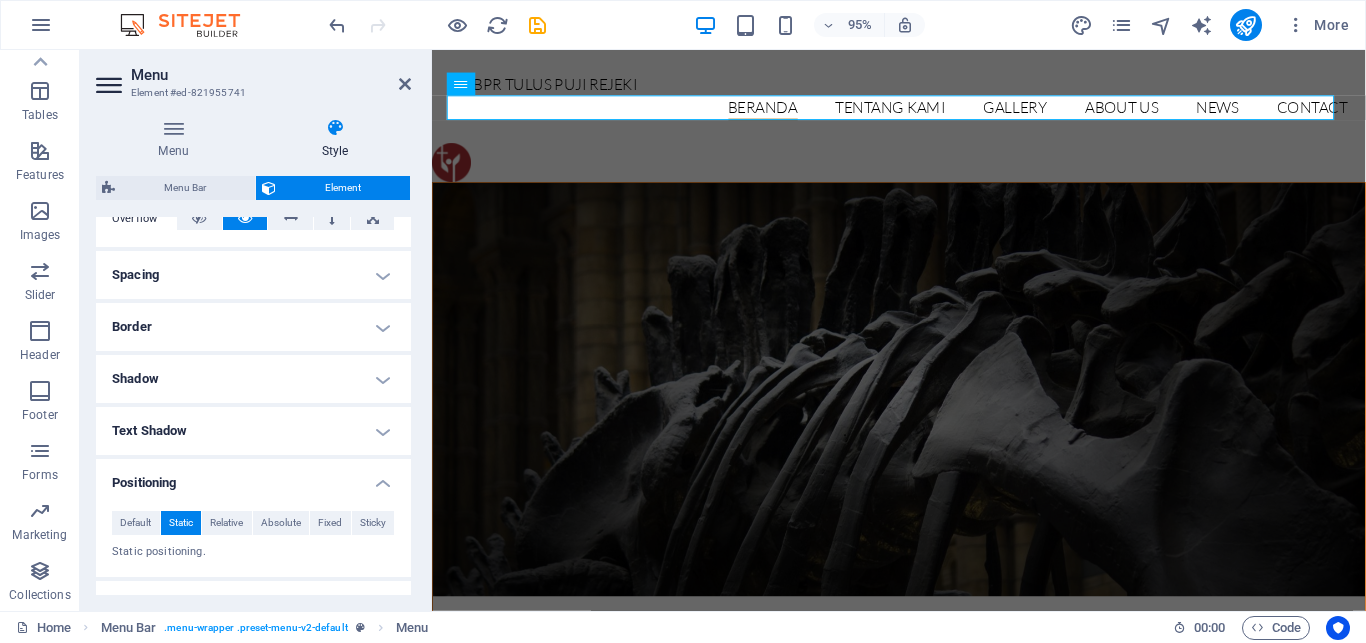 scroll, scrollTop: 357, scrollLeft: 0, axis: vertical 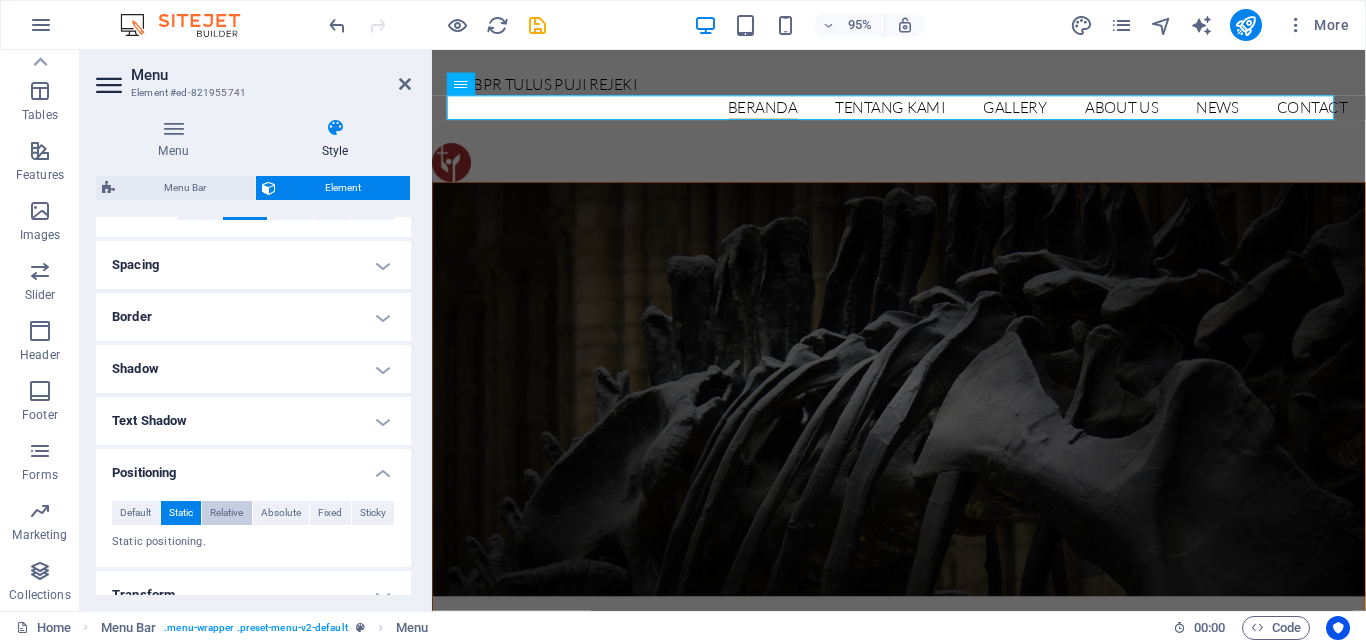 click on "Relative" at bounding box center [226, 513] 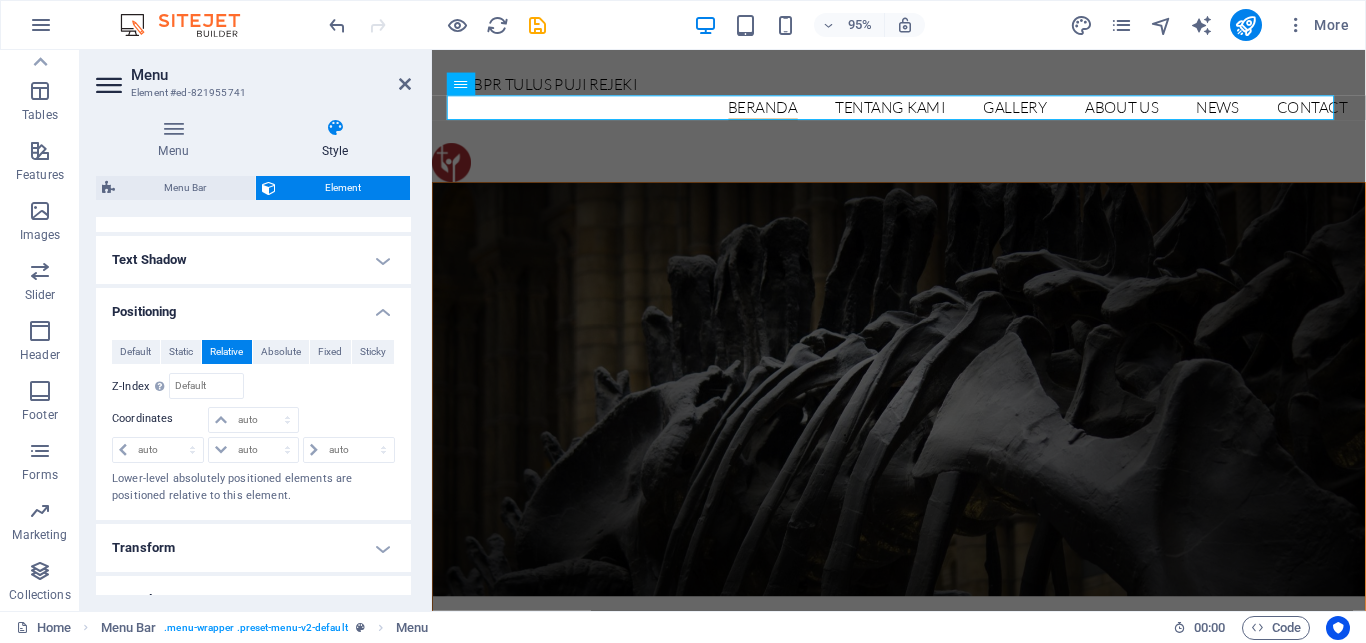 scroll, scrollTop: 533, scrollLeft: 0, axis: vertical 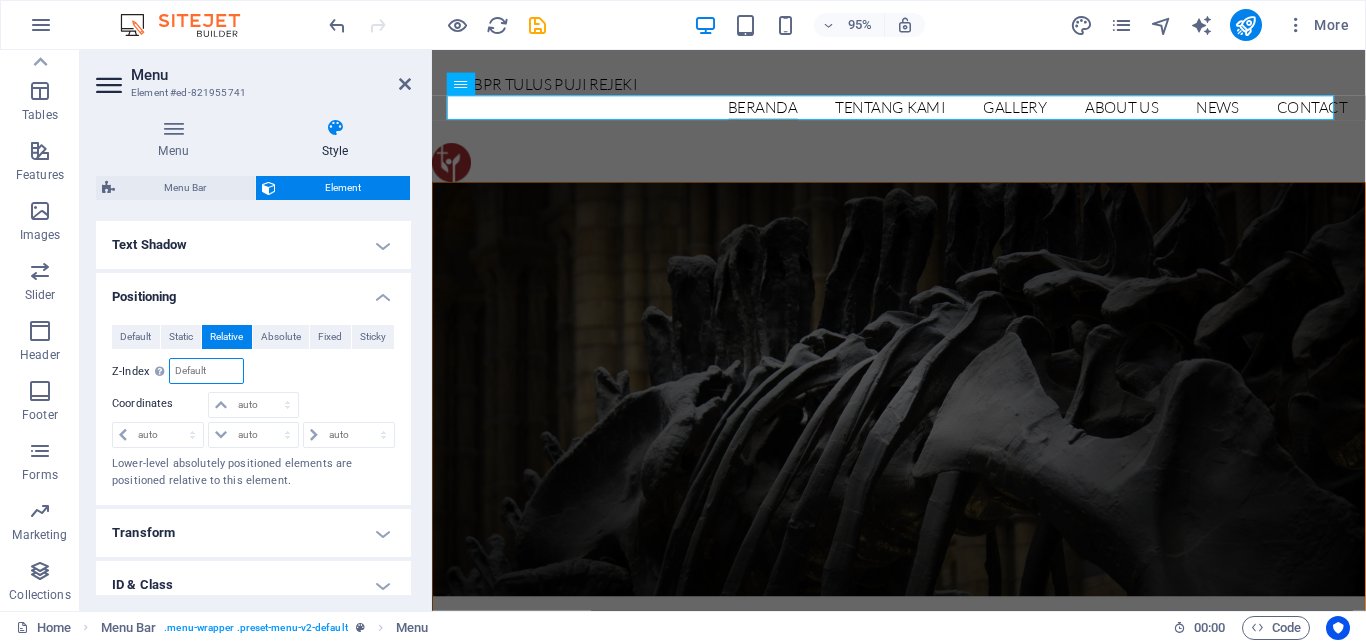 click at bounding box center (206, 371) 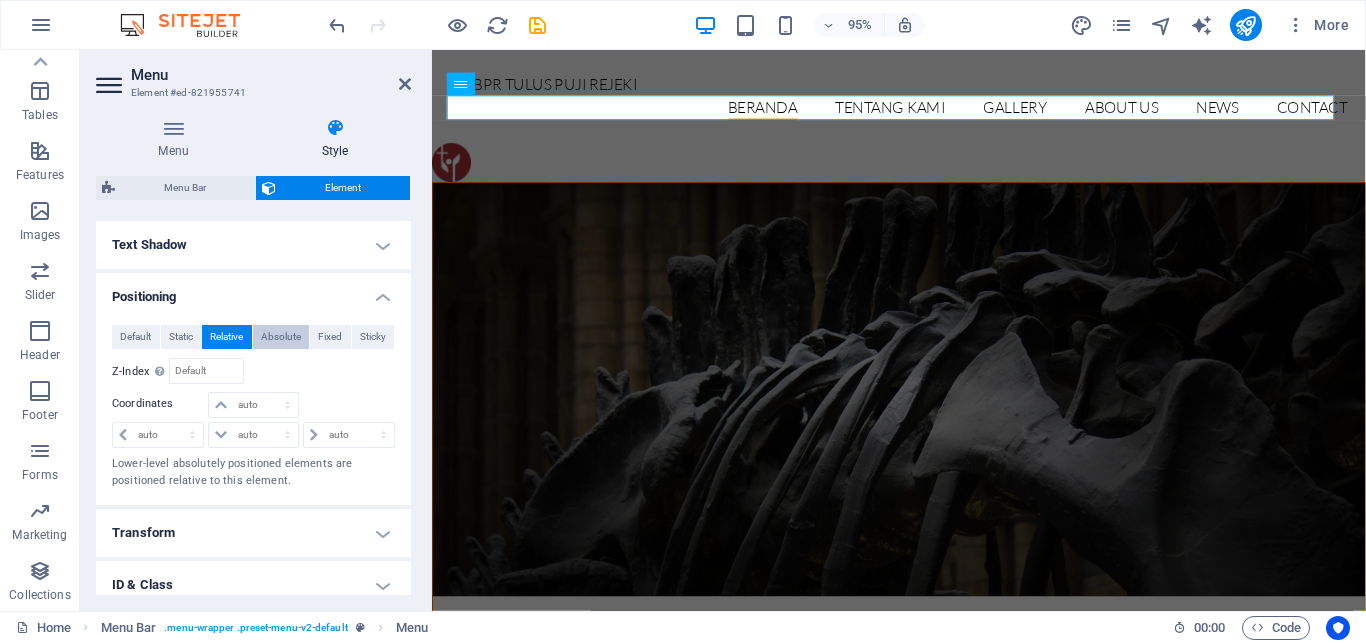 click on "Absolute" at bounding box center (281, 337) 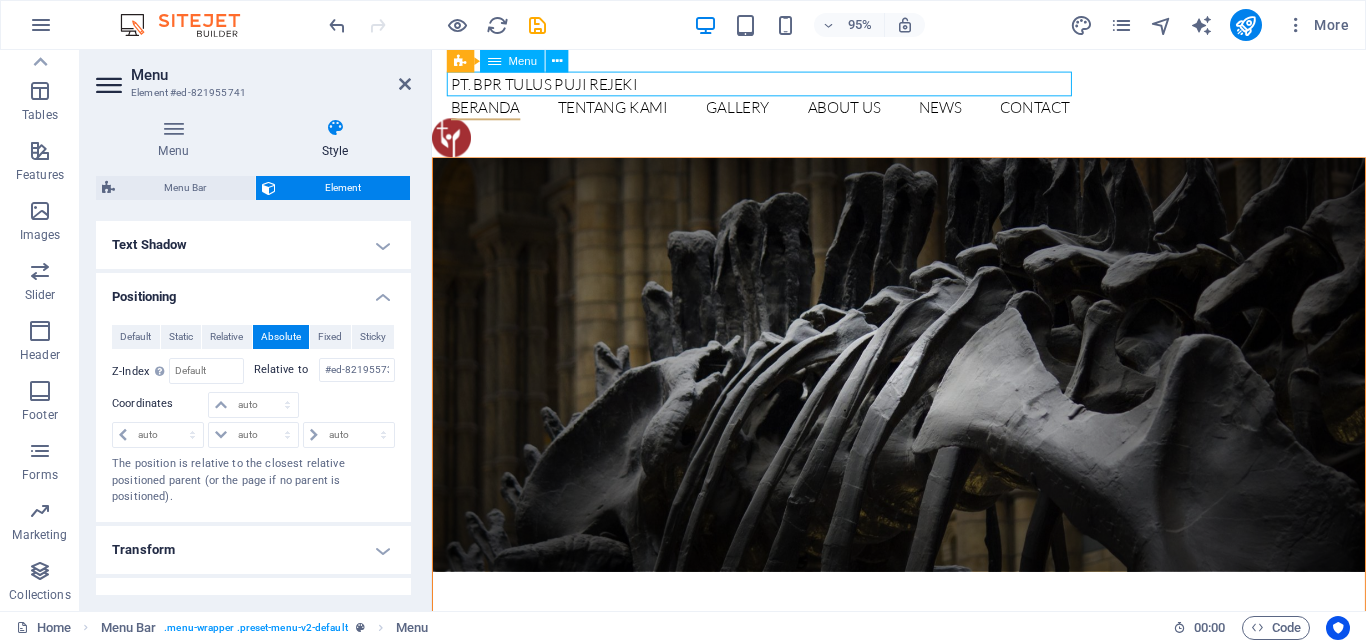 drag, startPoint x: 530, startPoint y: 84, endPoint x: 731, endPoint y: 83, distance: 201.00249 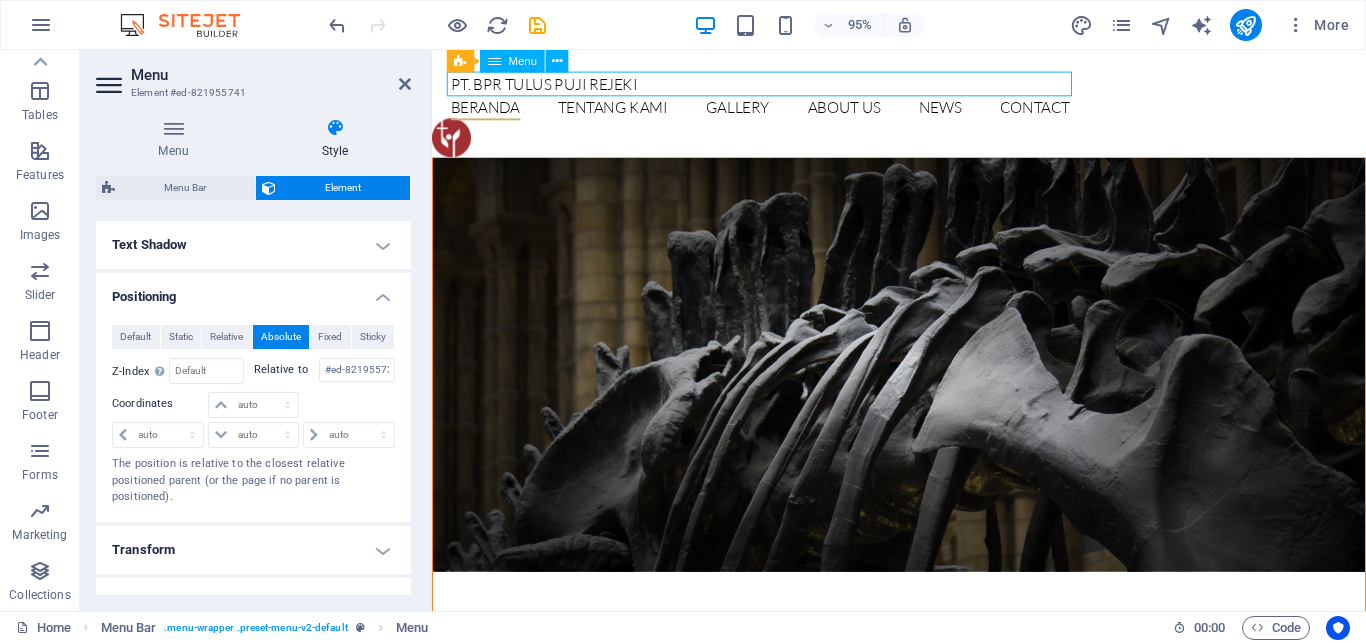 click on "BERANDA TENTANG KAMI SEJARAH VISI MISI TUJUAN Detail view Gallery About us News Contact" at bounding box center (778, 111) 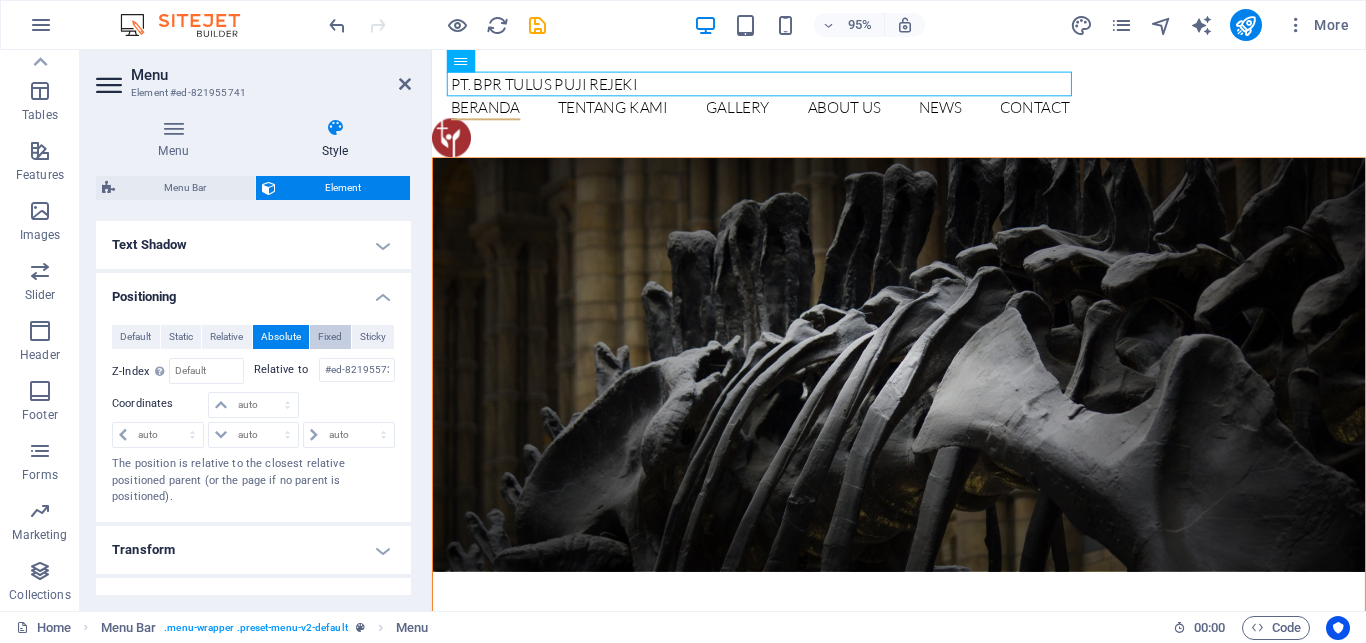 click on "Fixed" at bounding box center [330, 337] 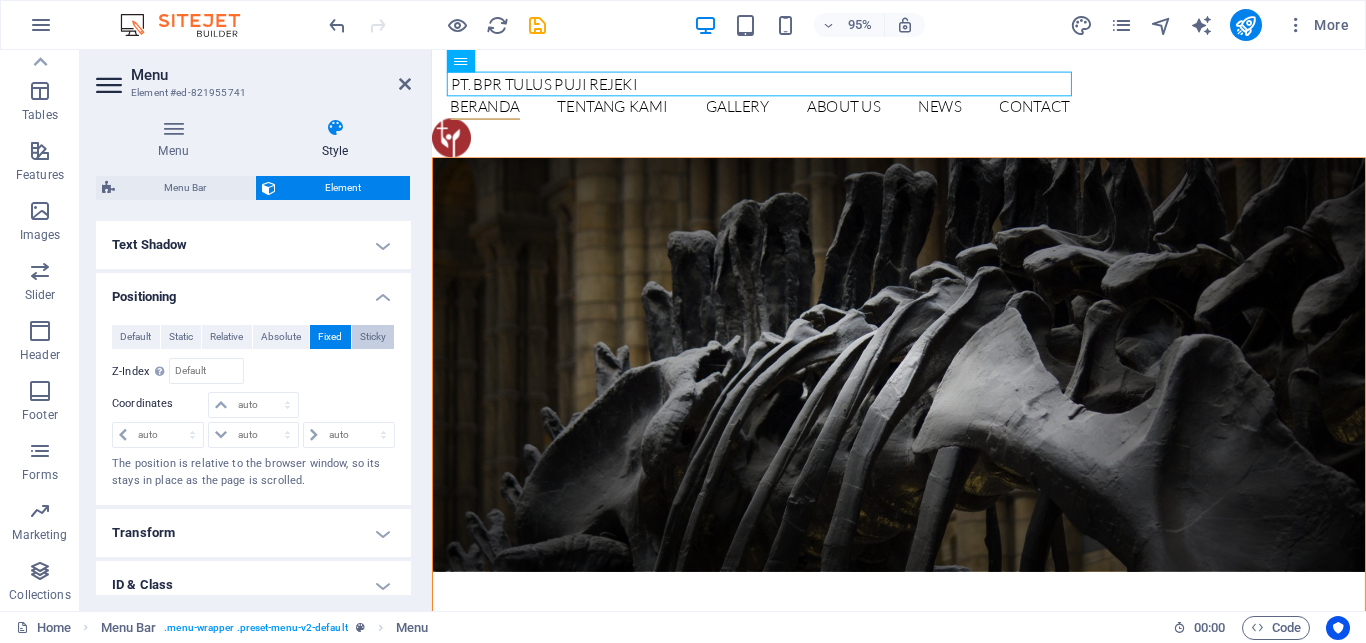 click on "Sticky" at bounding box center [373, 337] 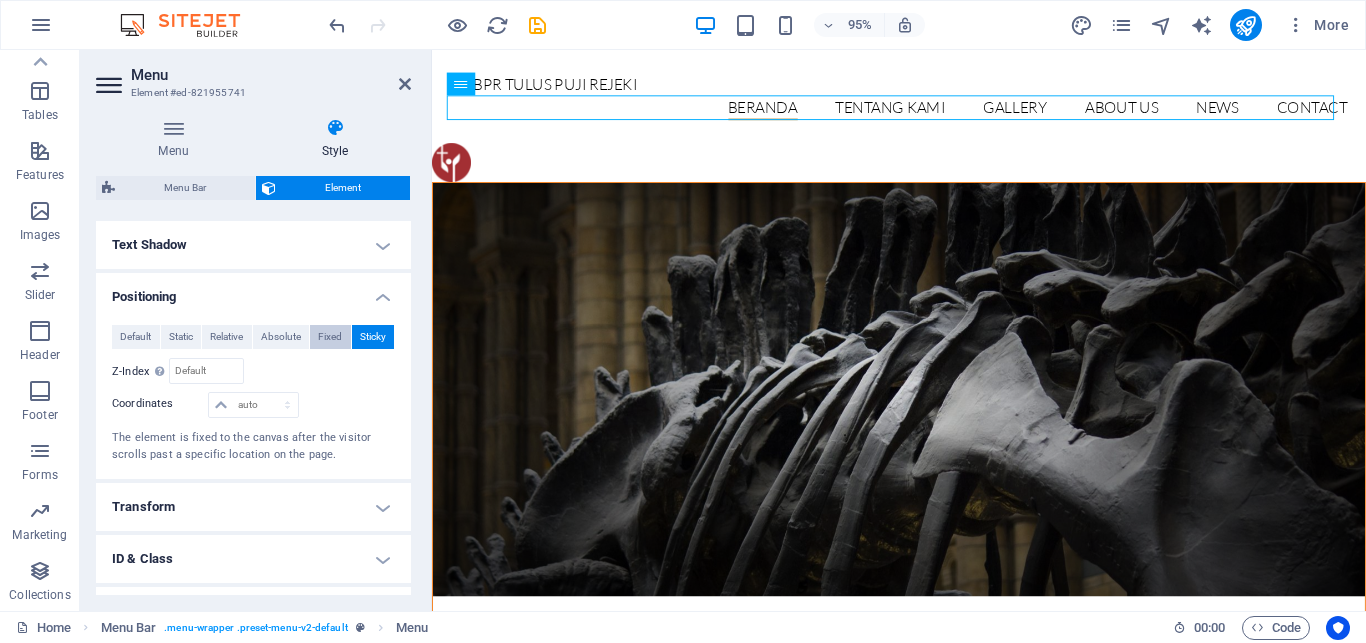 click on "Fixed" at bounding box center (330, 337) 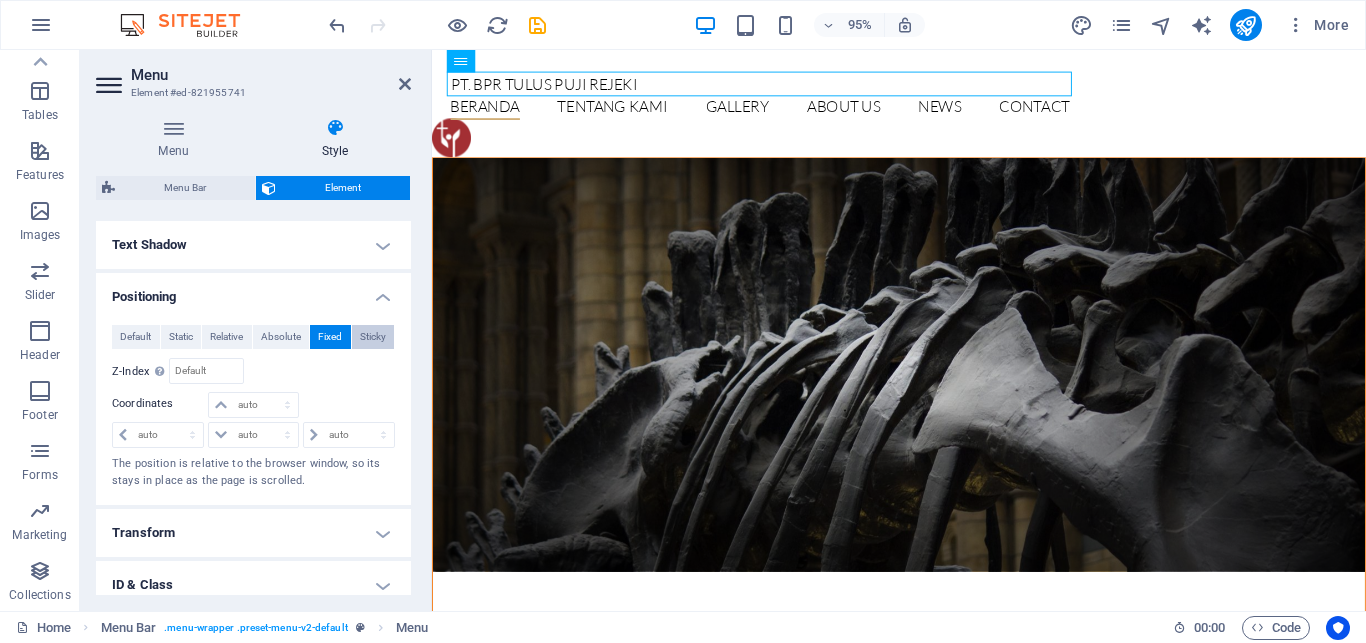 click on "Sticky" at bounding box center [373, 337] 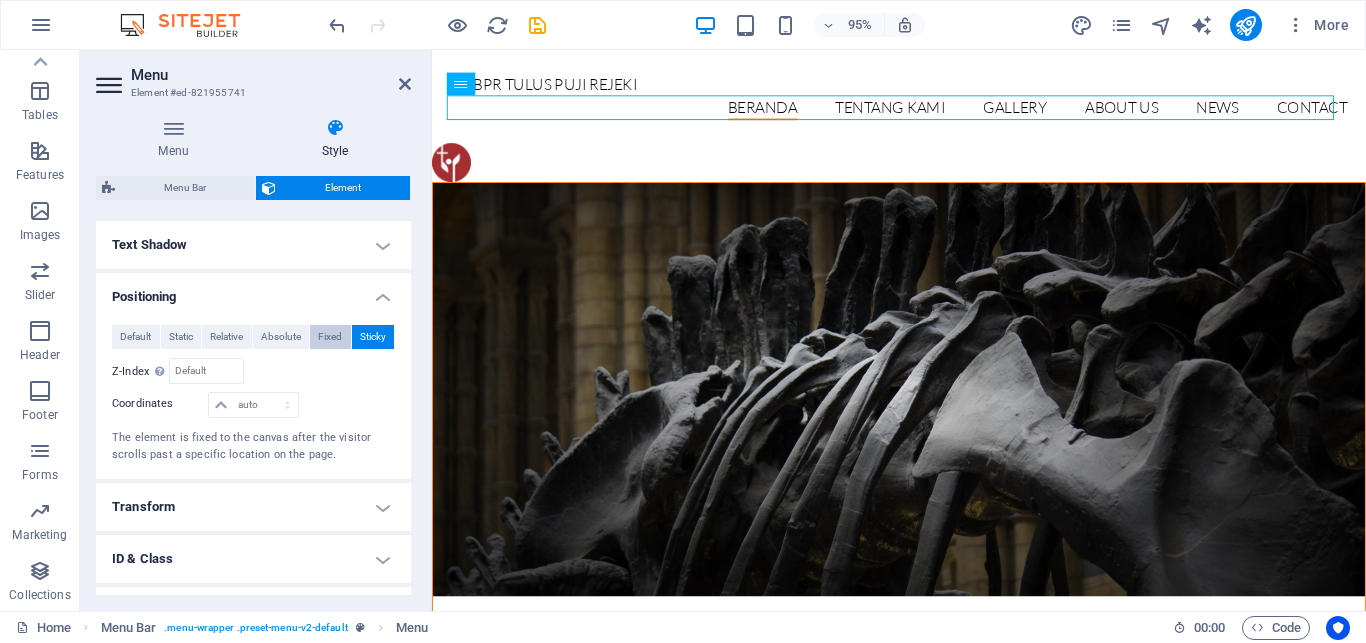 click on "Fixed" at bounding box center [330, 337] 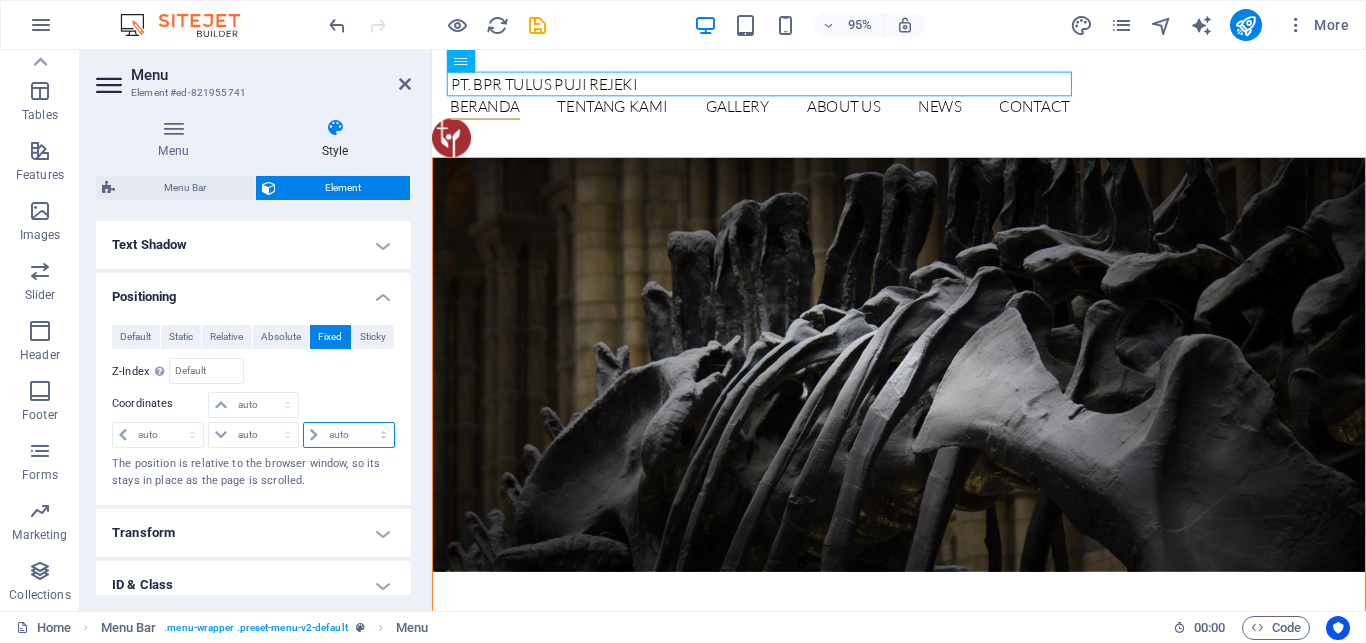 click on "auto px rem % em" at bounding box center [349, 435] 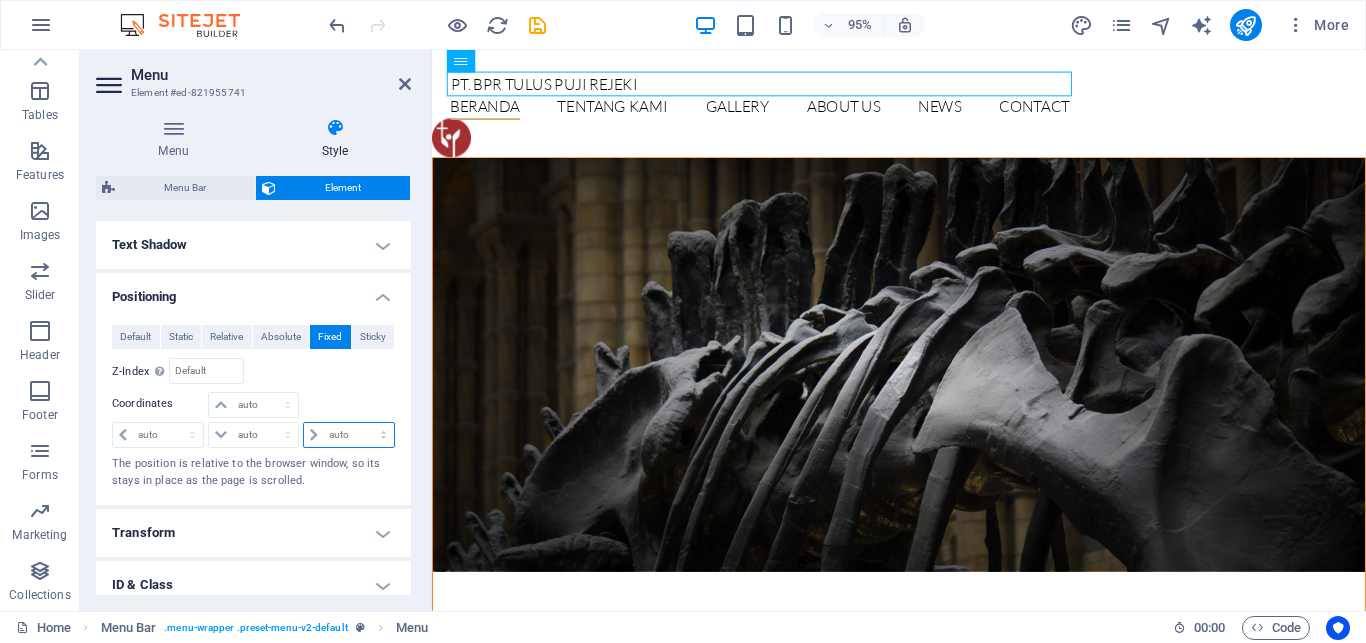 click on "auto px rem % em" at bounding box center (349, 435) 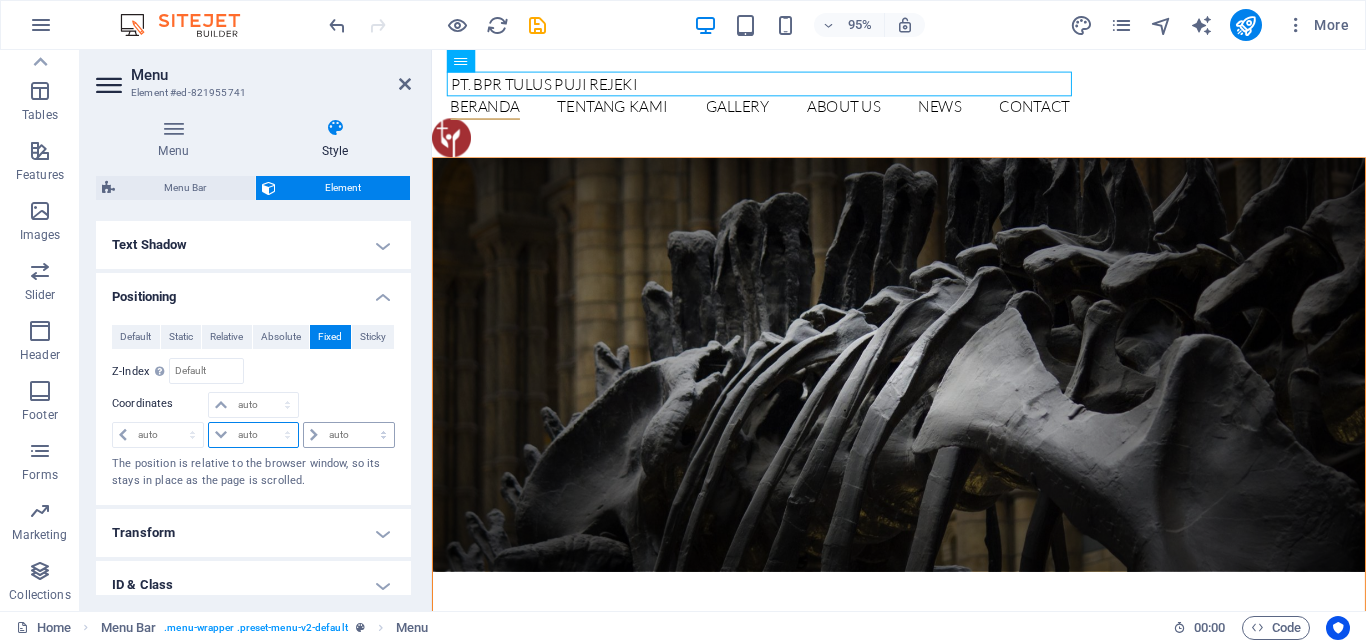 click on "auto px rem % em" at bounding box center (253, 435) 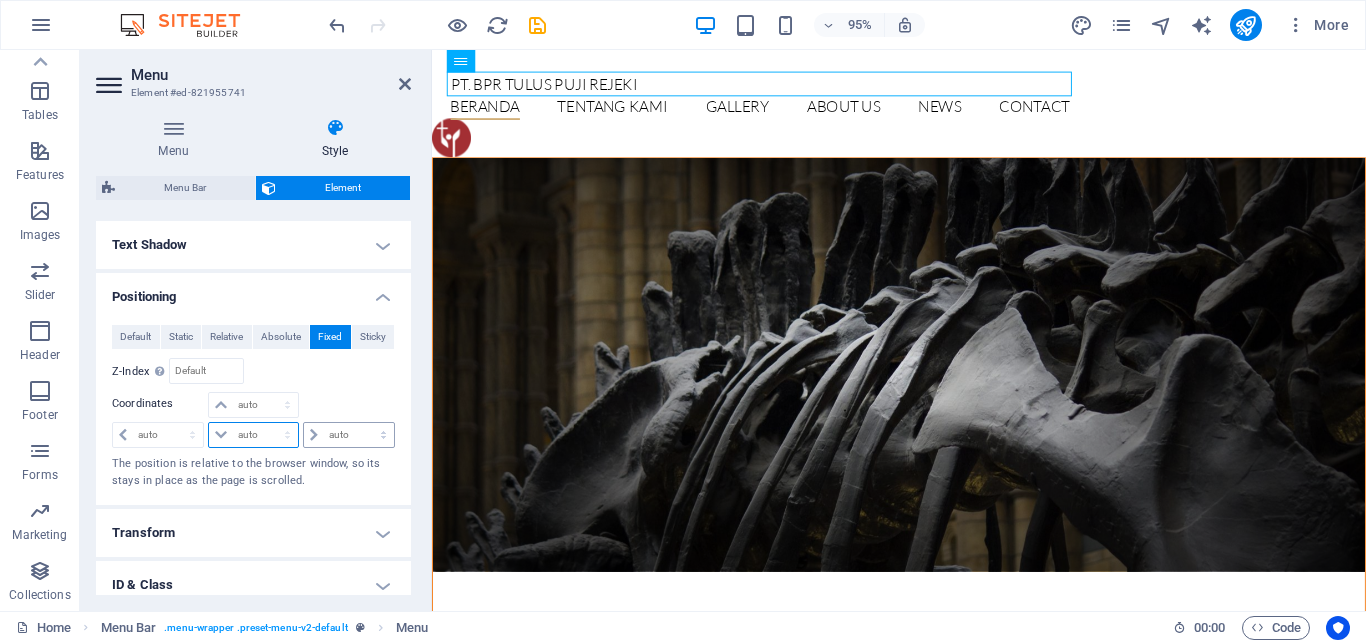 click on "auto px rem % em" at bounding box center (253, 435) 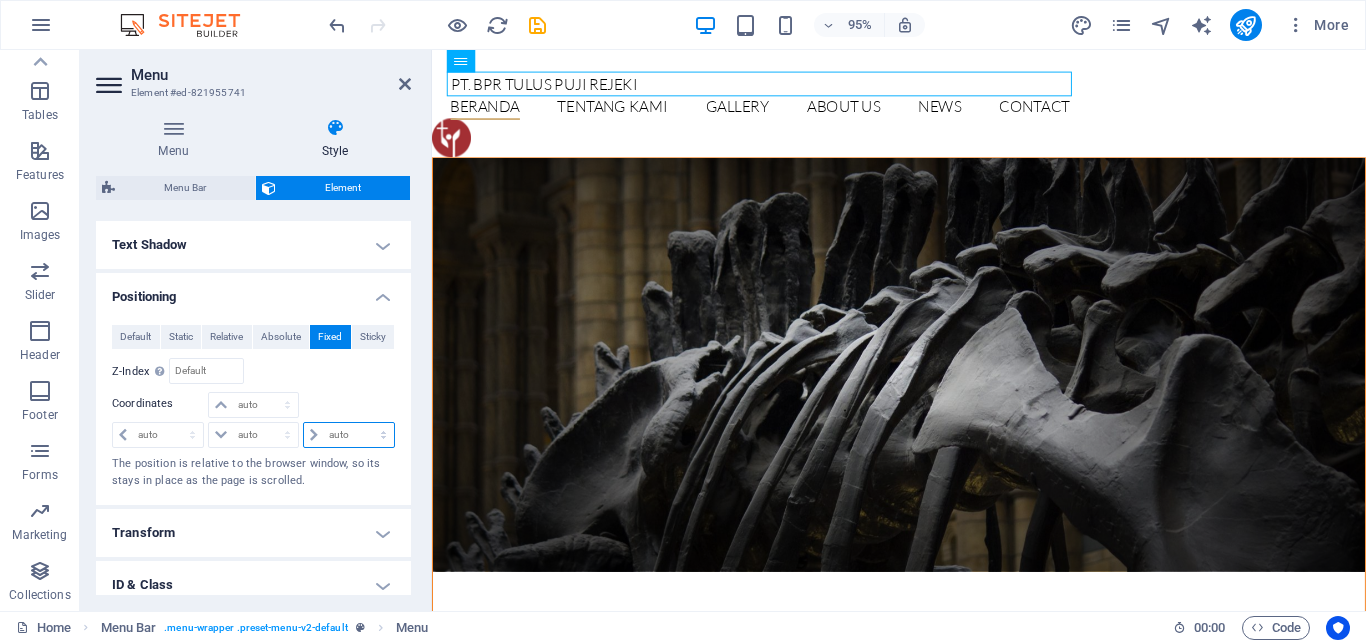 click on "auto px rem % em" at bounding box center (349, 435) 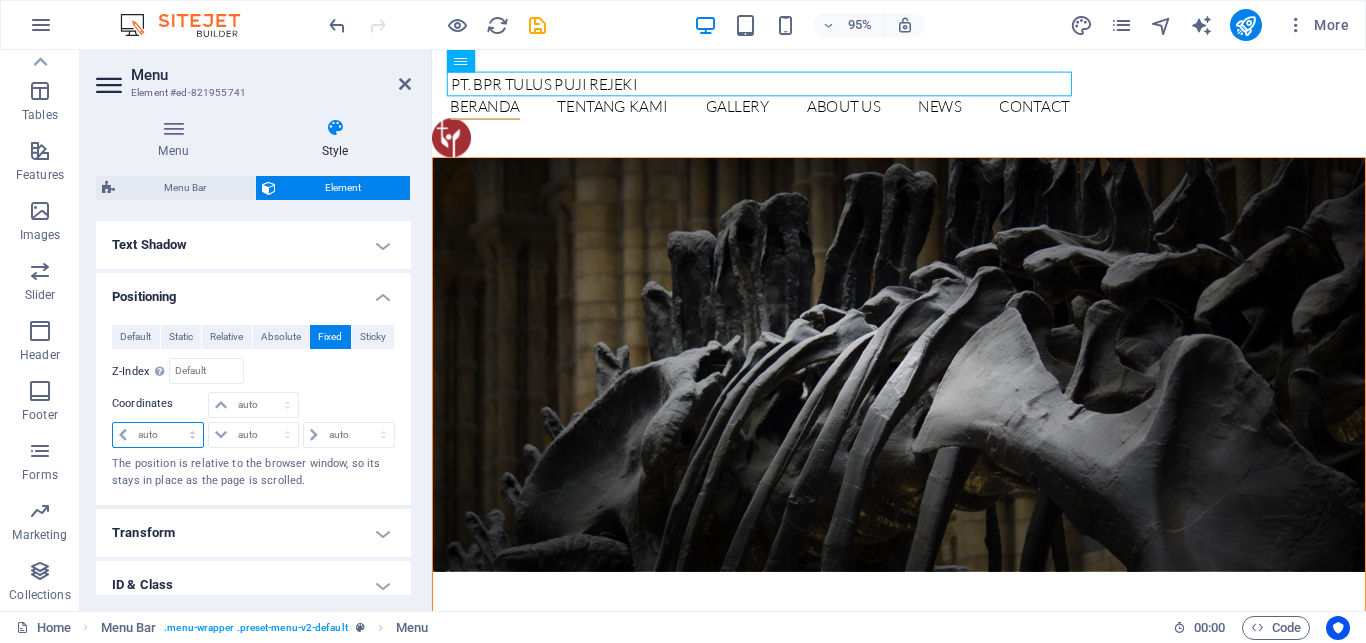 click on "auto px rem % em" at bounding box center (158, 435) 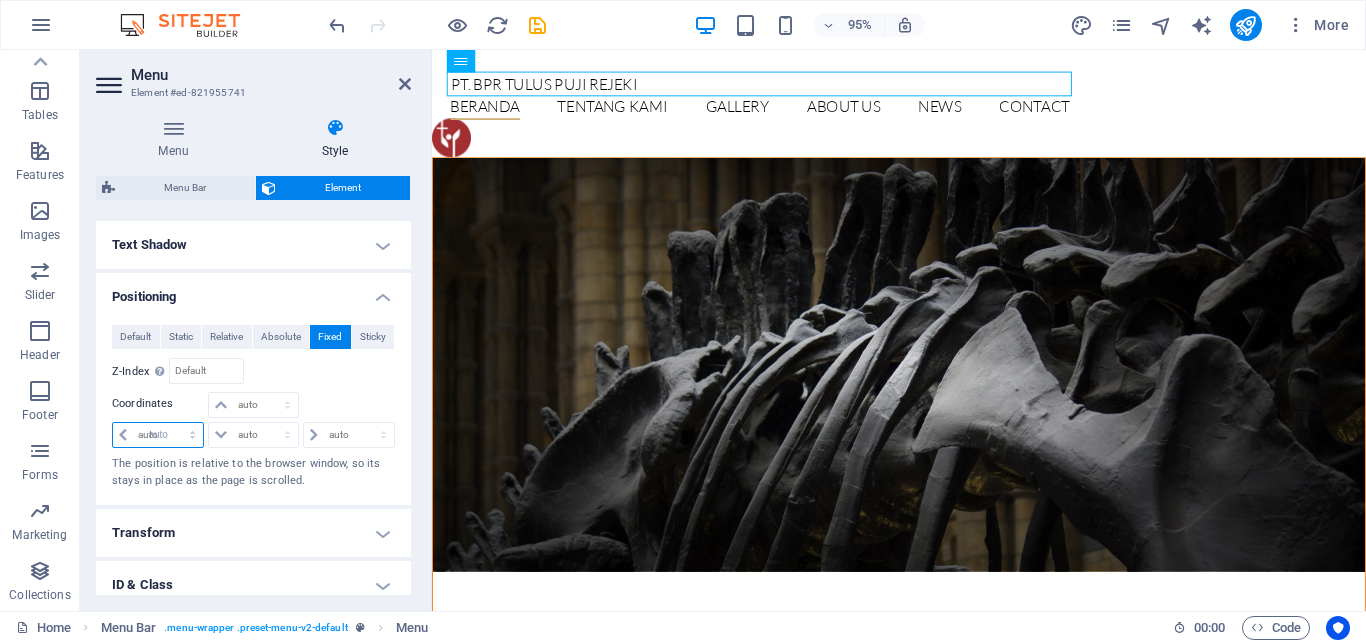 click on "auto" at bounding box center [0, 0] 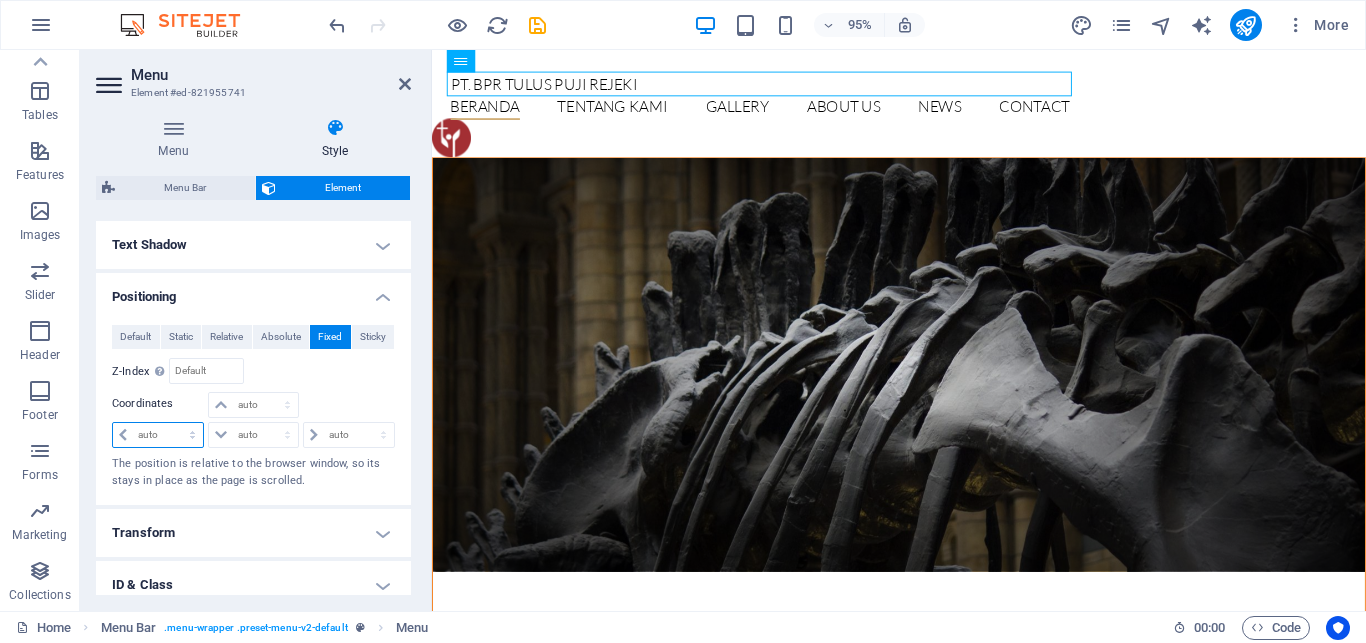 click on "auto px rem % em" at bounding box center (158, 435) 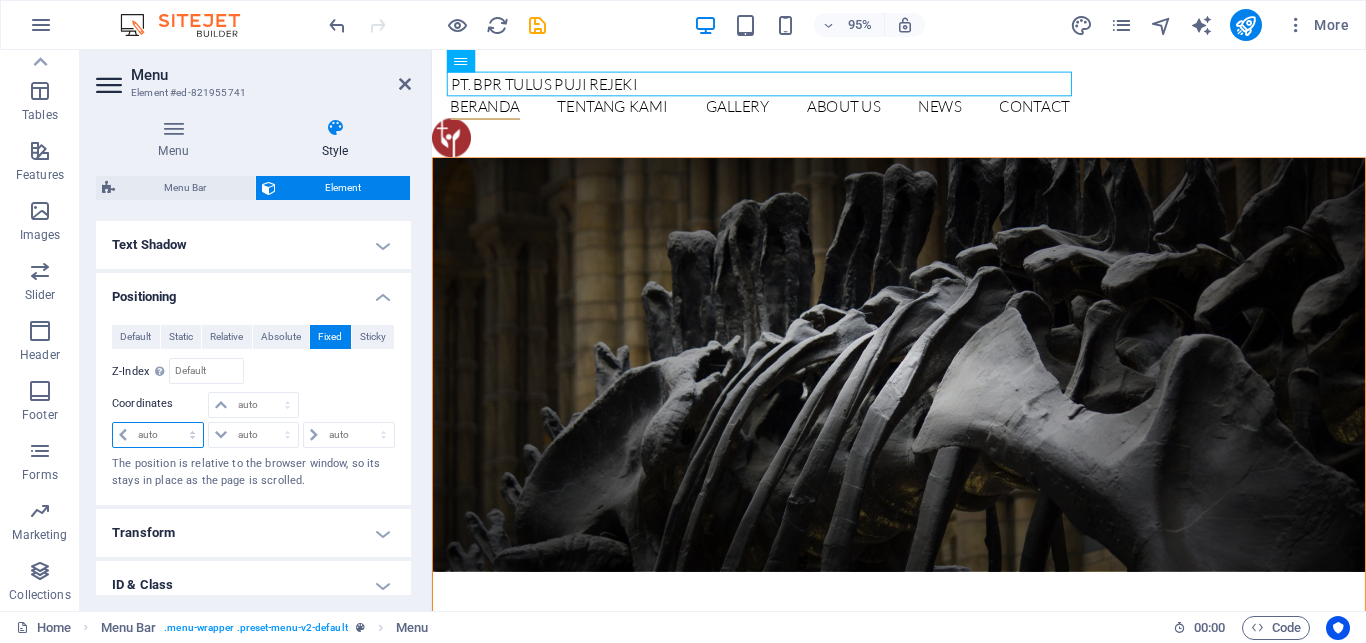 select on "%" 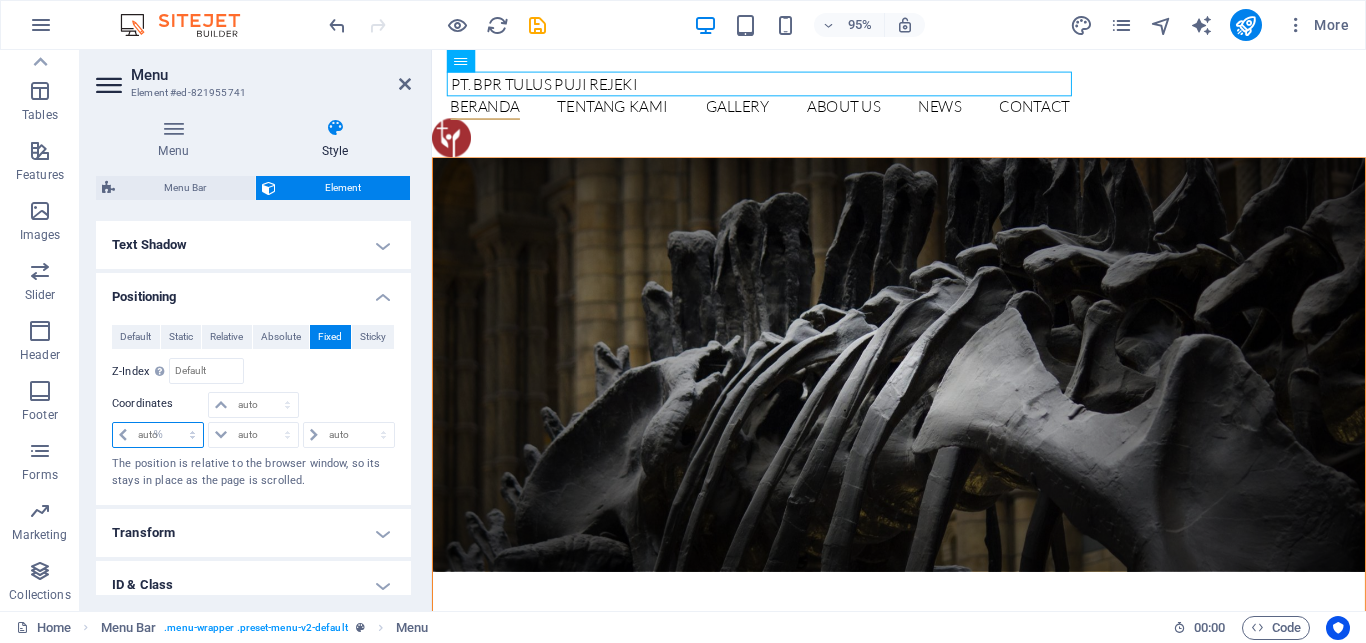 click on "%" at bounding box center [0, 0] 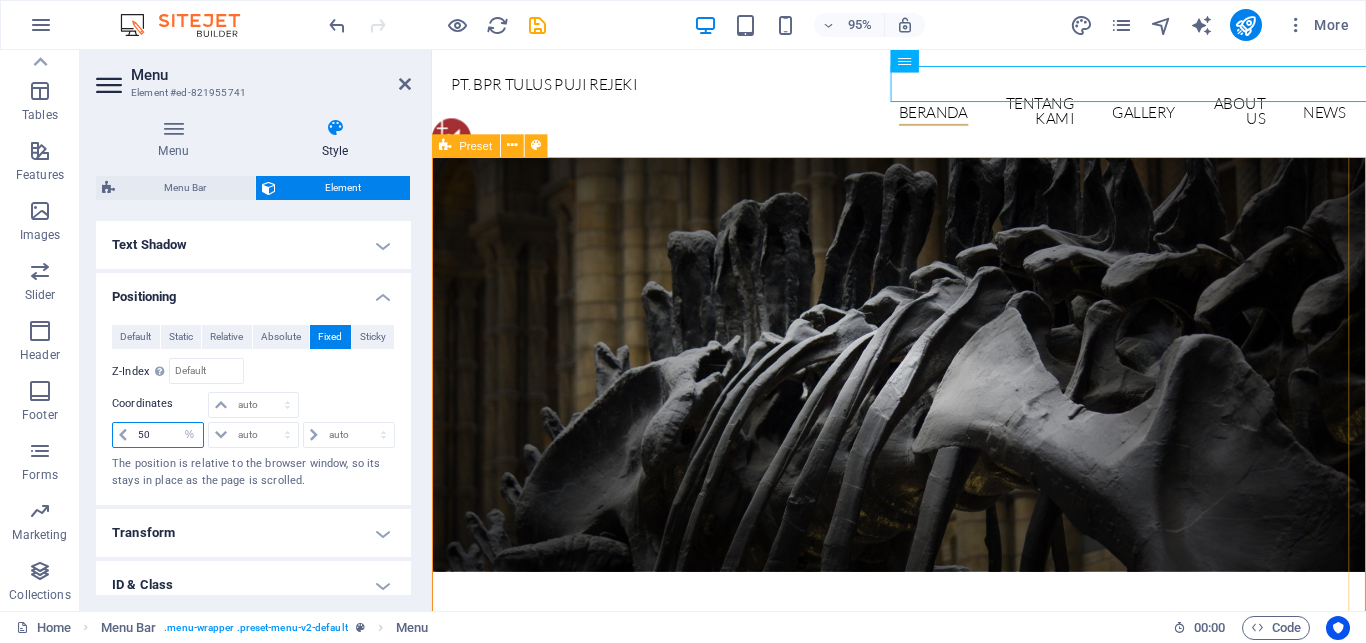 click on "50" at bounding box center (168, 435) 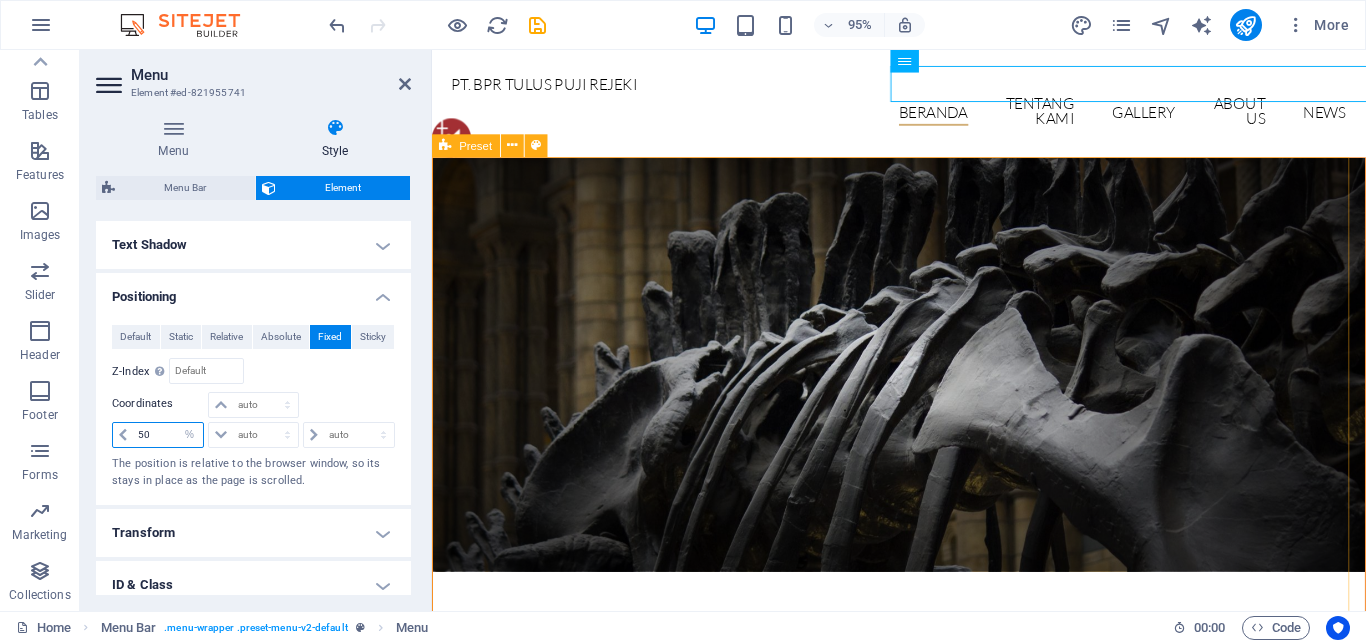 type on "5" 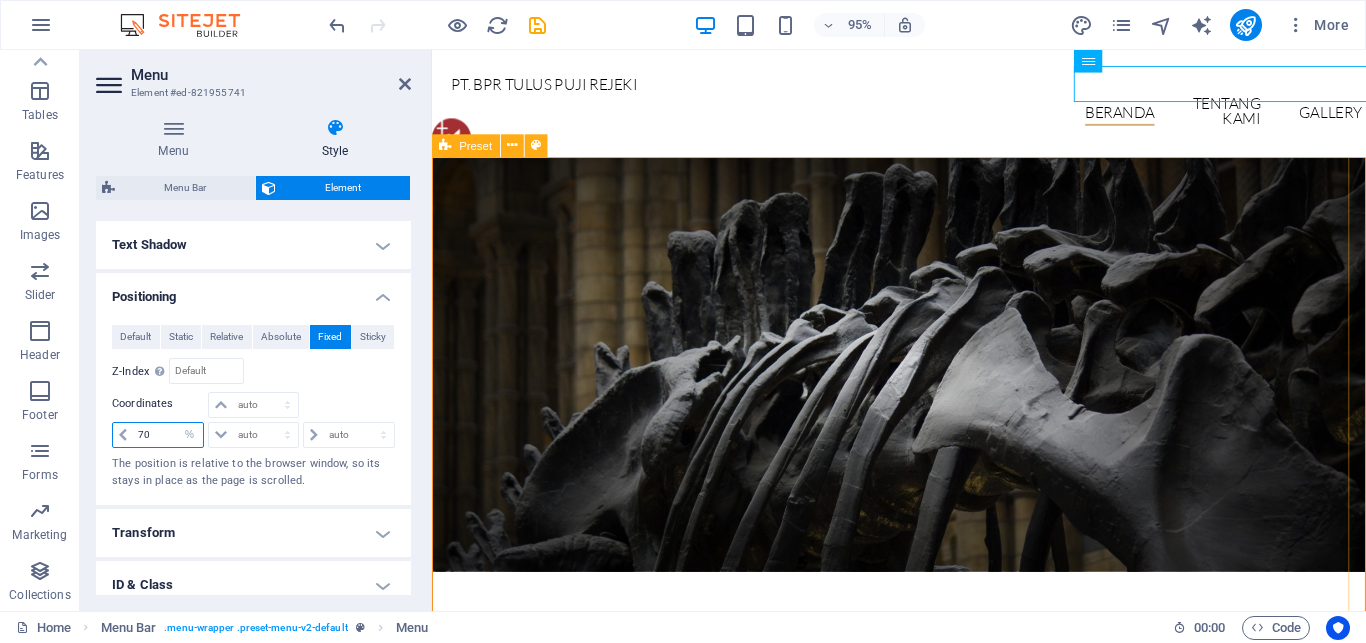 type on "7" 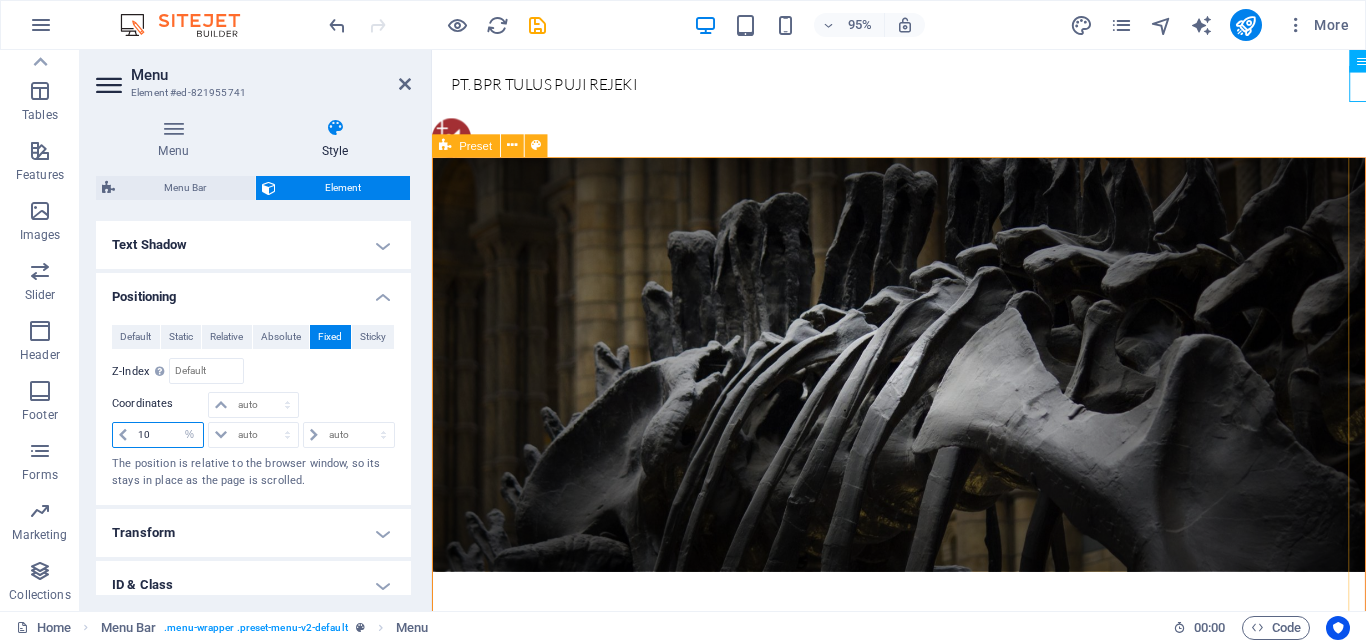 type on "1" 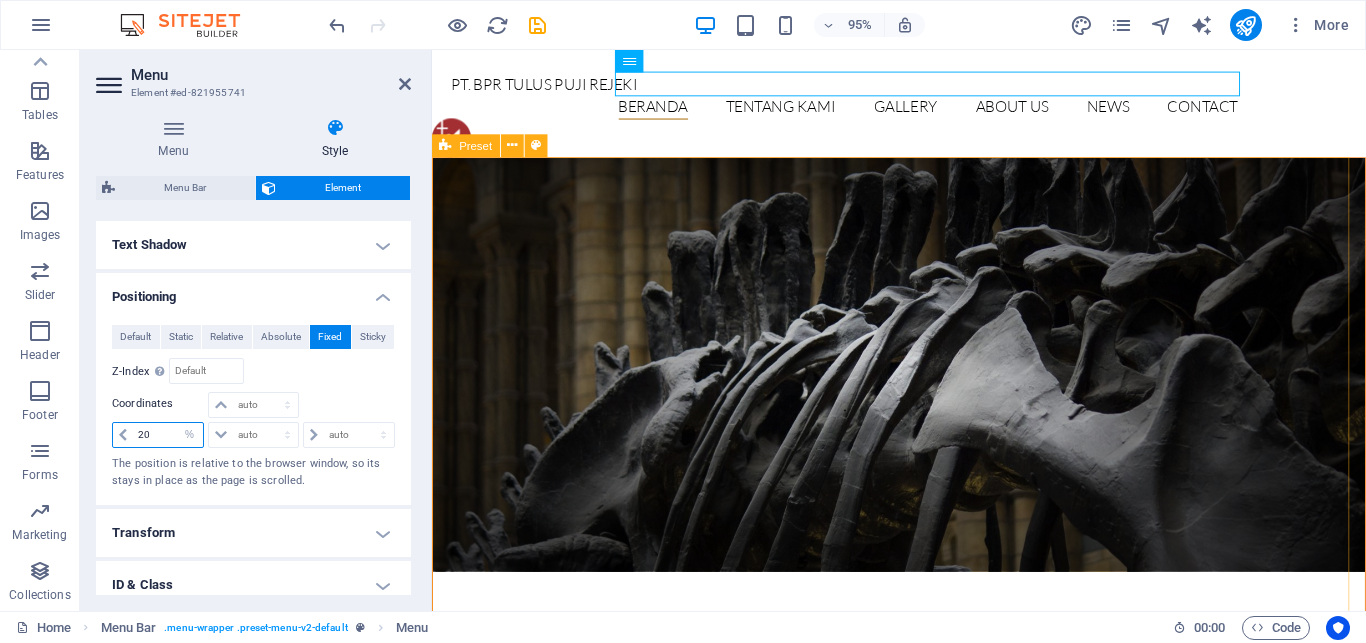 type on "2" 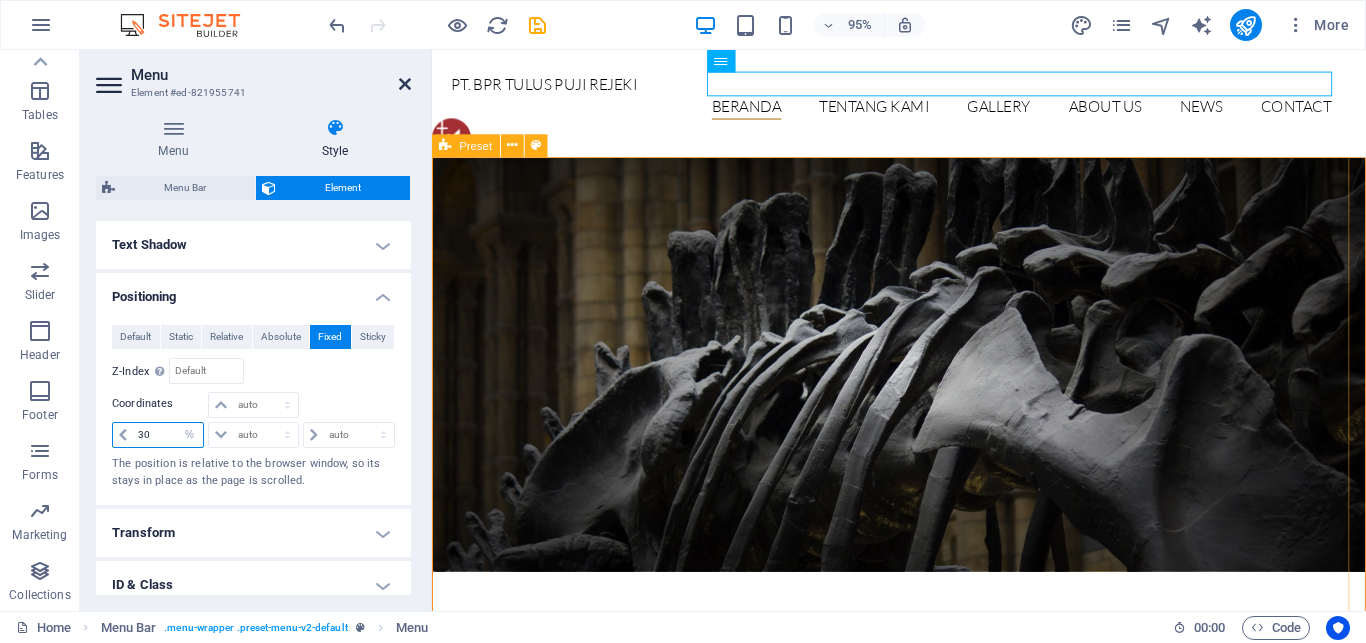 type on "30" 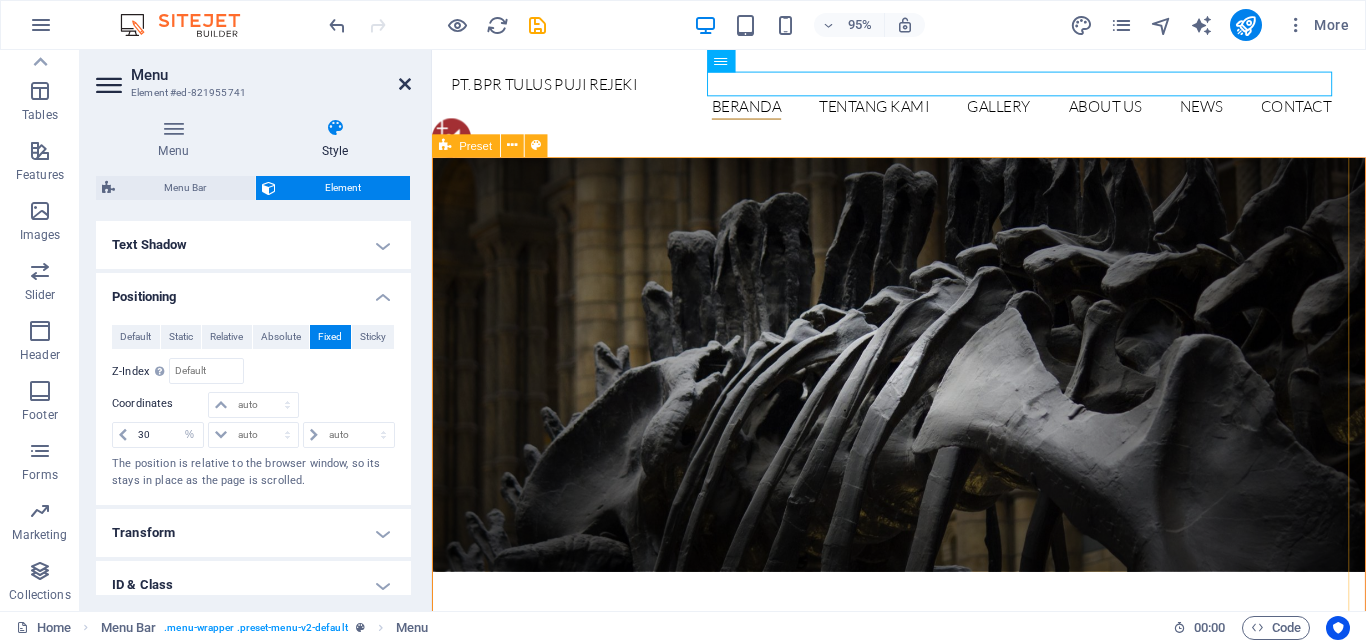 click at bounding box center [405, 84] 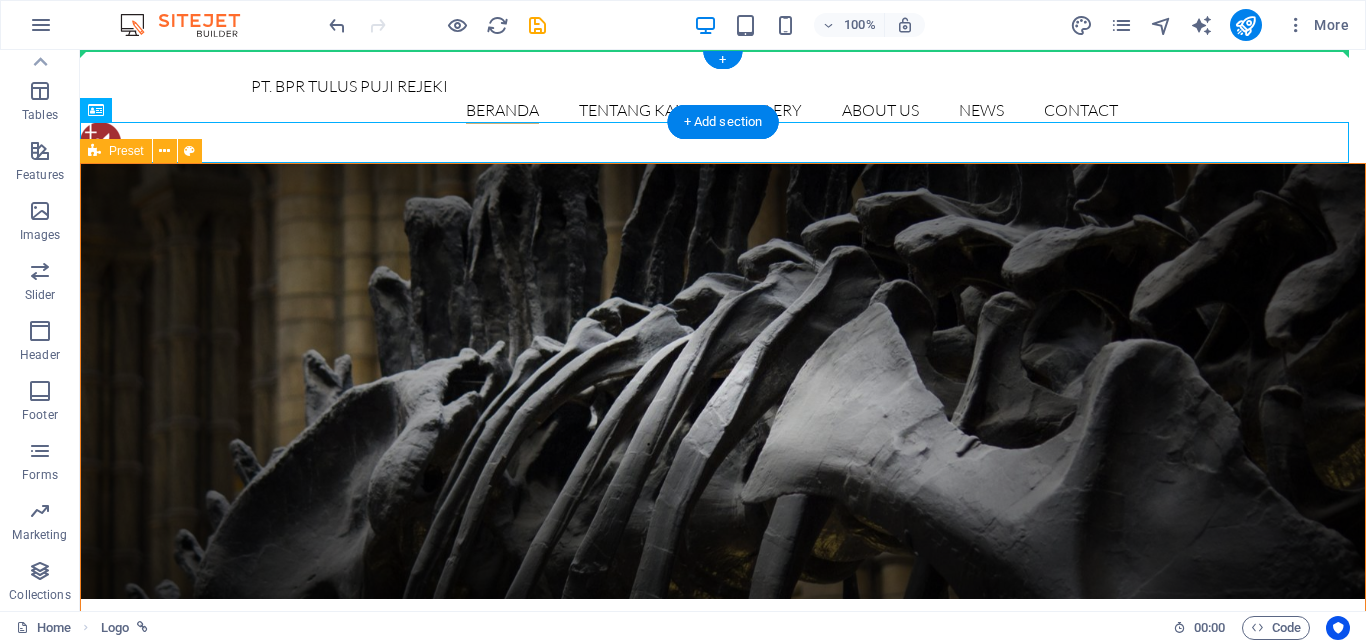 drag, startPoint x: 93, startPoint y: 134, endPoint x: 163, endPoint y: 74, distance: 92.19544 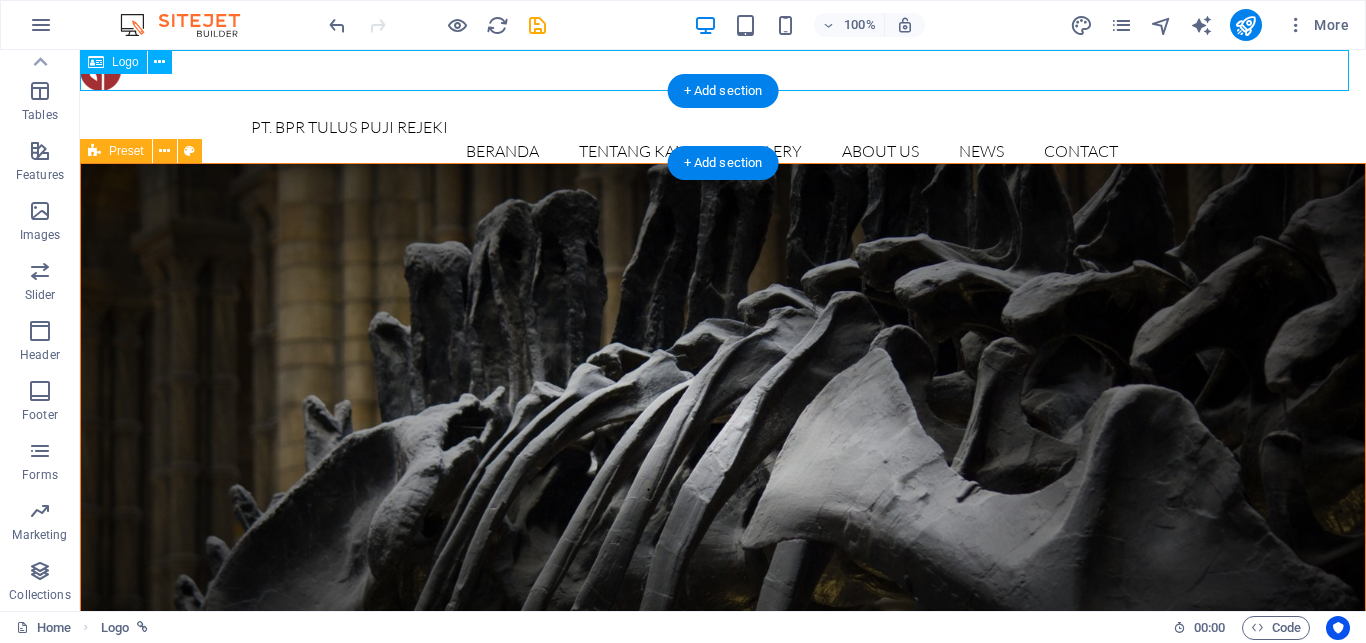 click at bounding box center (723, 70) 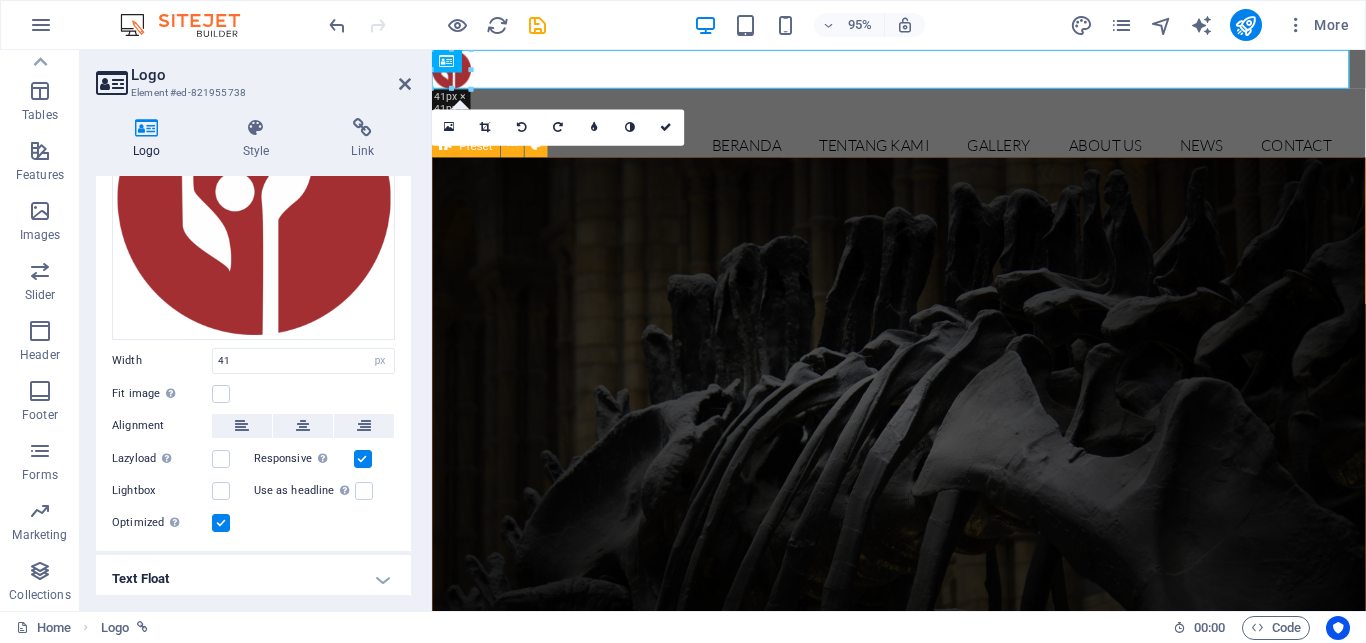 scroll, scrollTop: 247, scrollLeft: 0, axis: vertical 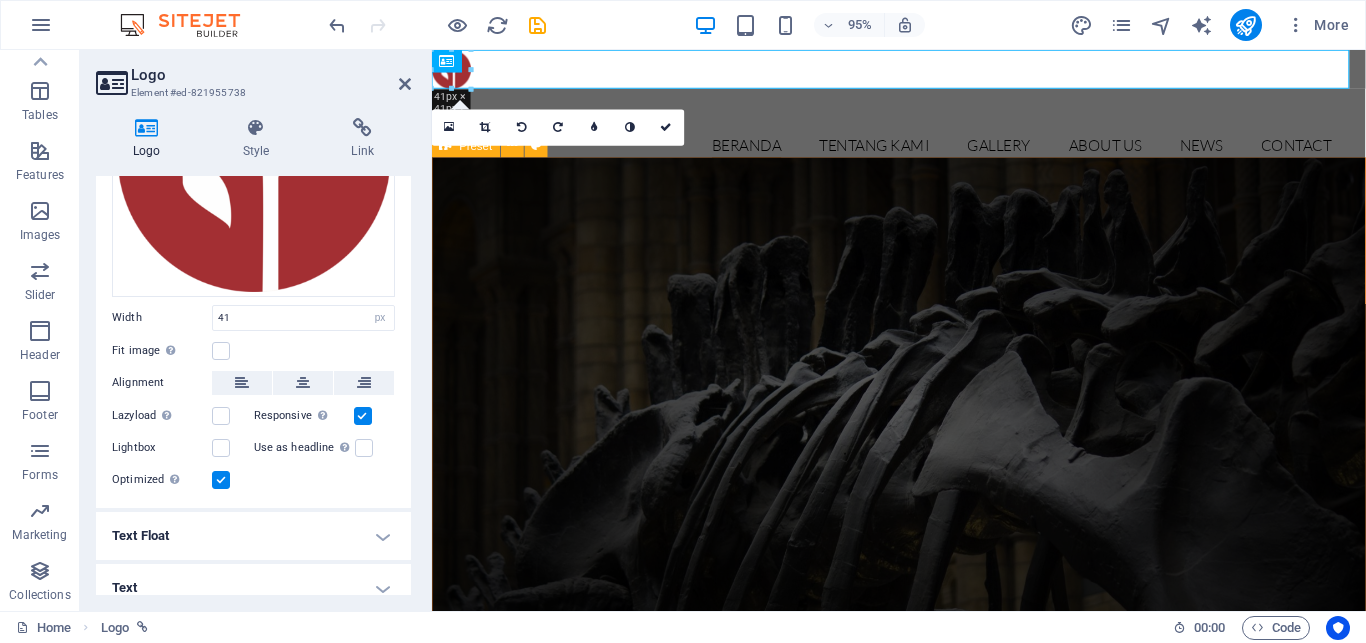 click on "Text" at bounding box center (253, 588) 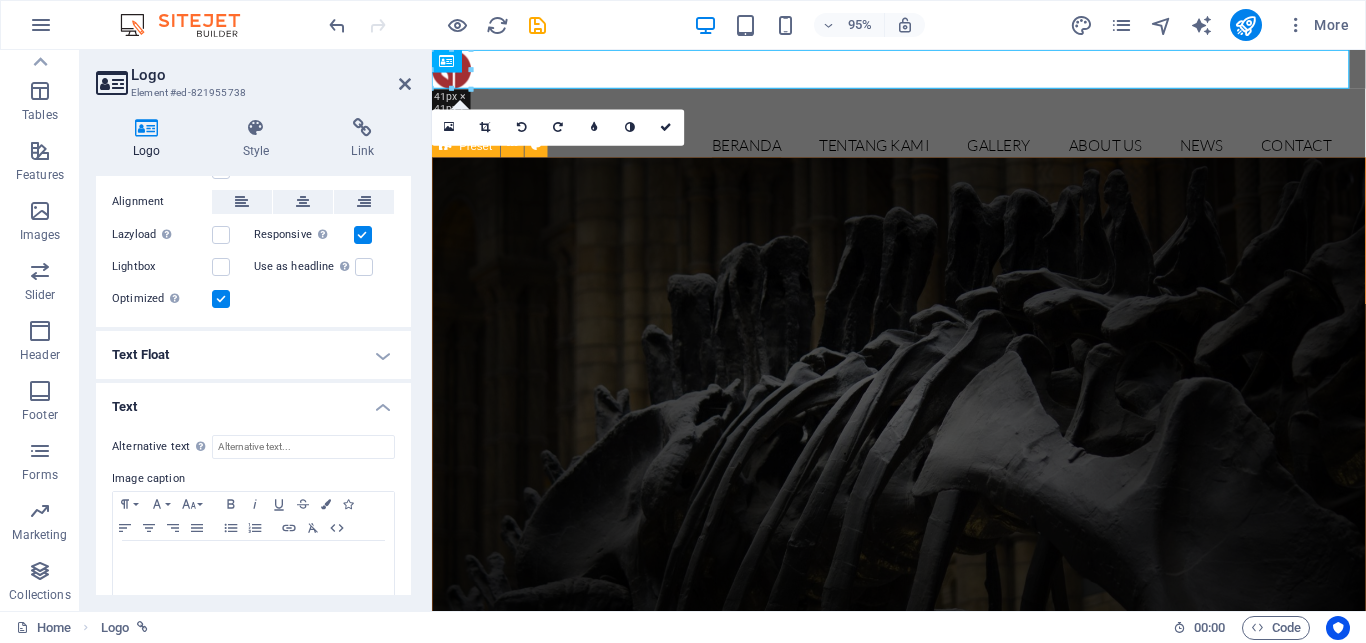 scroll, scrollTop: 435, scrollLeft: 0, axis: vertical 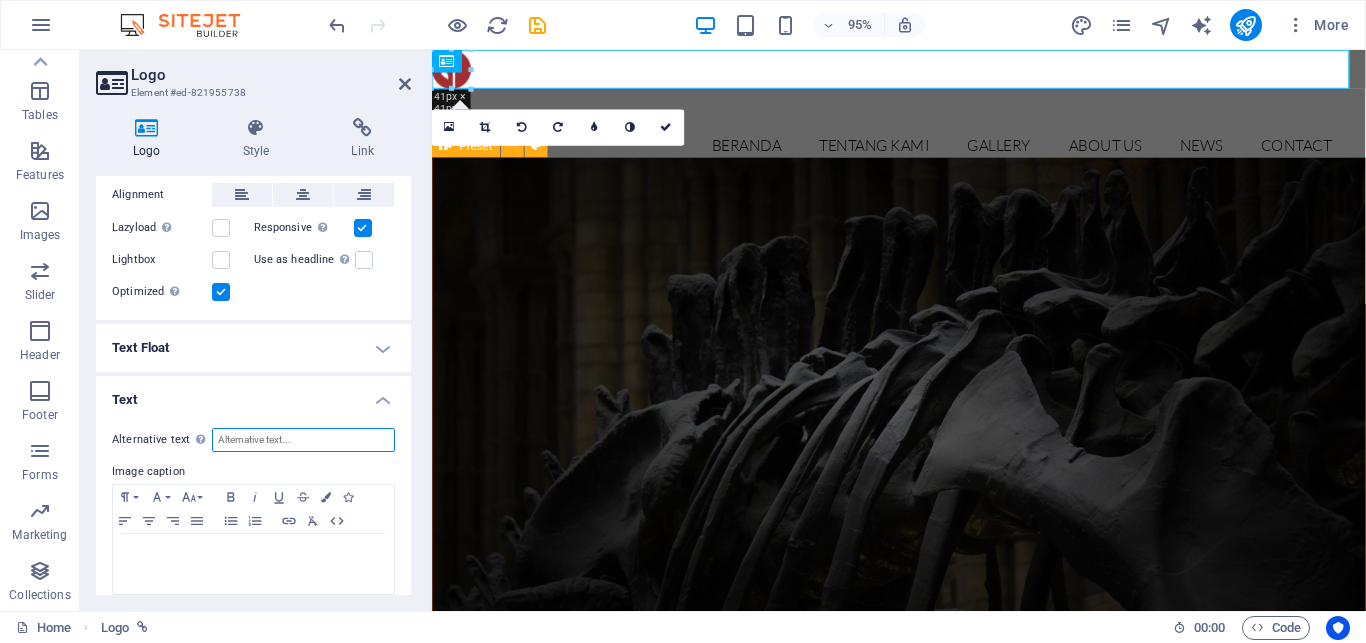 click on "Alternative text The alternative text is used by devices that cannot display images (e.g. image search engines) and should be added to every image to improve website accessibility." at bounding box center [303, 440] 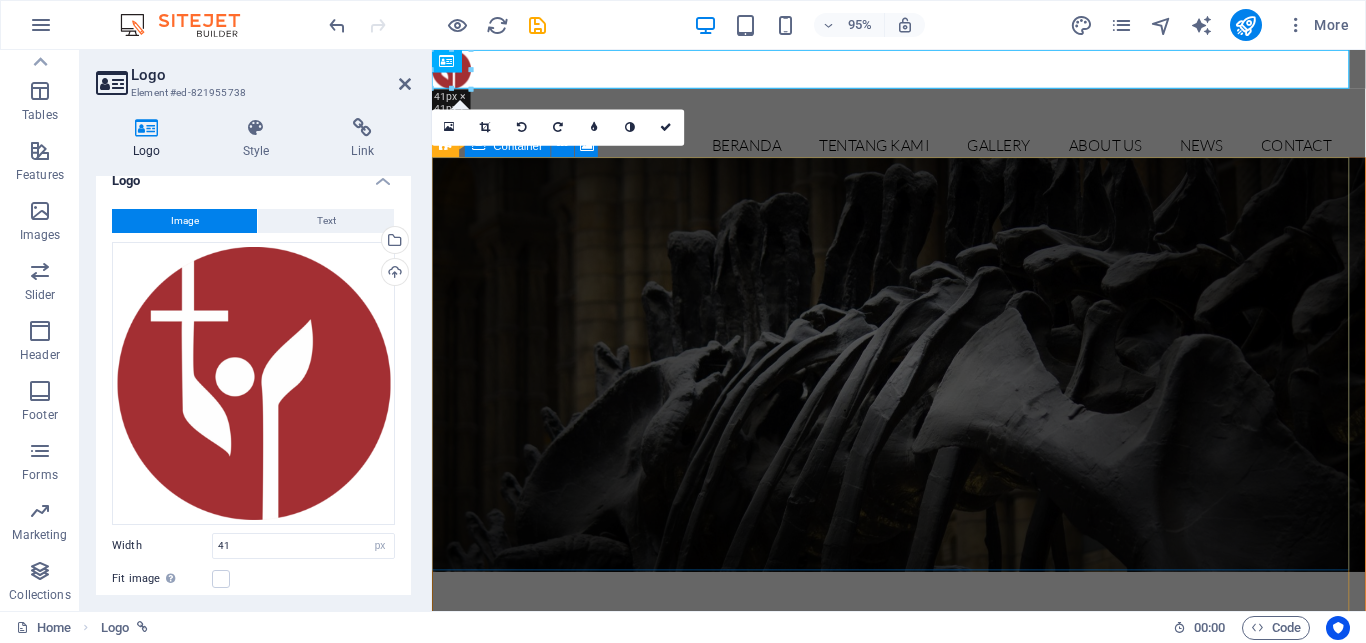 scroll, scrollTop: 0, scrollLeft: 0, axis: both 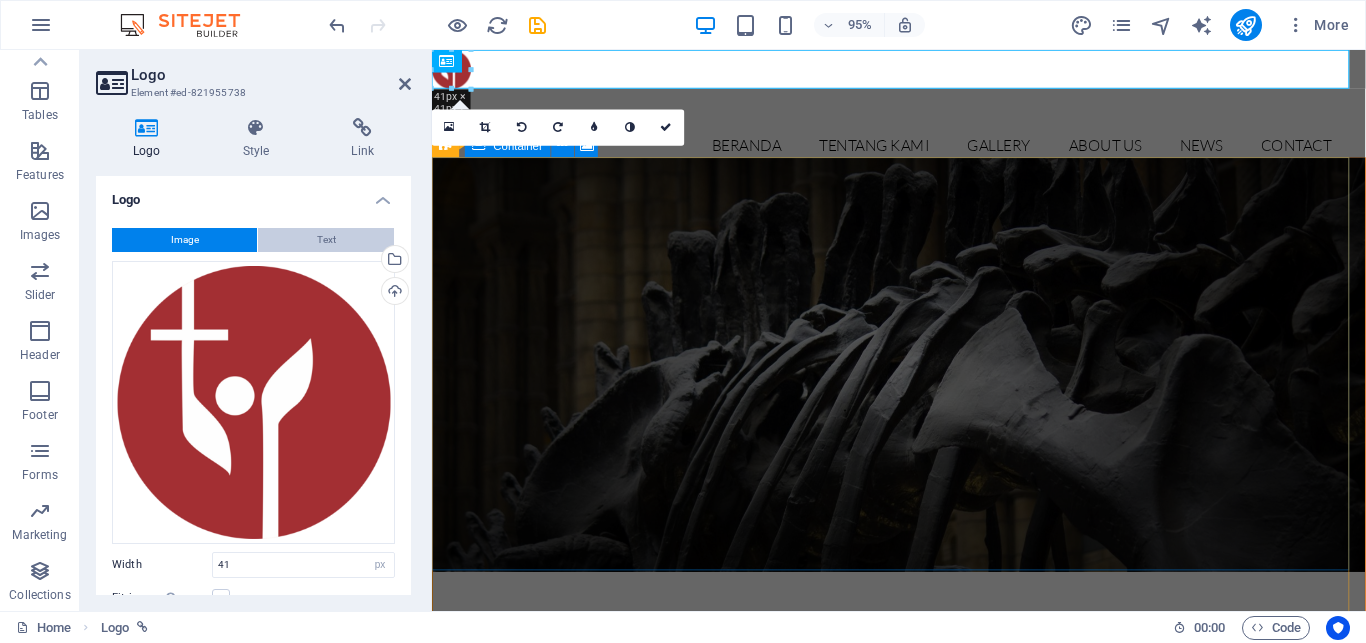 type on "PT. BPR TULUS PUJI REJEKI" 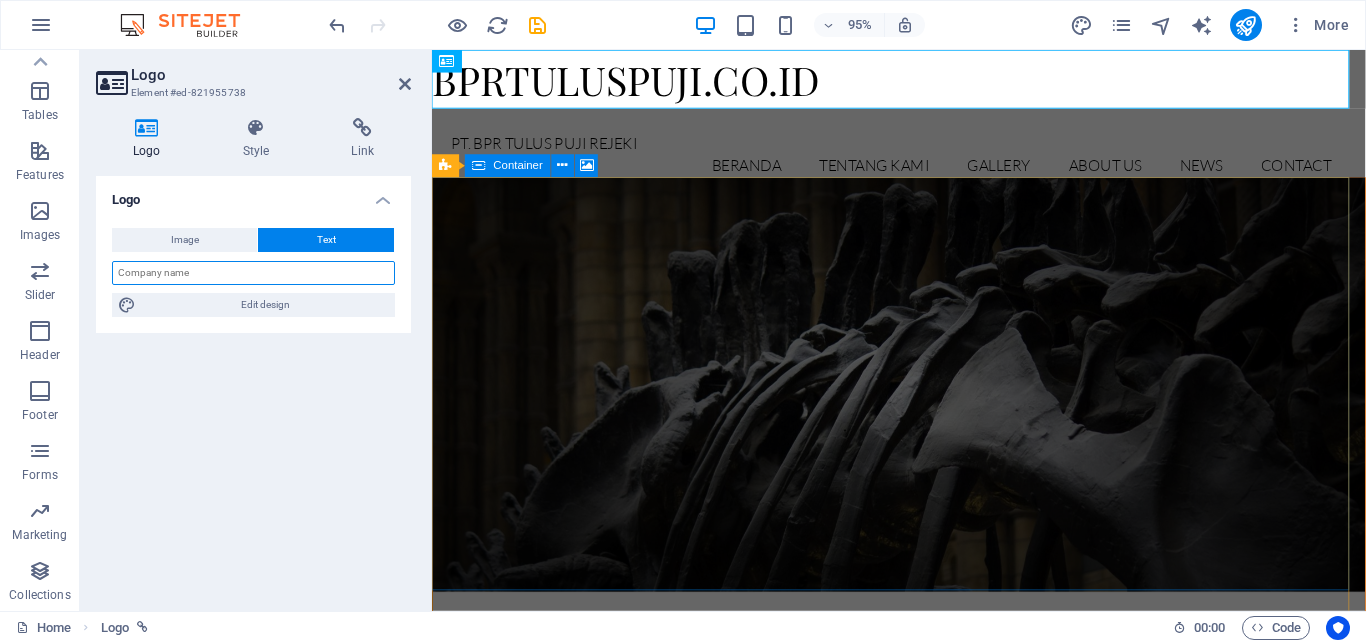 click at bounding box center [253, 273] 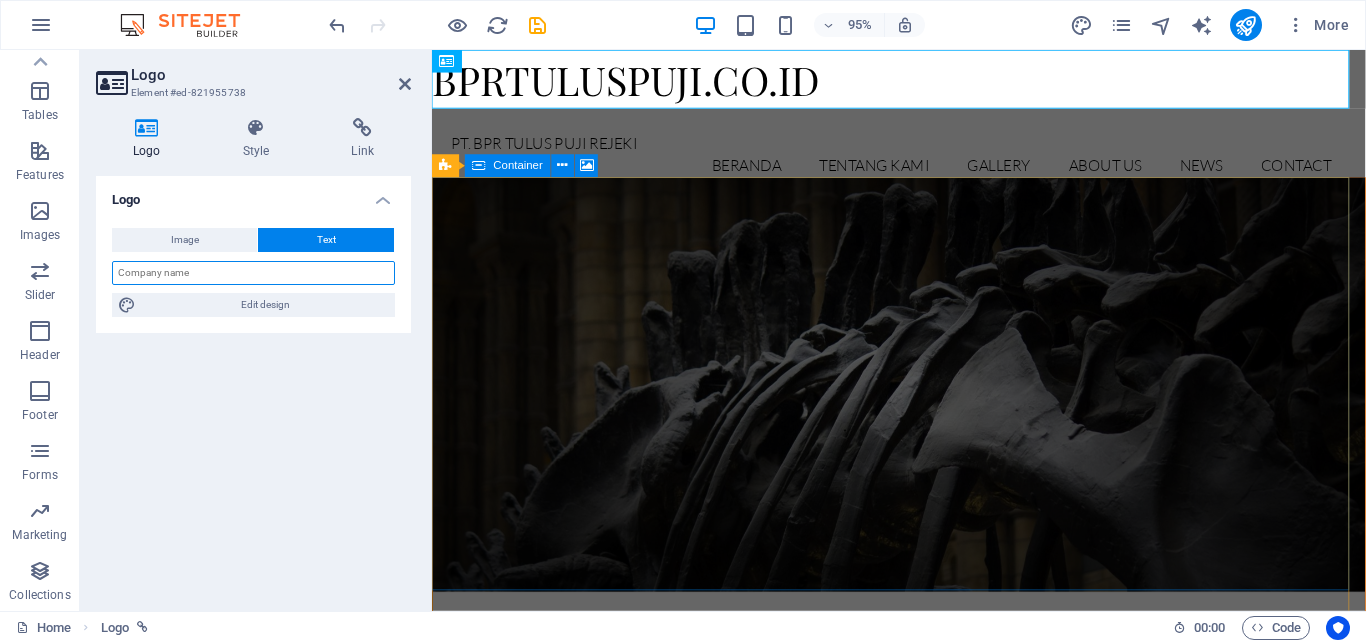 type on "P" 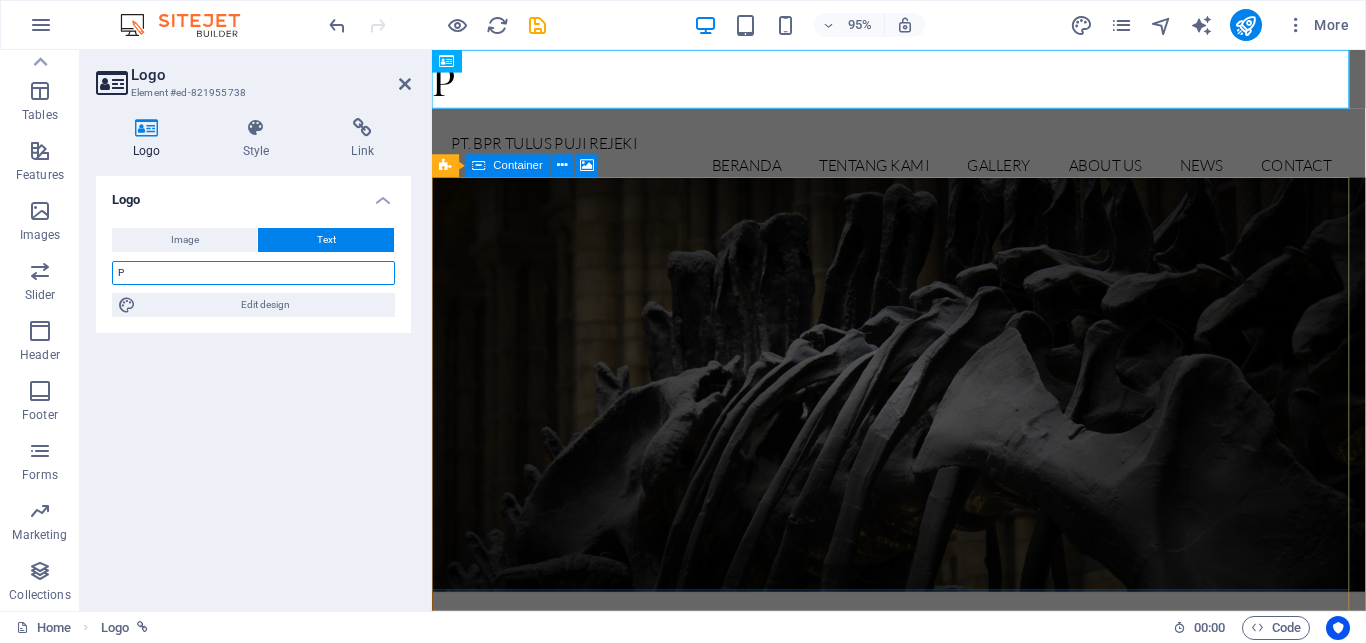 type 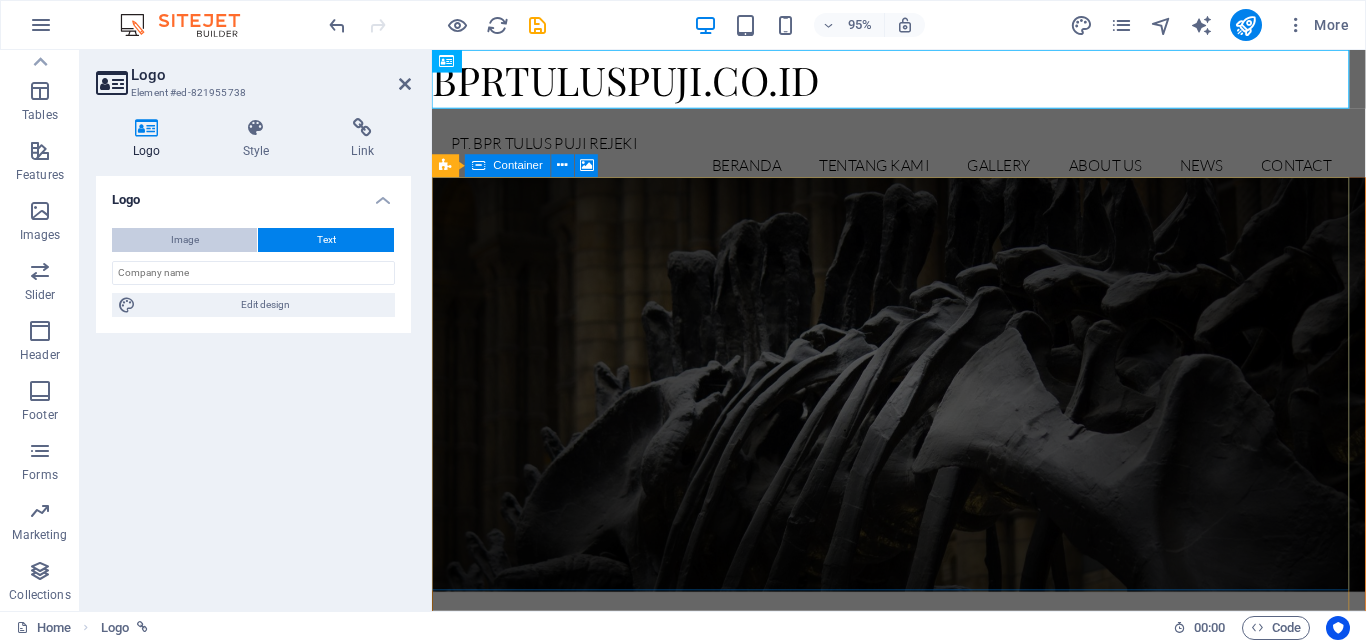 click on "Image" at bounding box center (184, 240) 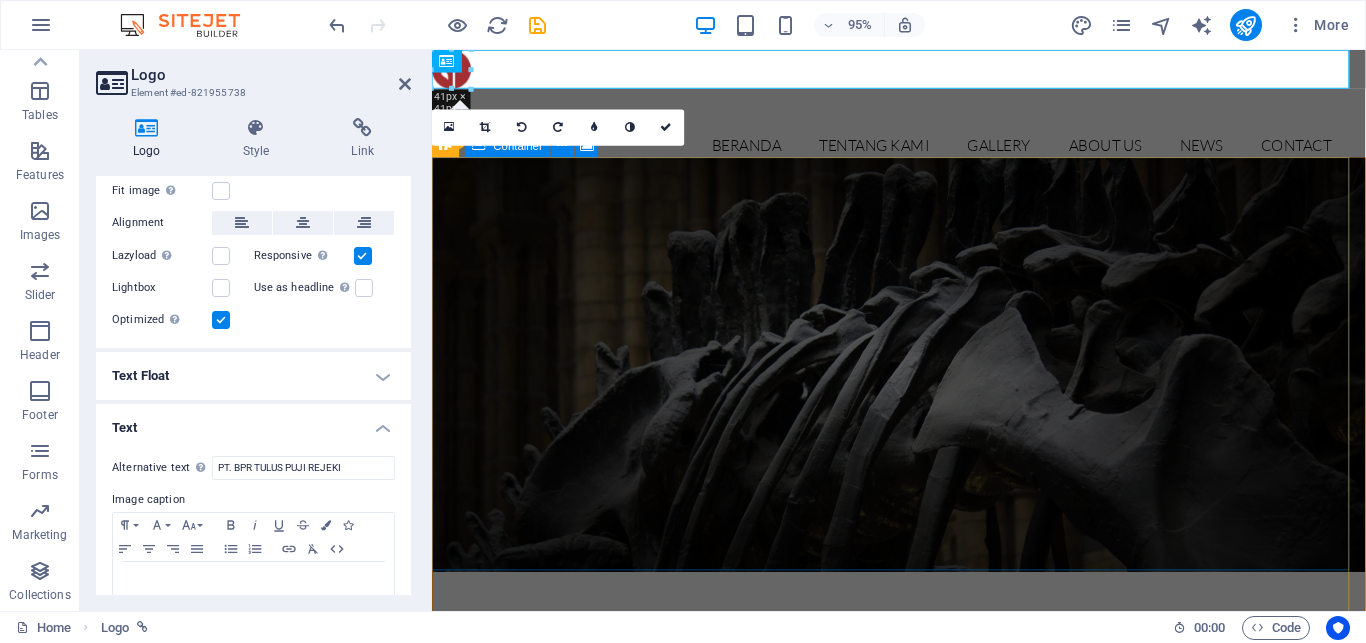 scroll, scrollTop: 405, scrollLeft: 0, axis: vertical 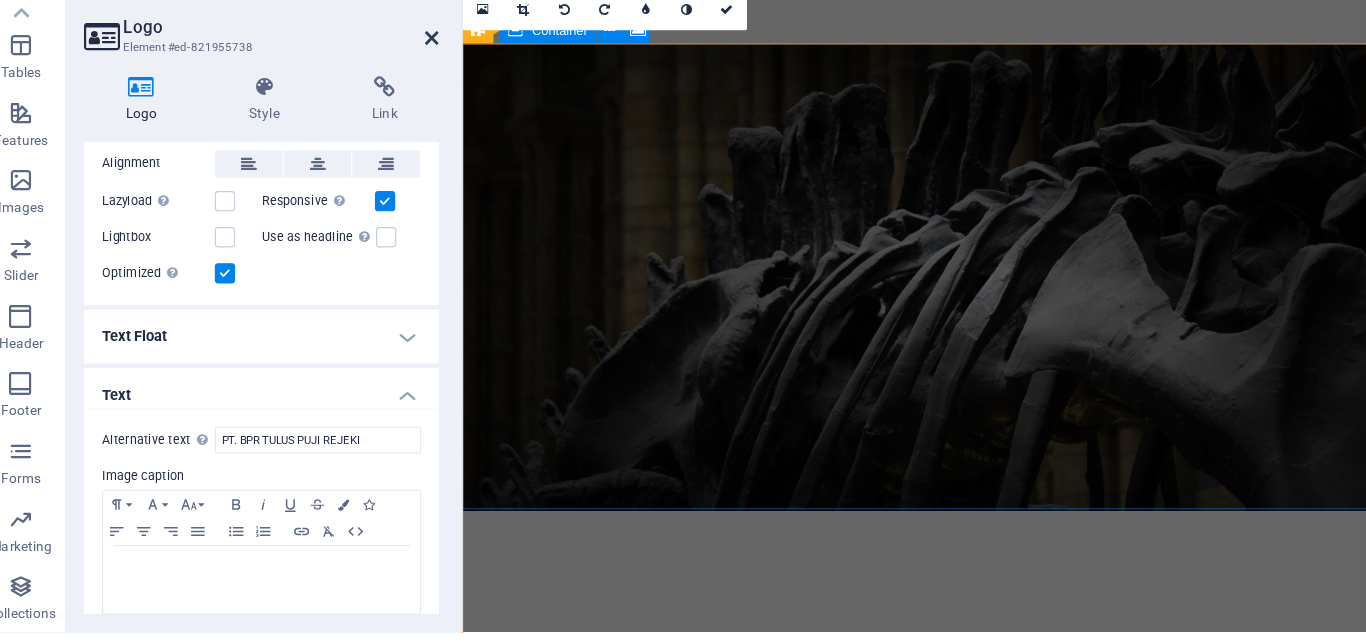 click at bounding box center (405, 84) 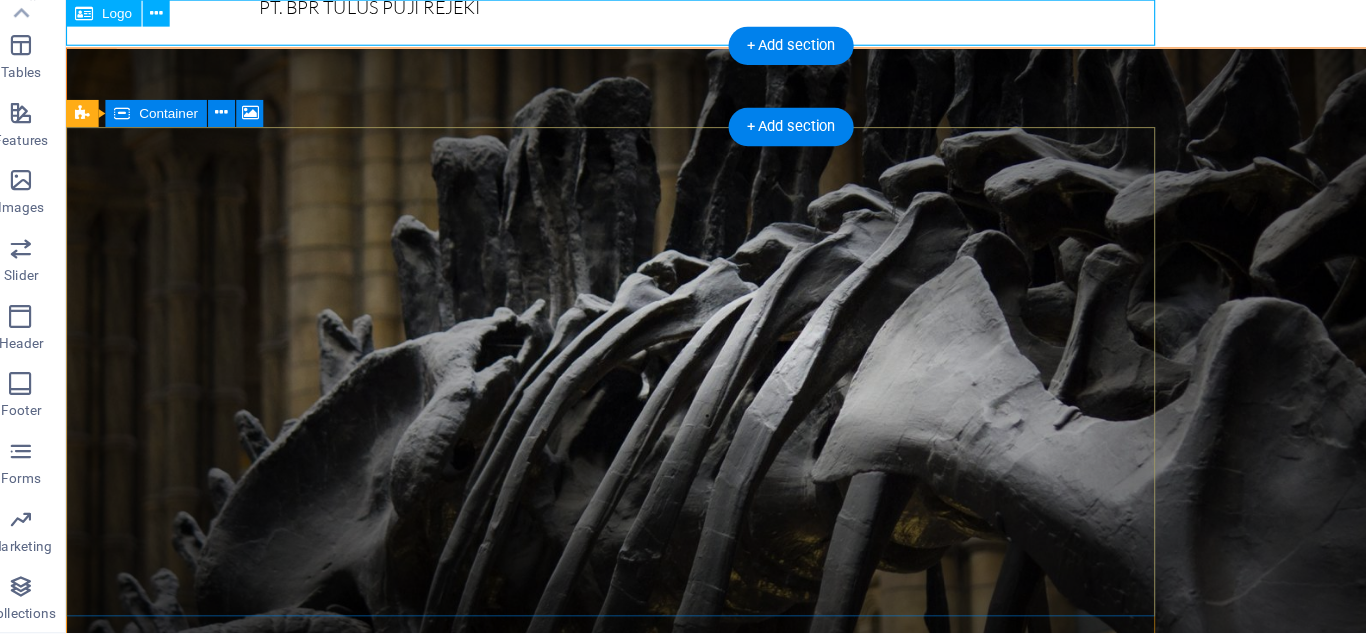 scroll, scrollTop: 0, scrollLeft: 0, axis: both 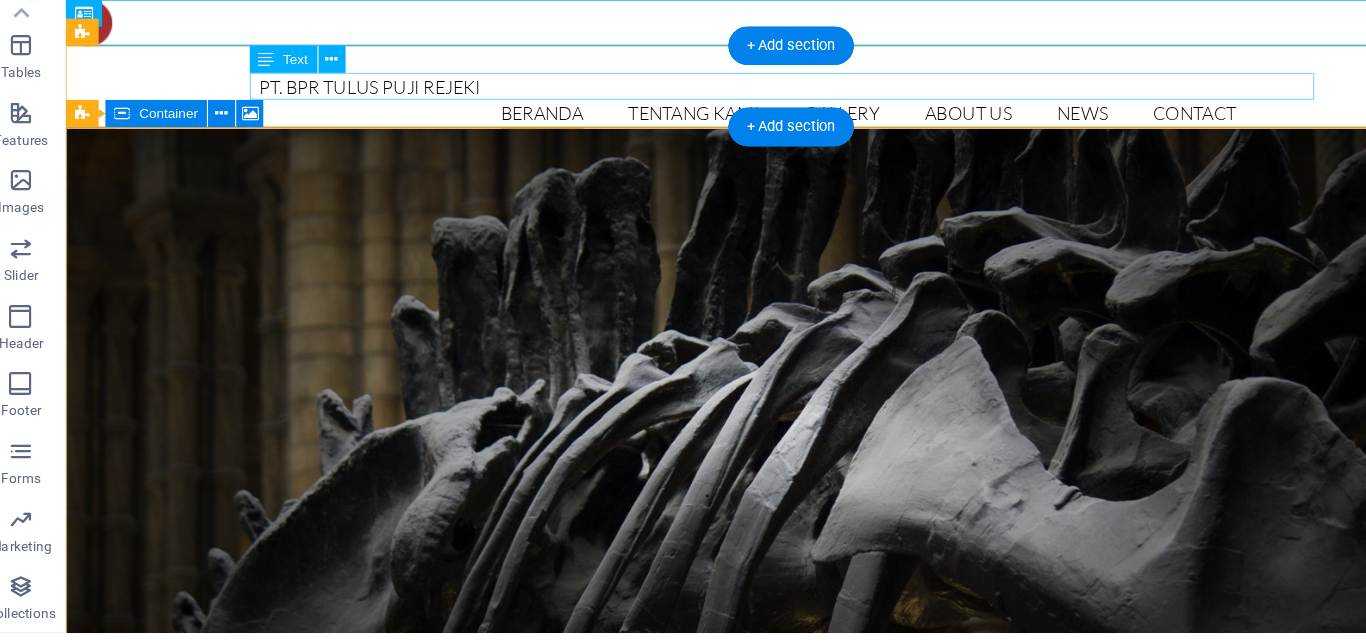 click on "PT. BPR TULUS PUJI REJEKI" at bounding box center [708, 77] 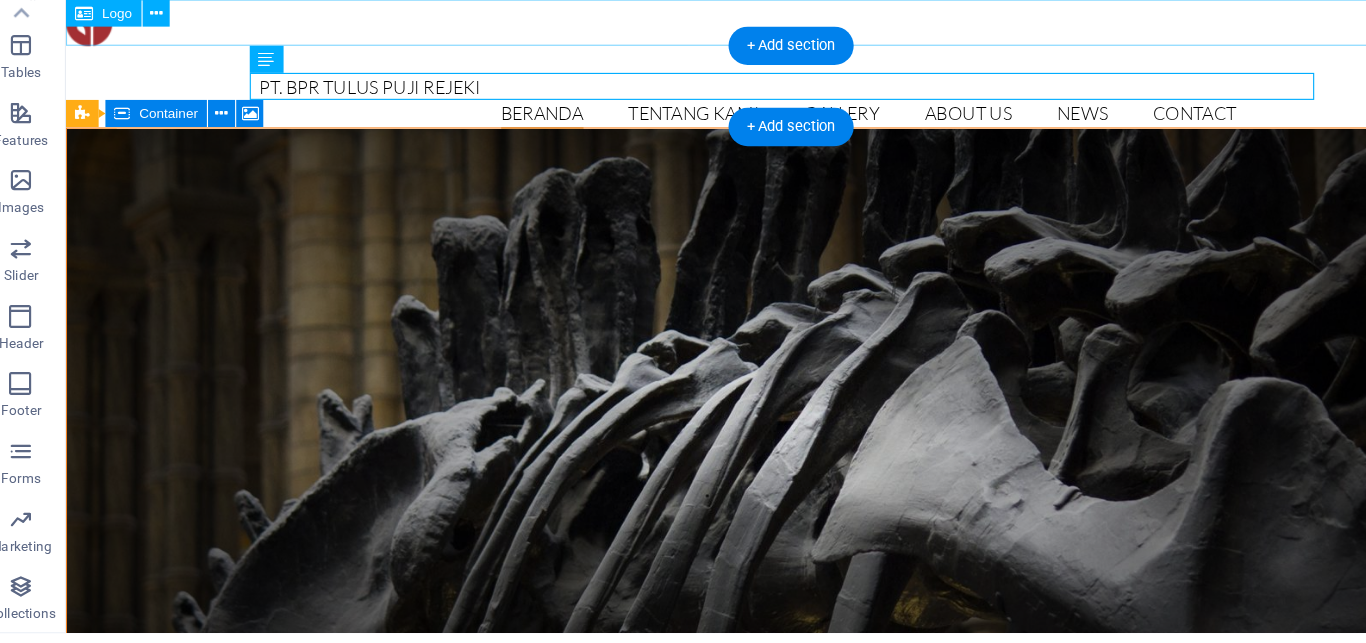 drag, startPoint x: 267, startPoint y: 73, endPoint x: 194, endPoint y: 13, distance: 94.493385 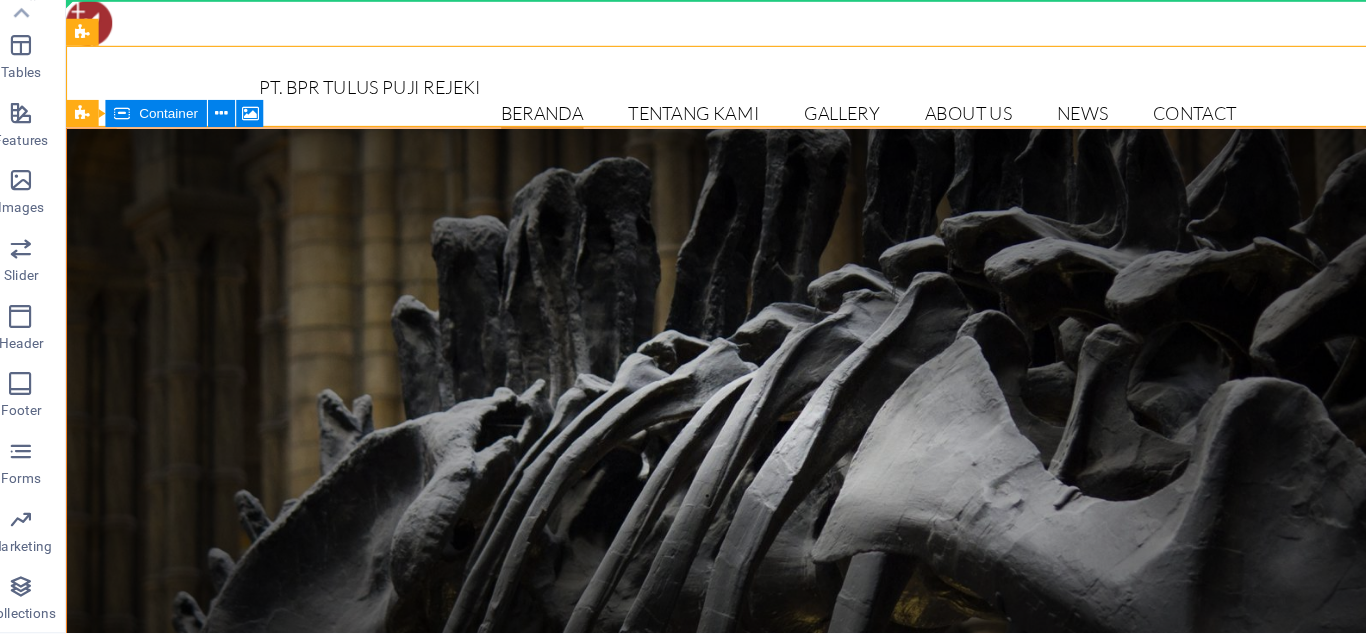 drag, startPoint x: 270, startPoint y: 75, endPoint x: 188, endPoint y: 17, distance: 100.43903 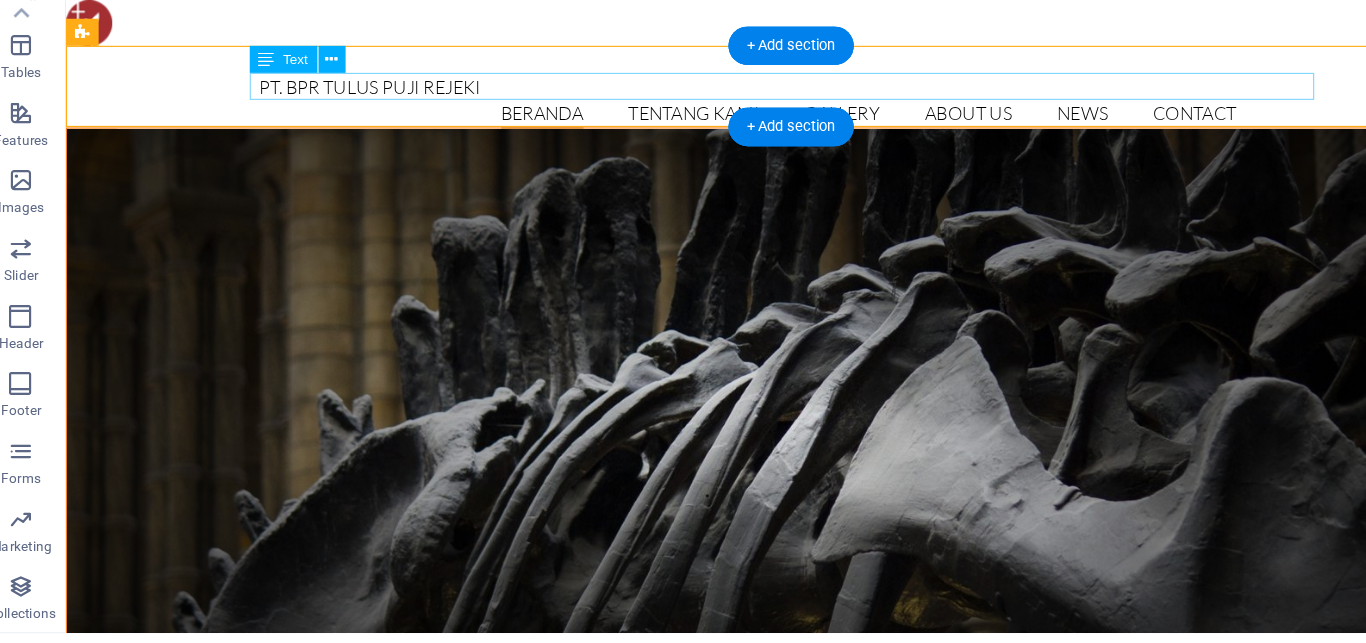 click on "PT. BPR TULUS PUJI REJEKI" at bounding box center (708, 77) 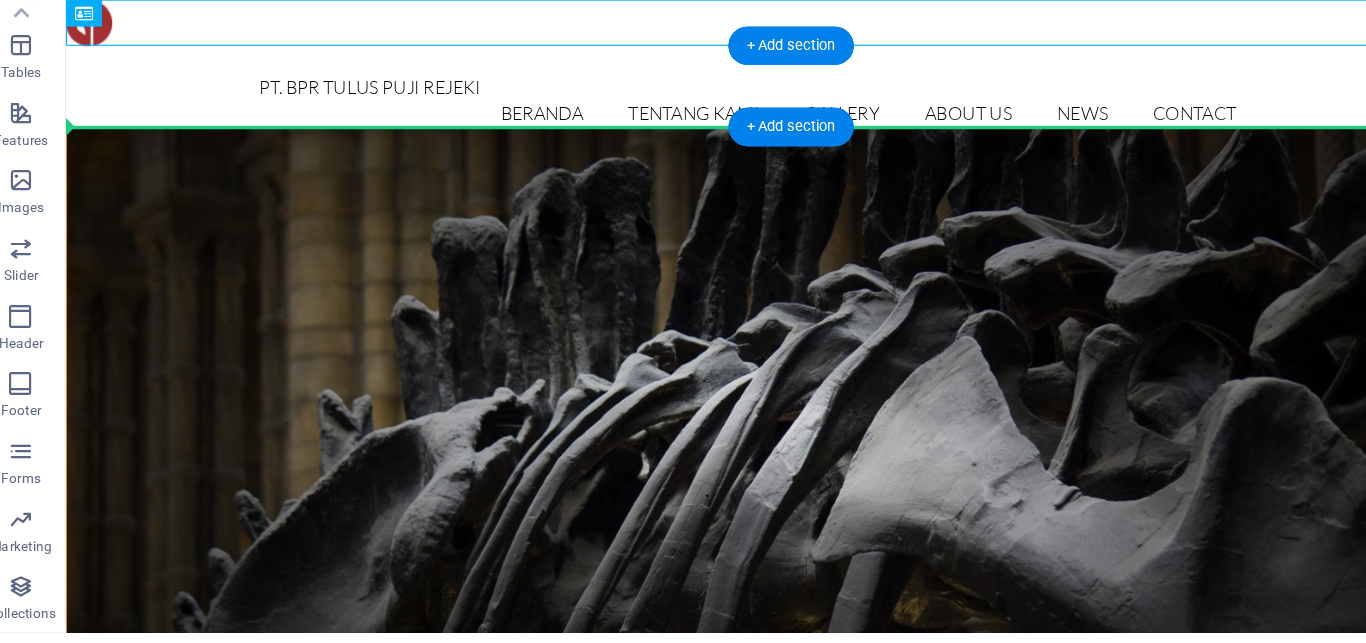 drag, startPoint x: 93, startPoint y: 28, endPoint x: 131, endPoint y: 80, distance: 64.40497 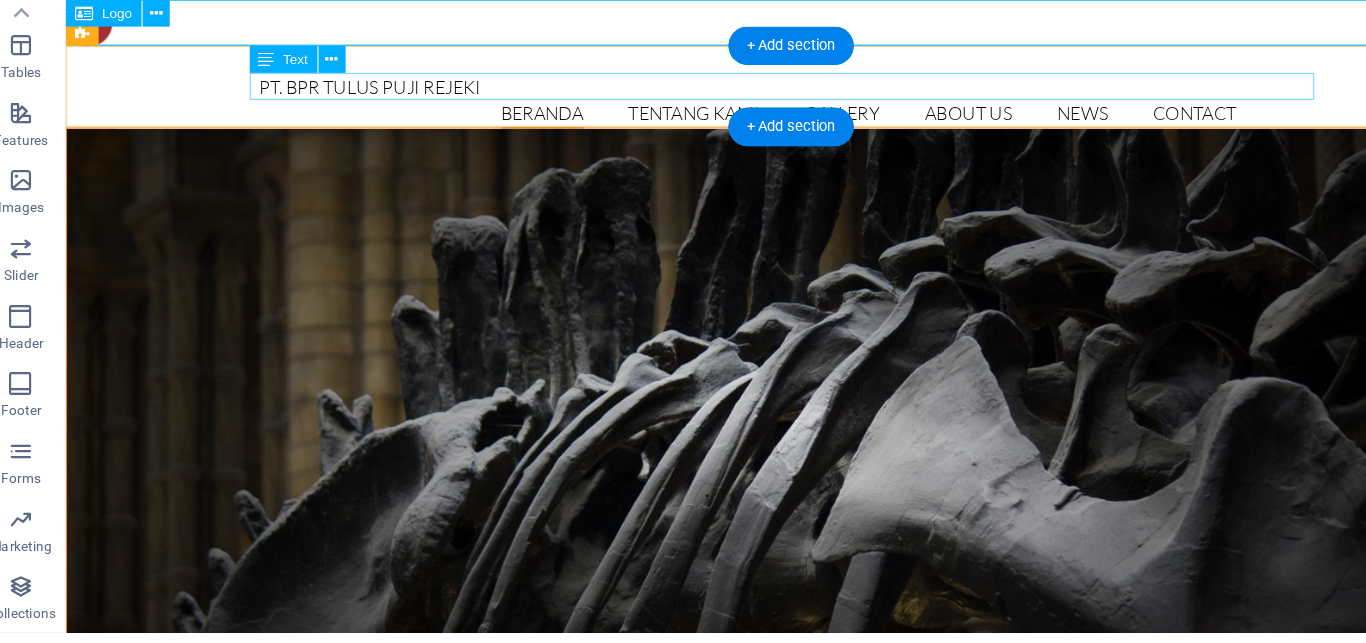 click on "PT. BPR TULUS PUJI REJEKI" at bounding box center (708, 77) 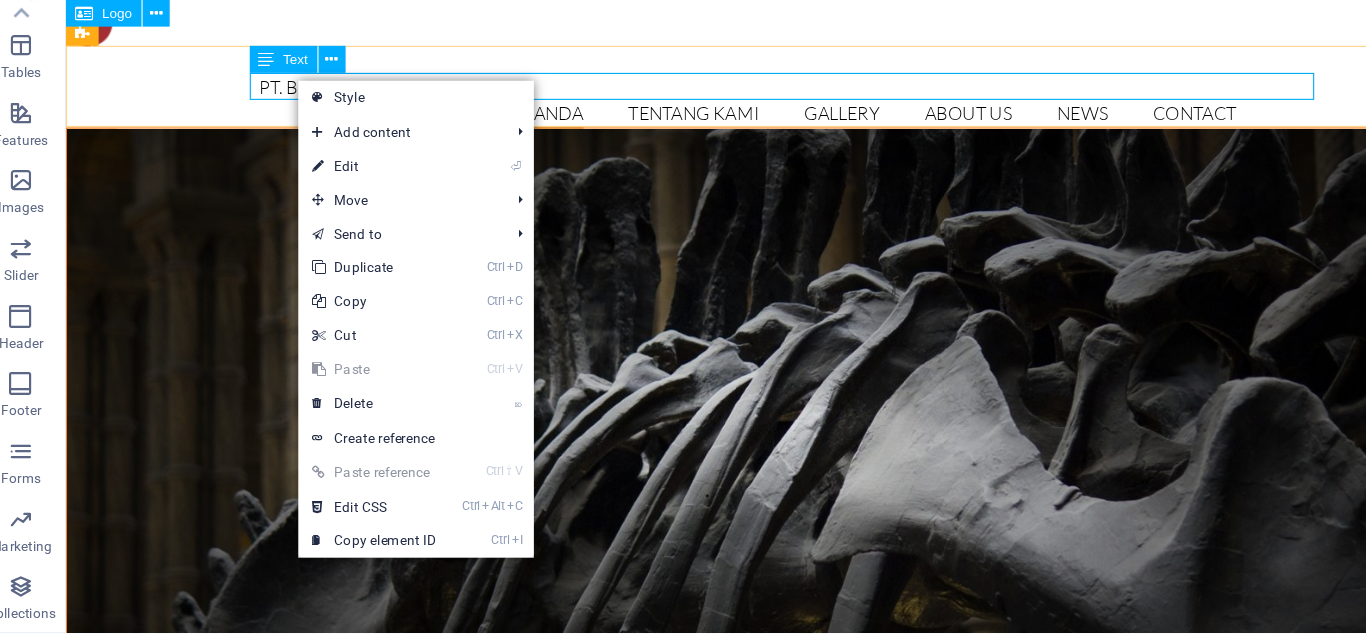 click on "Text" at bounding box center (284, 103) 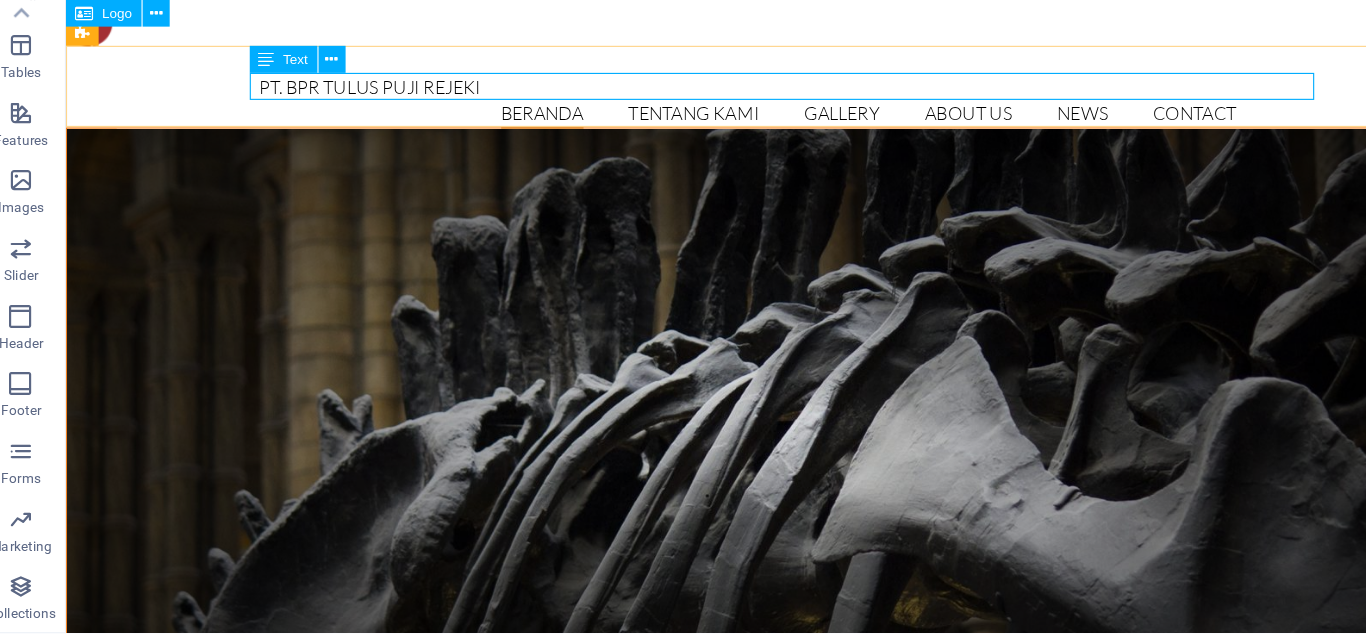 click on "Text" at bounding box center [284, 103] 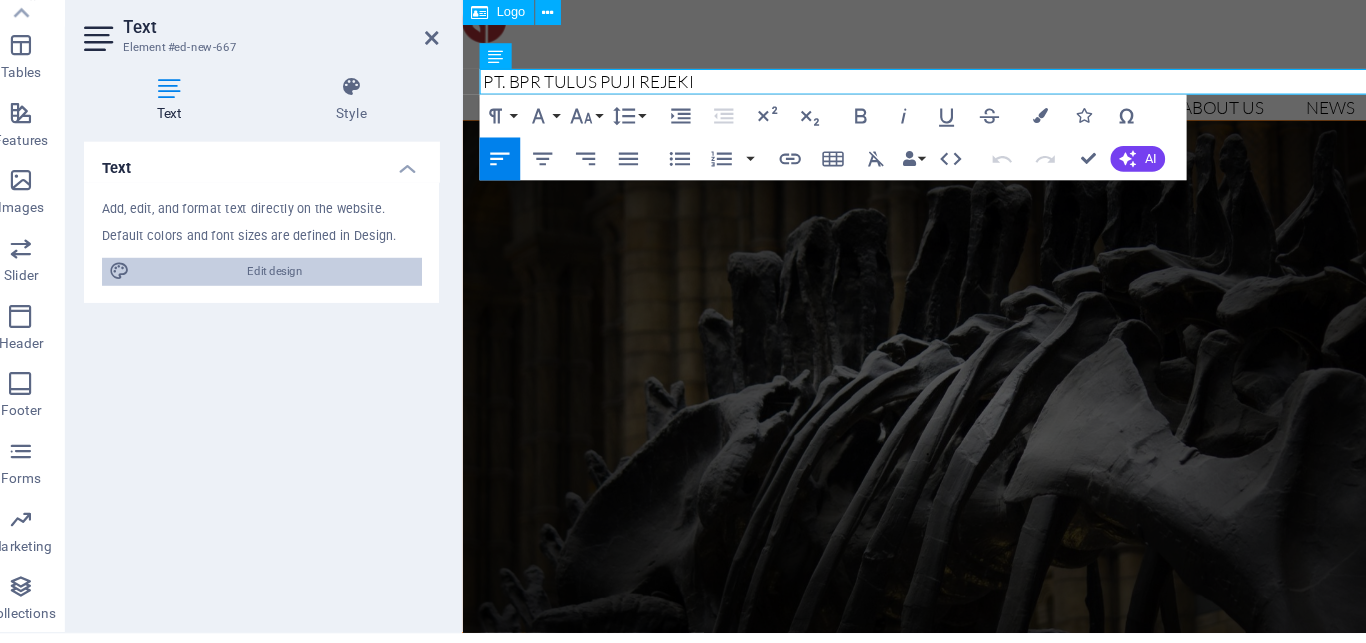 click on "Edit design" at bounding box center (265, 291) 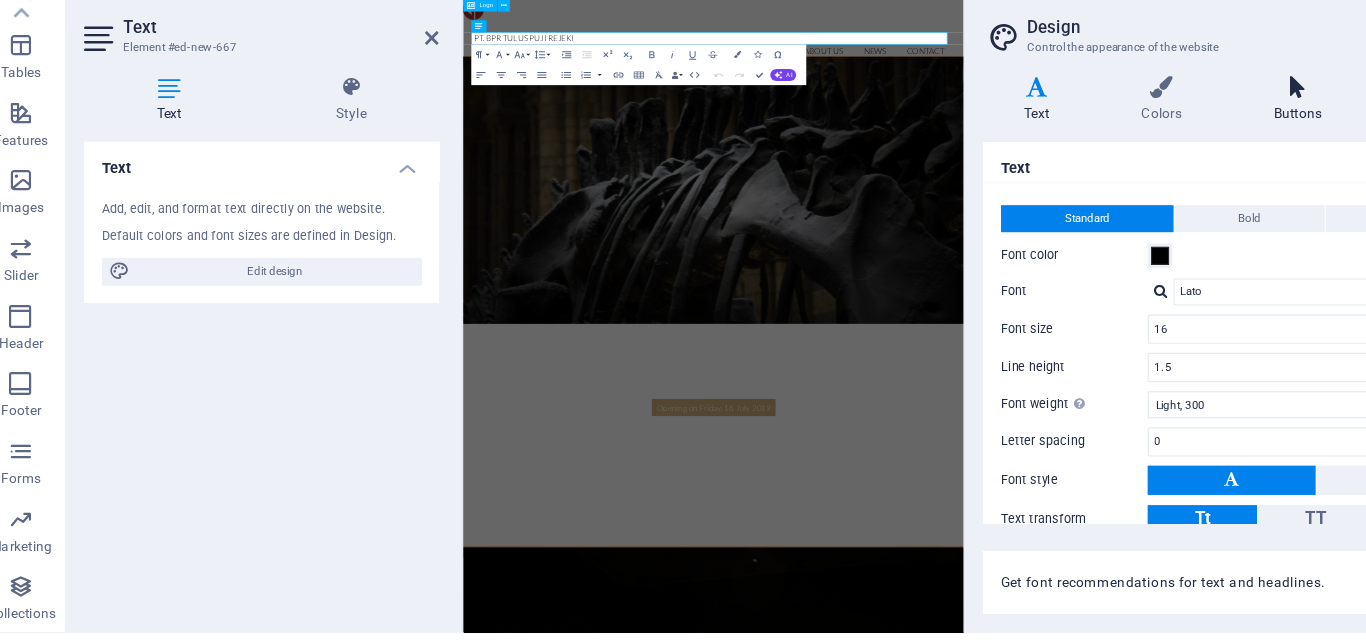 click on "Buttons" at bounding box center [1176, 139] 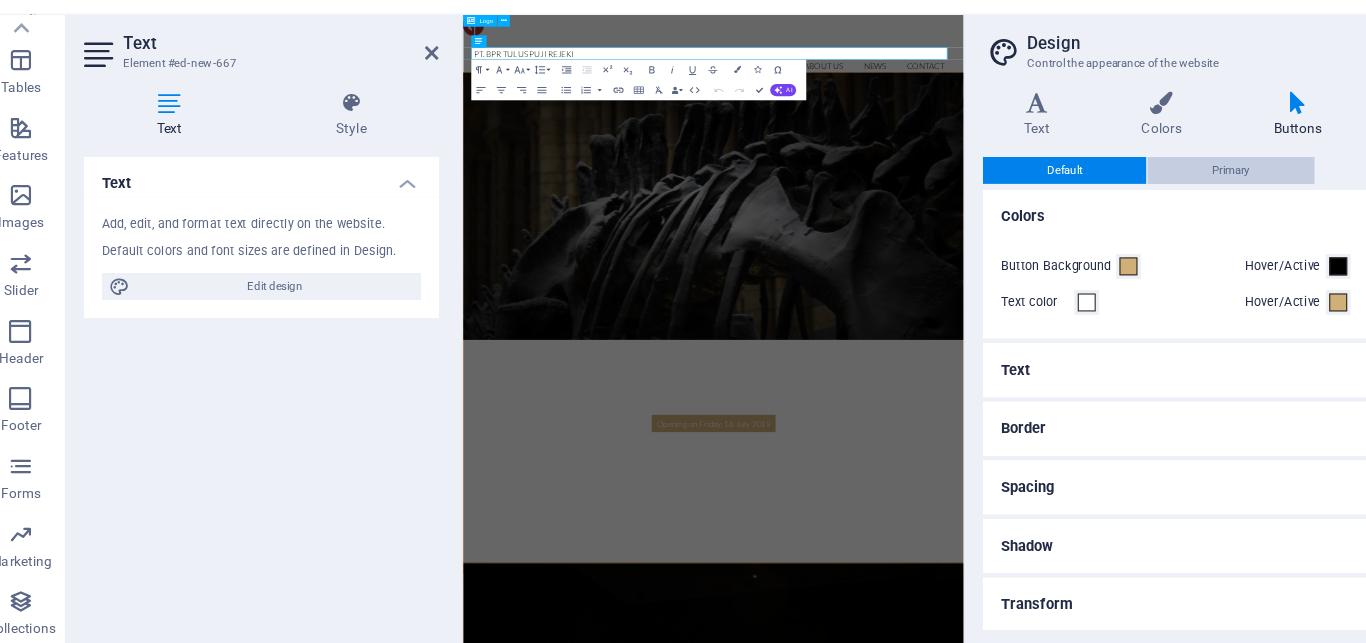 click on "Primary" at bounding box center [1112, 188] 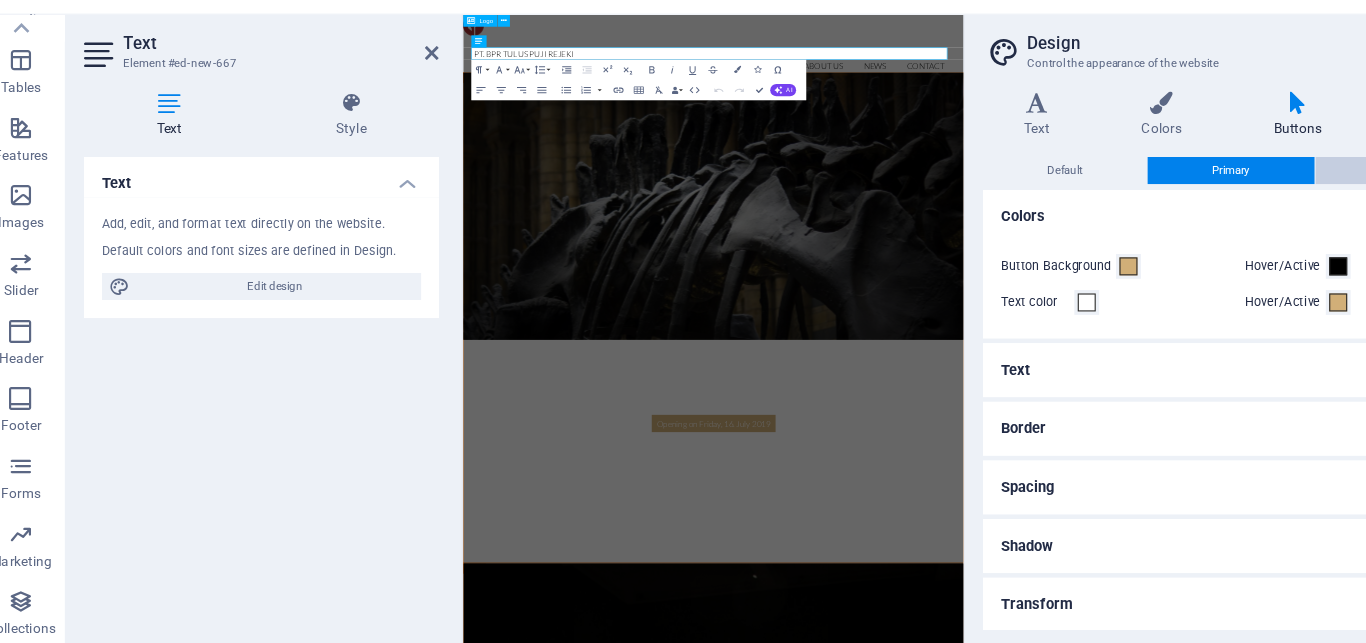 click on "Secondary" at bounding box center (1268, 188) 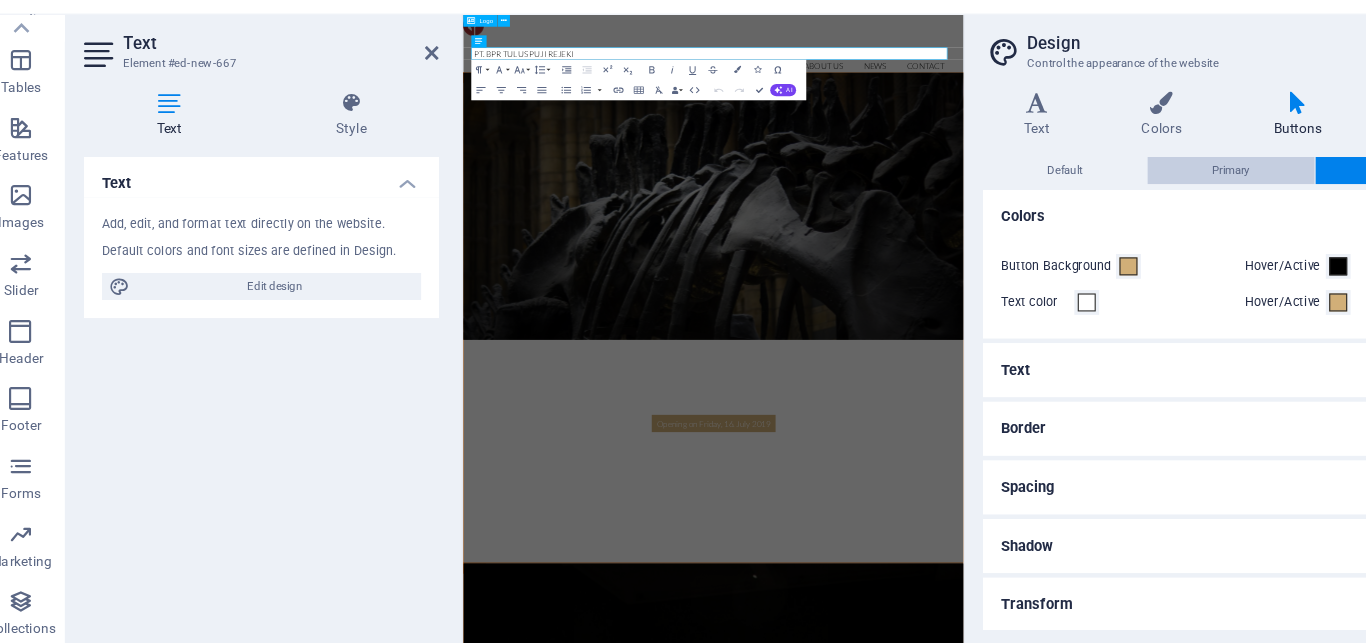 click on "Primary" at bounding box center [1112, 188] 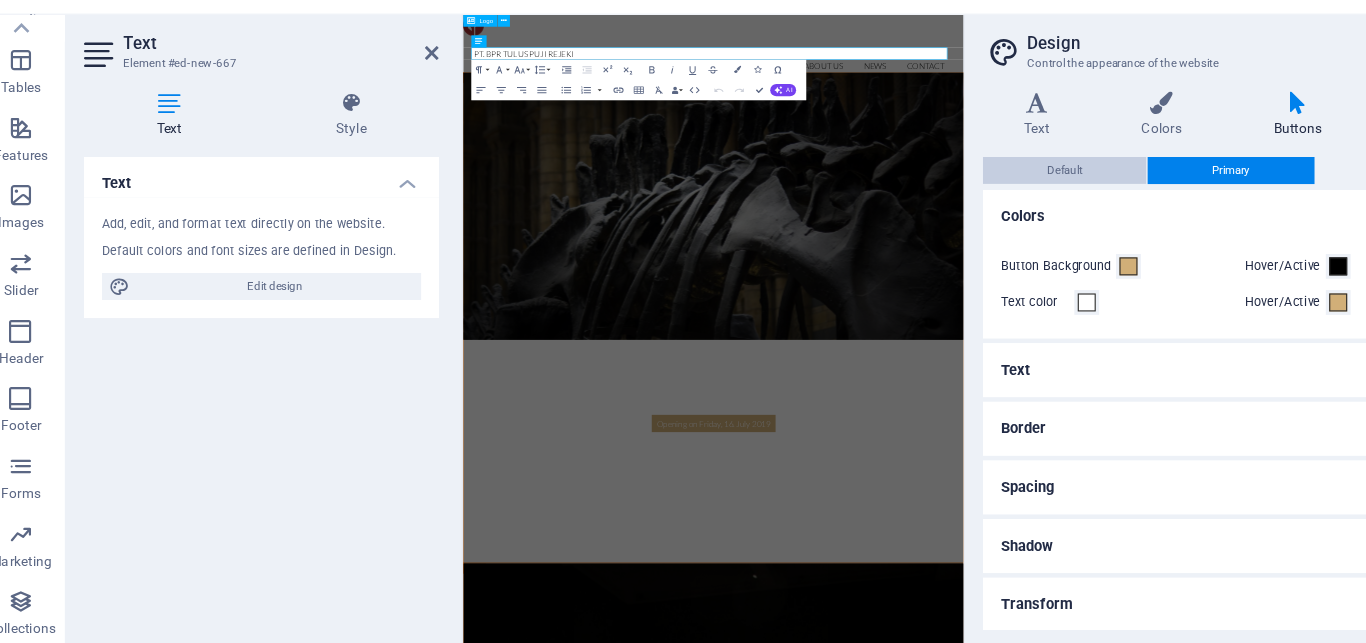 click on "Default" at bounding box center (965, 188) 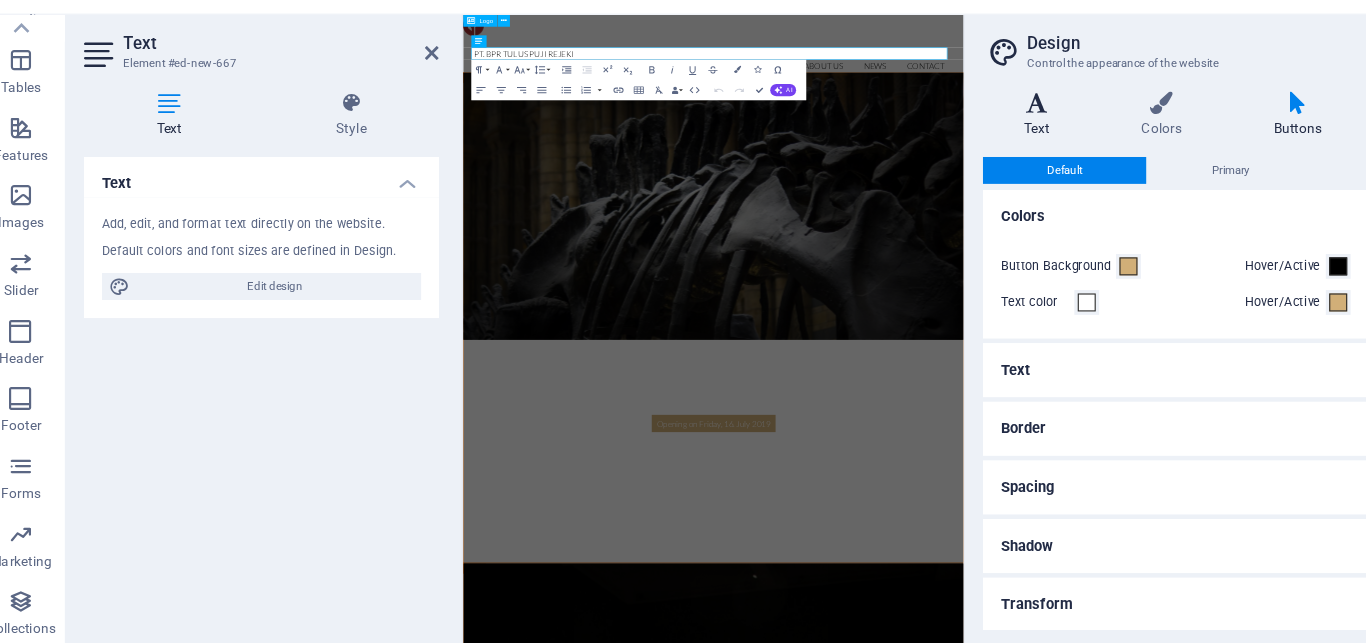 click on "Text" at bounding box center [945, 139] 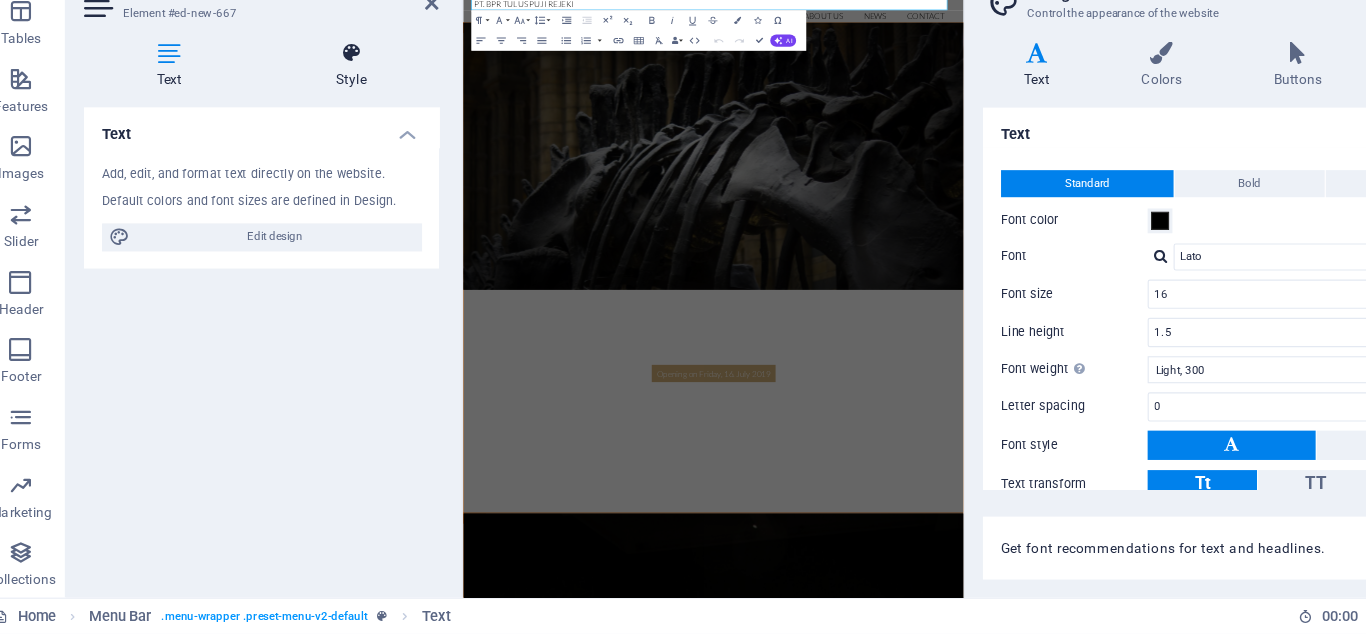 click at bounding box center [333, 128] 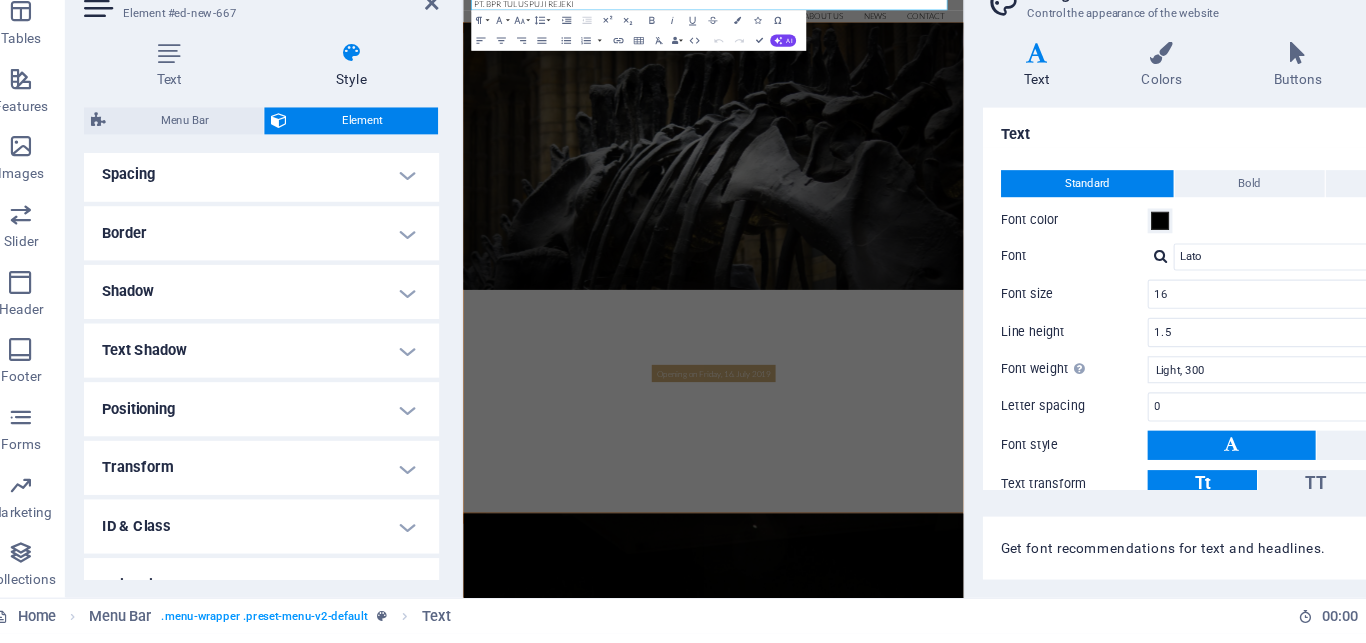 scroll, scrollTop: 392, scrollLeft: 0, axis: vertical 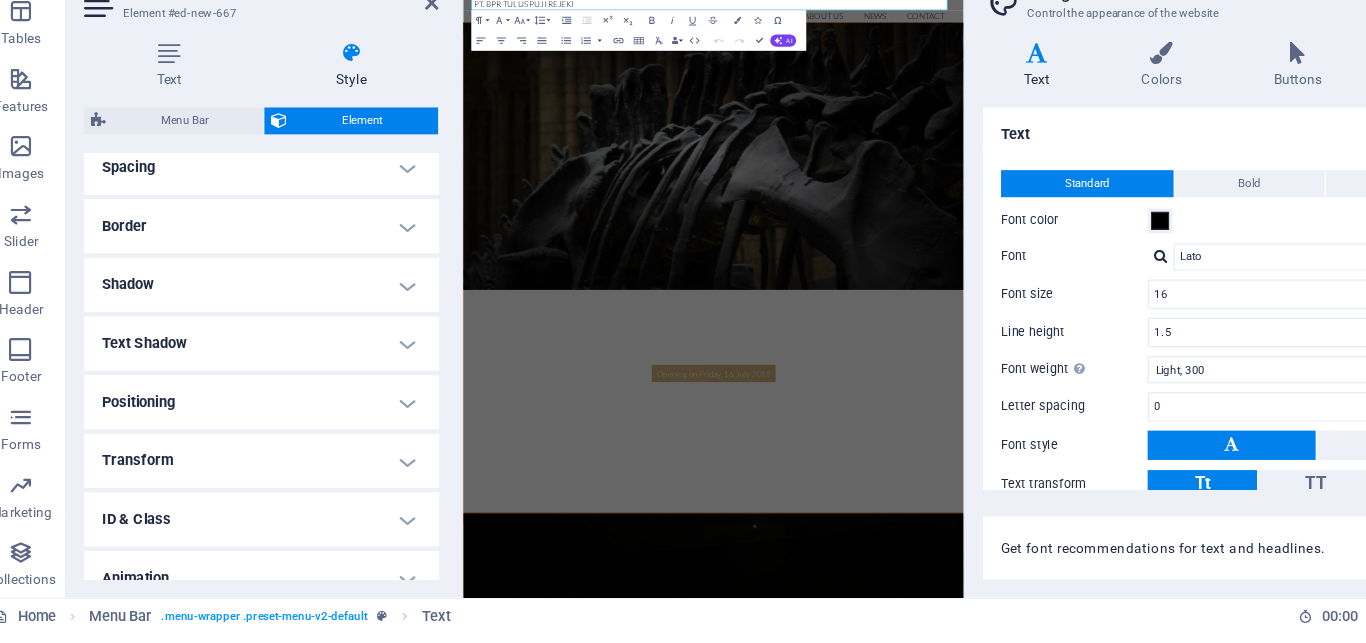 click on "Positioning" at bounding box center [253, 438] 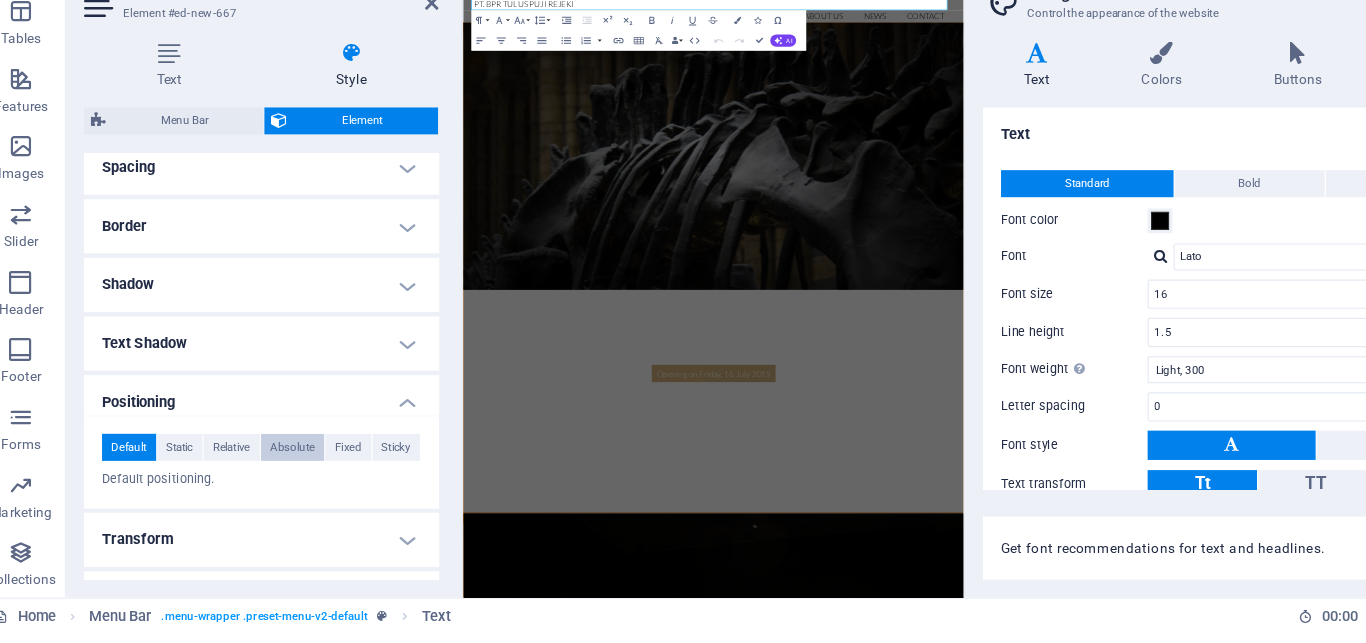 click on "Absolute" at bounding box center [281, 478] 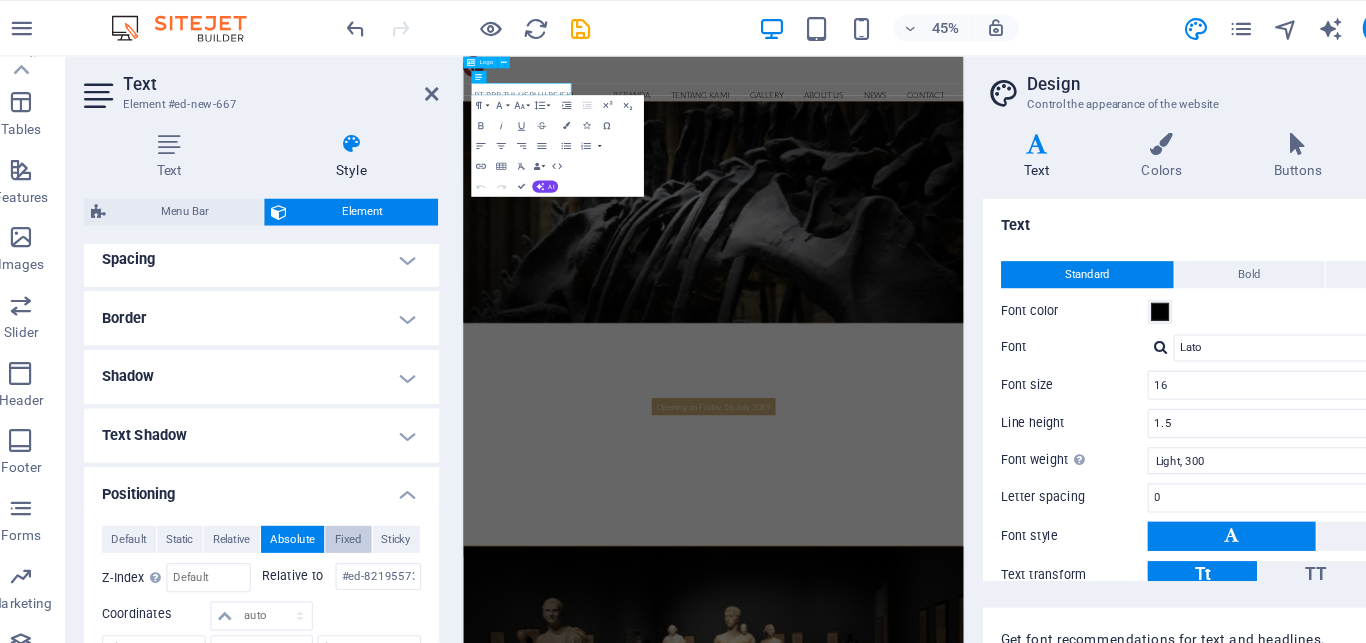 click on "Fixed" at bounding box center (330, 478) 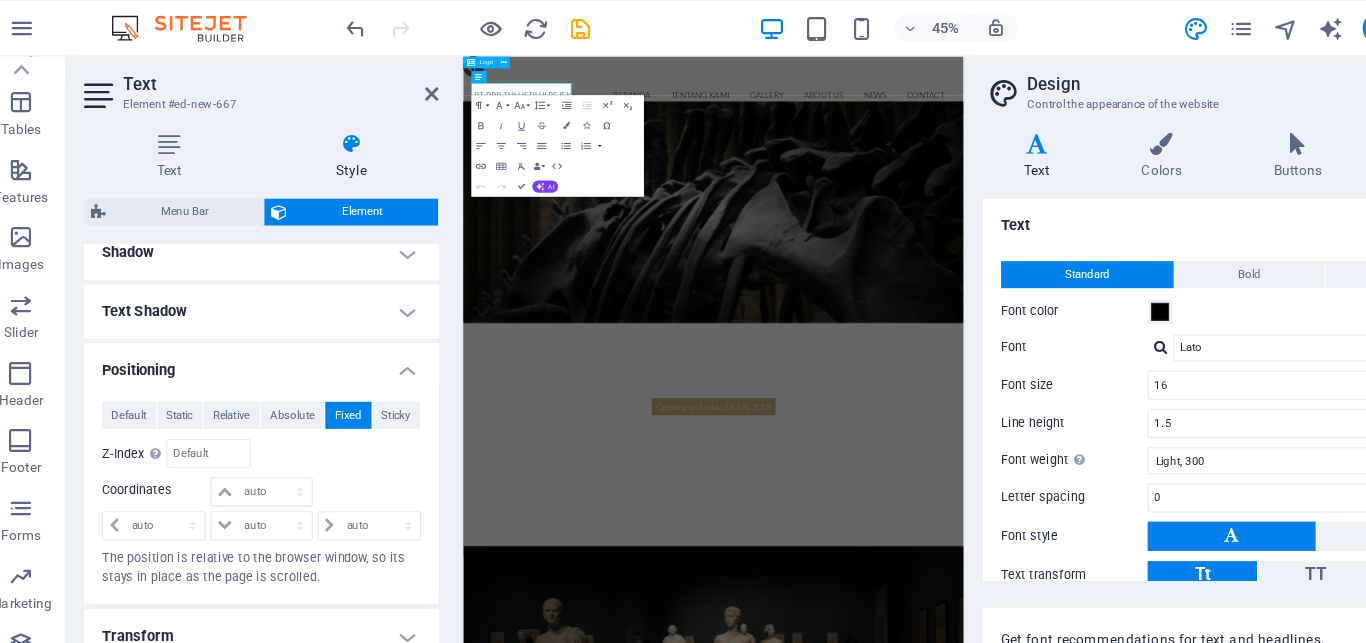 scroll, scrollTop: 510, scrollLeft: 0, axis: vertical 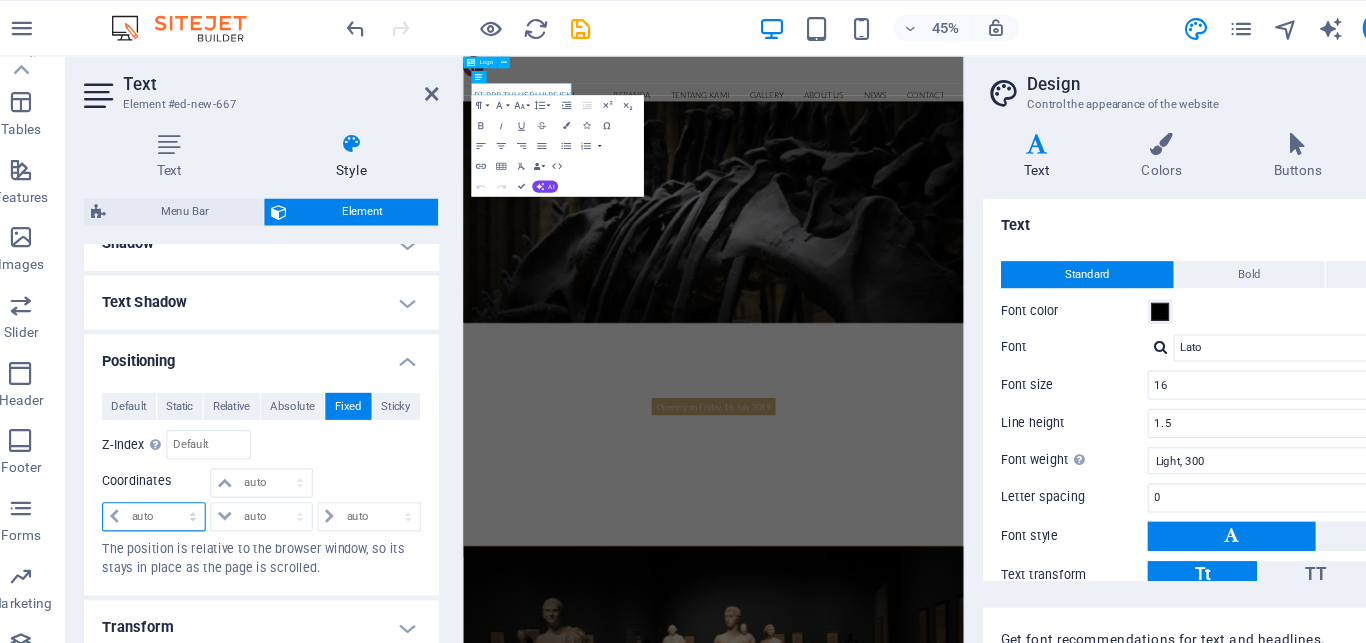 click on "auto px rem % em" at bounding box center [158, 458] 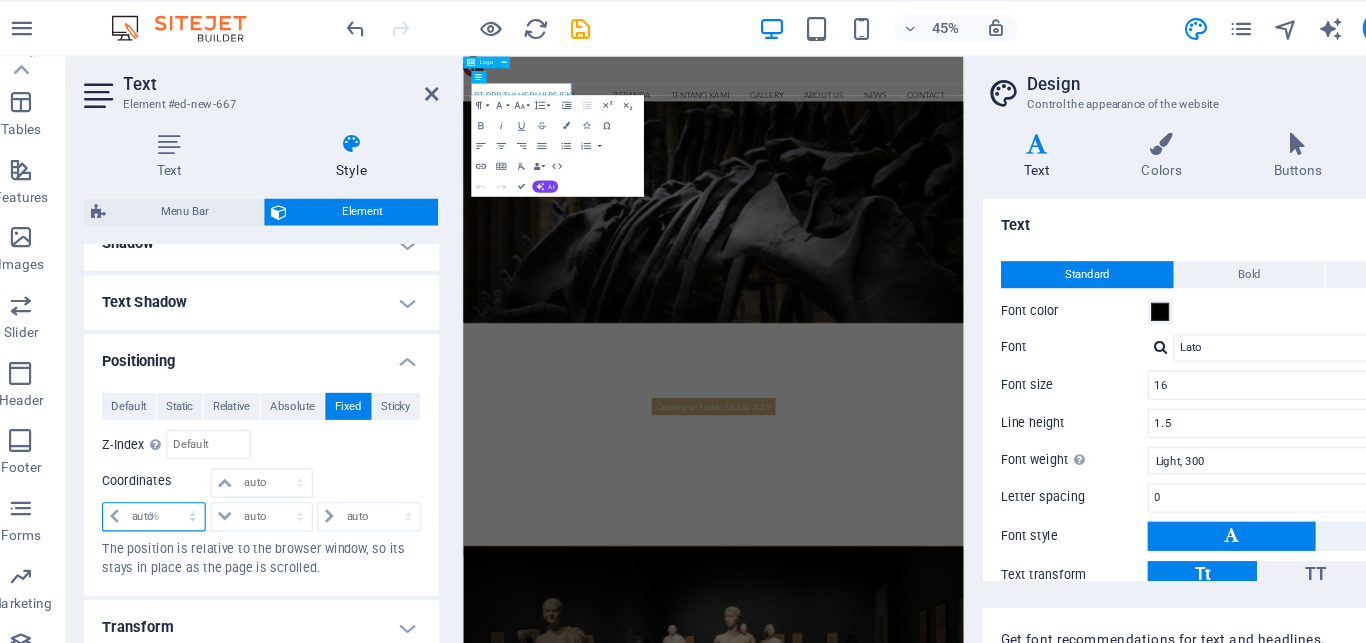 click on "%" at bounding box center (0, 0) 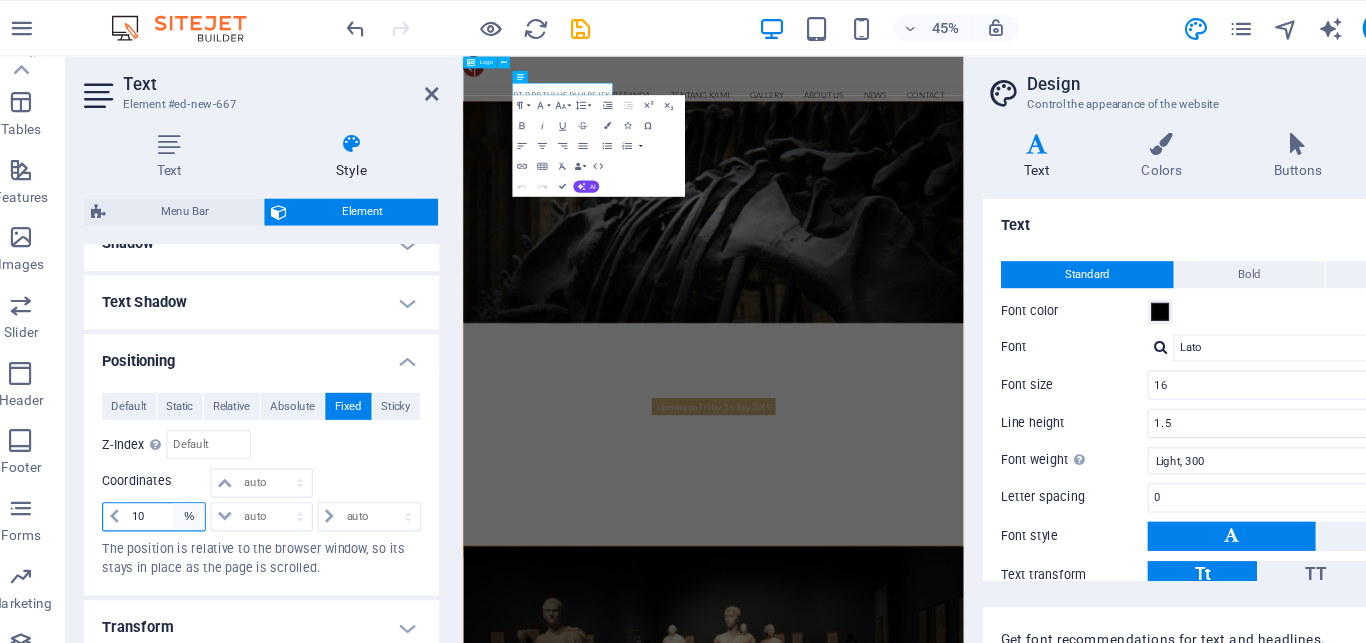 type on "1" 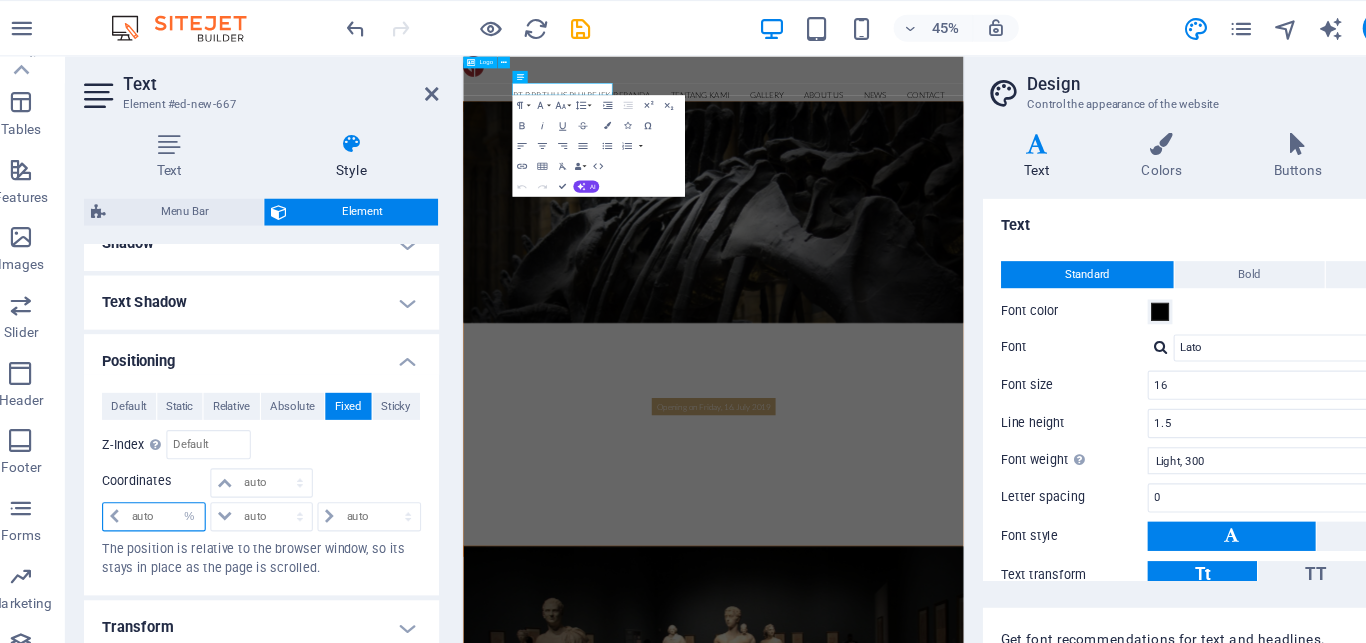type 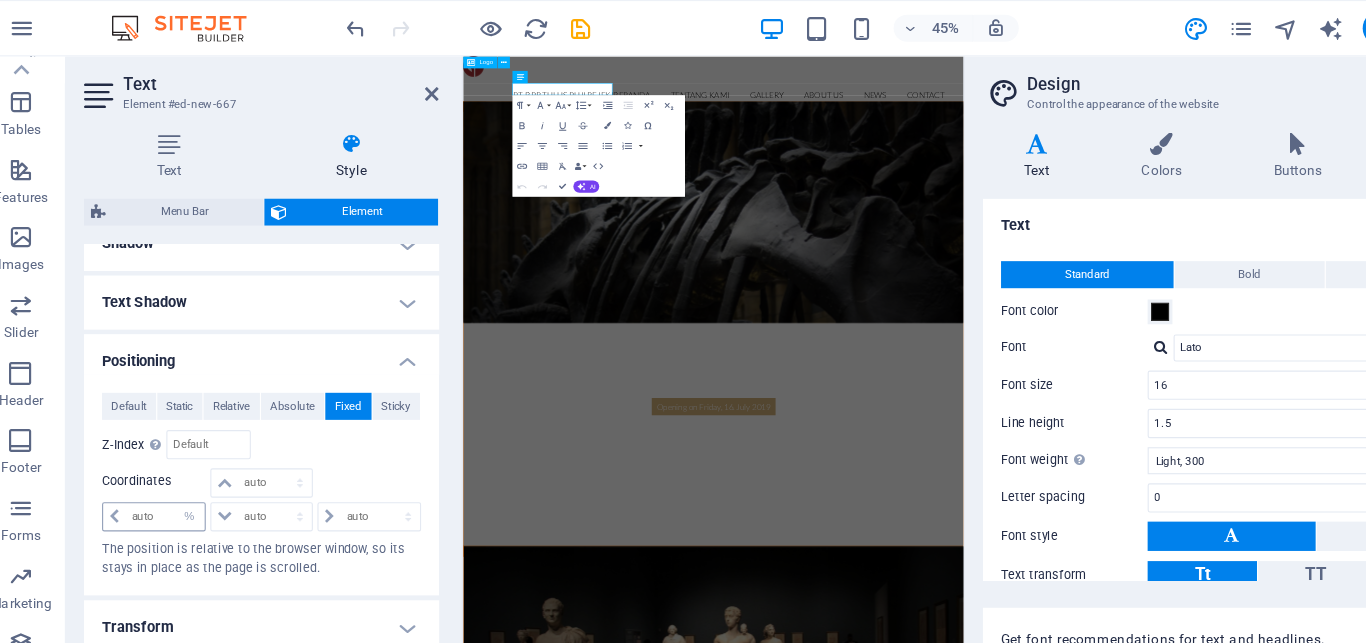 click at bounding box center (123, 458) 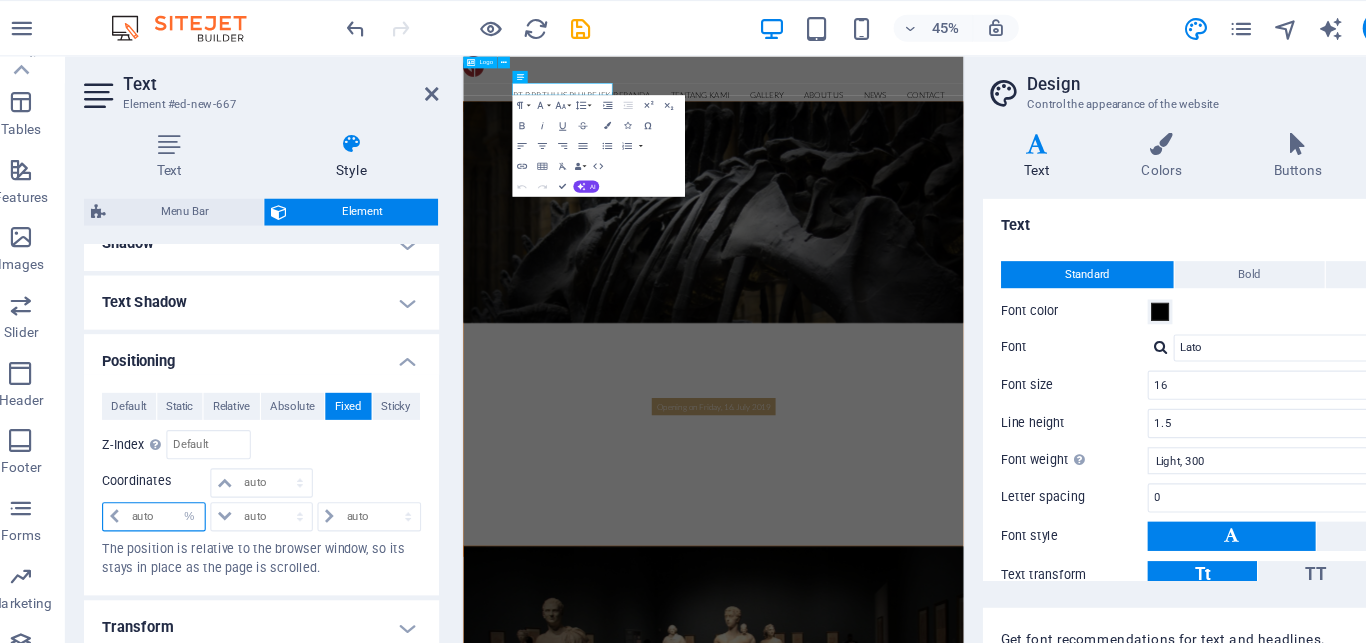 click at bounding box center (168, 458) 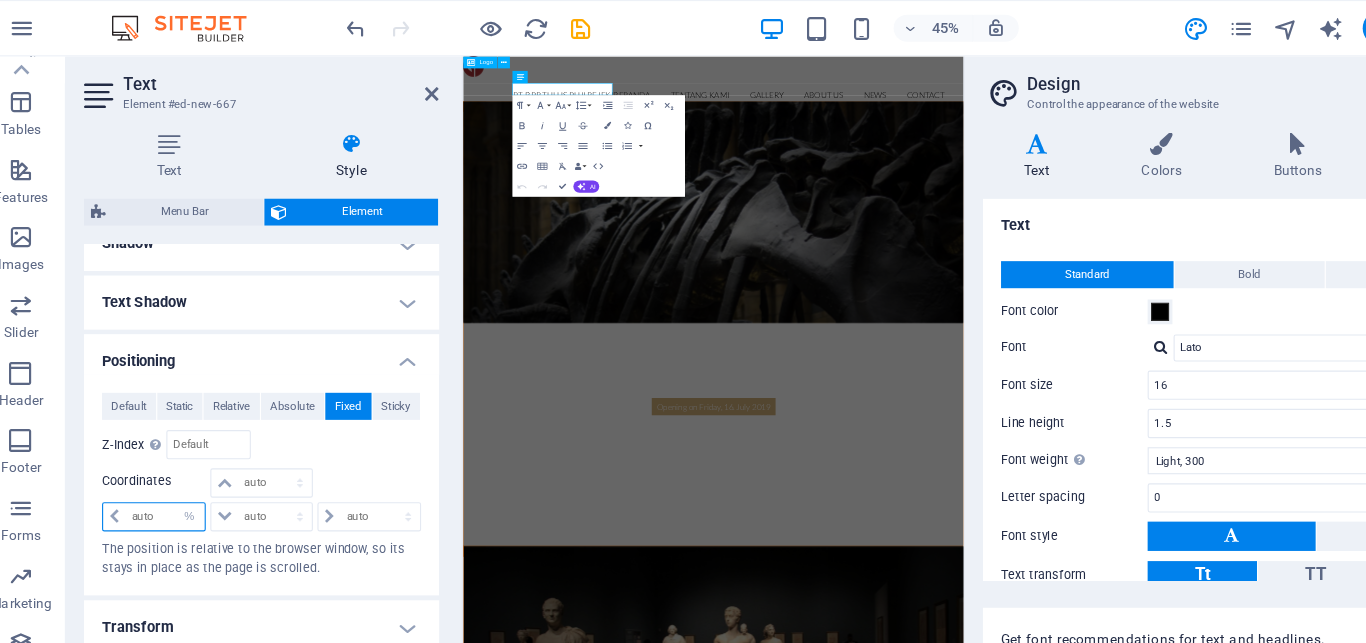 click at bounding box center (168, 458) 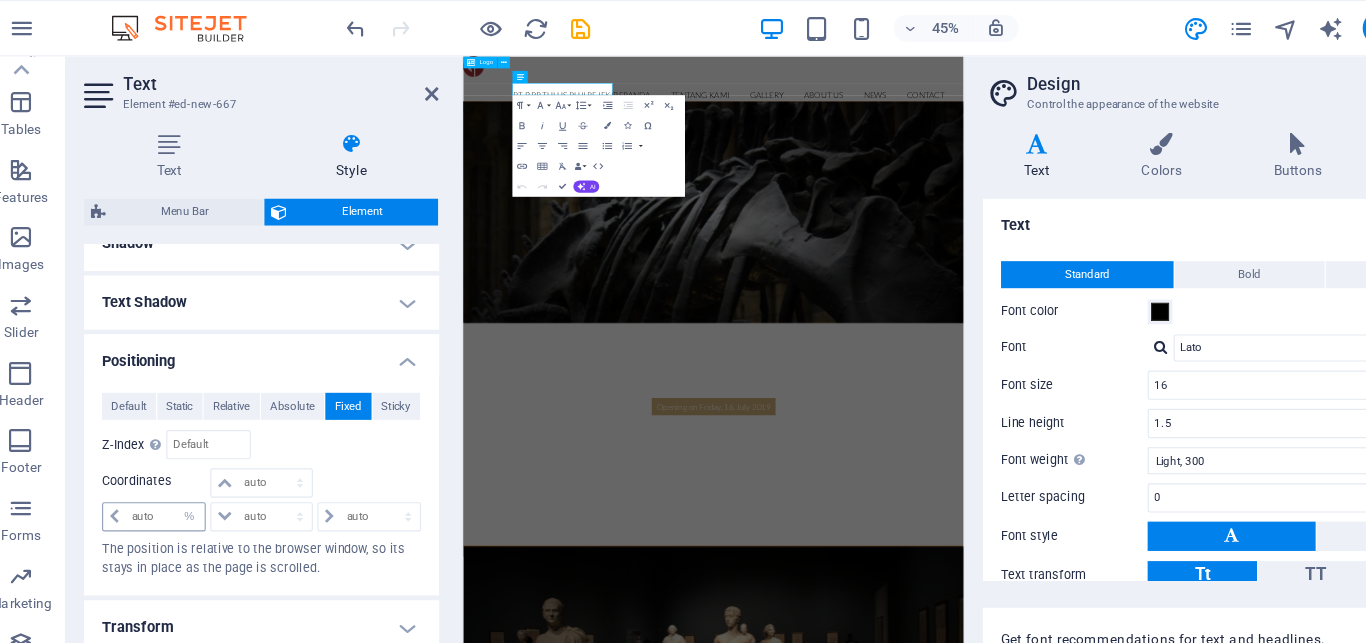 click at bounding box center [123, 458] 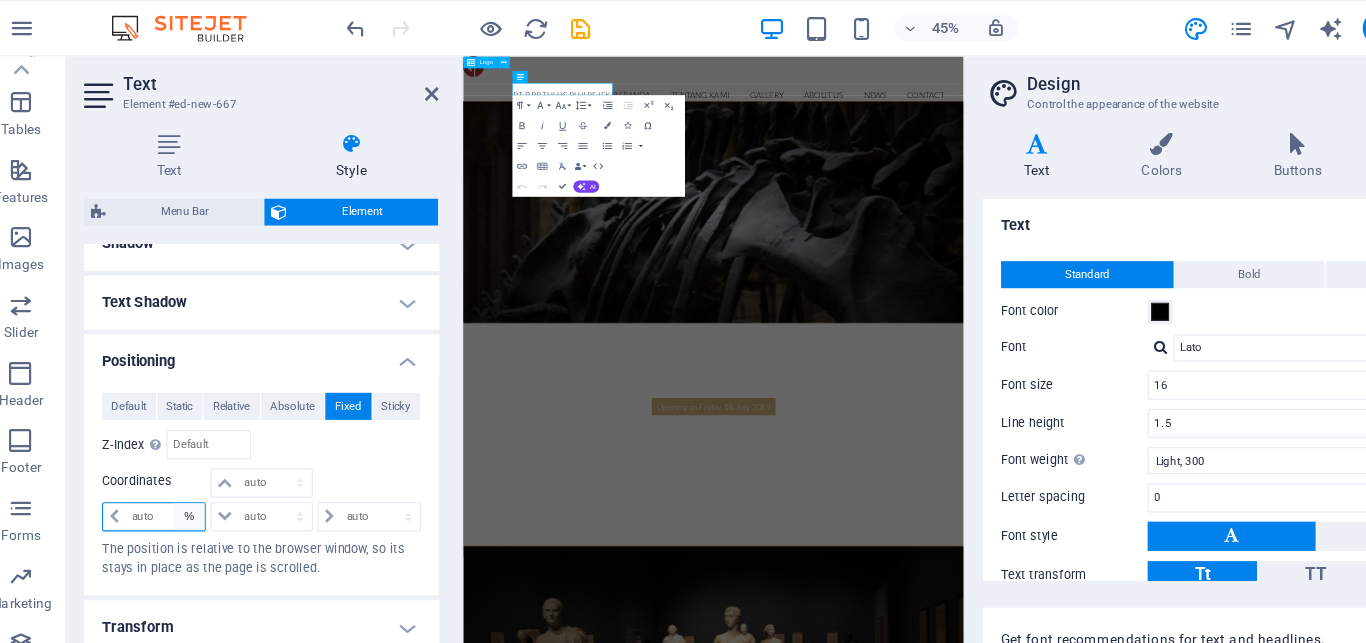 click on "auto px rem % em" at bounding box center [189, 458] 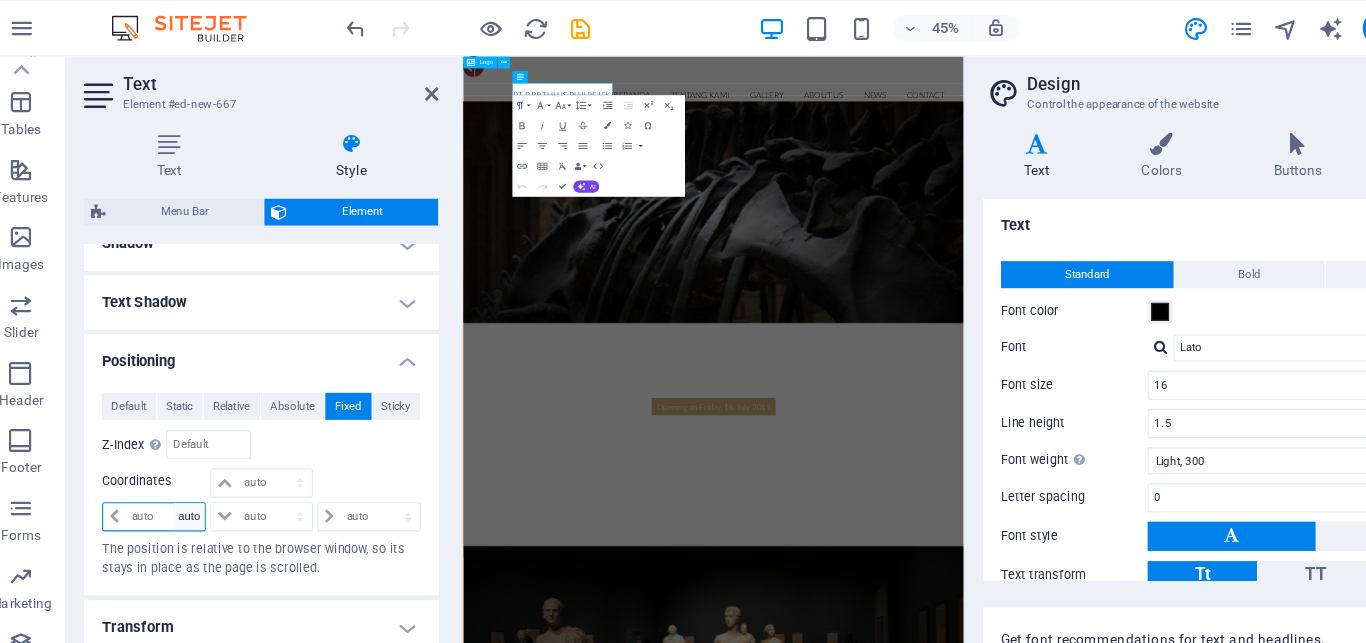 click on "auto" at bounding box center [0, 0] 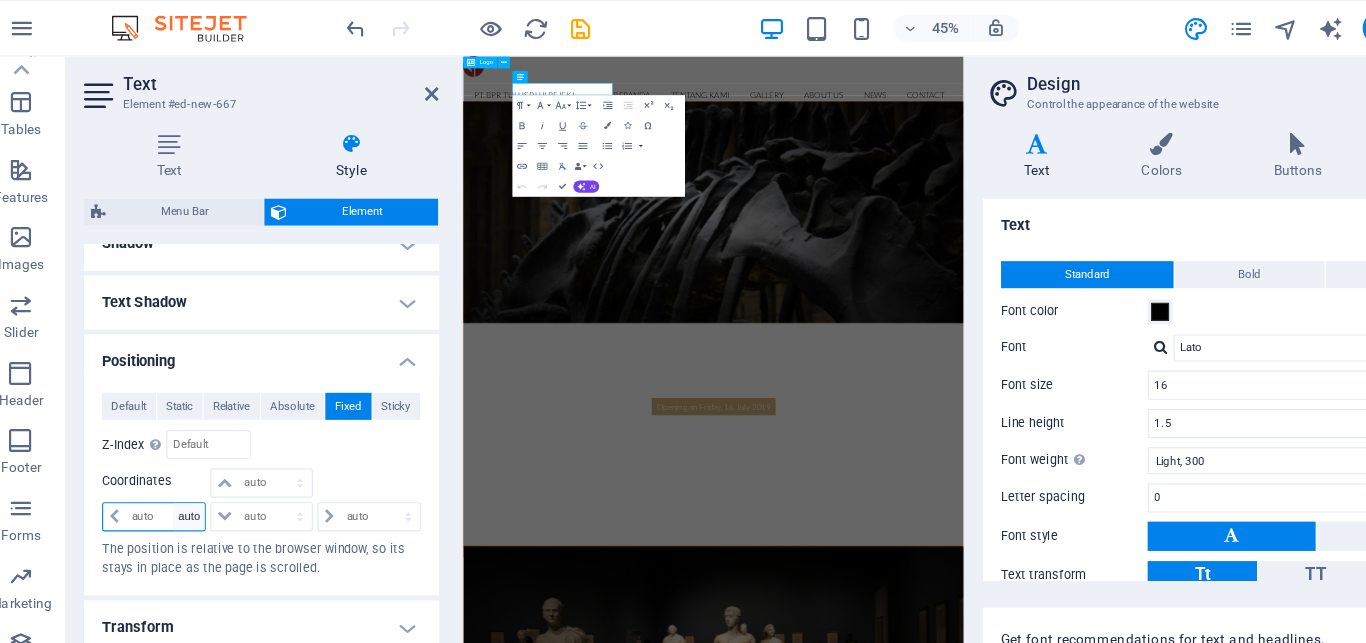 select on "DISABLED_OPTION_VALUE" 